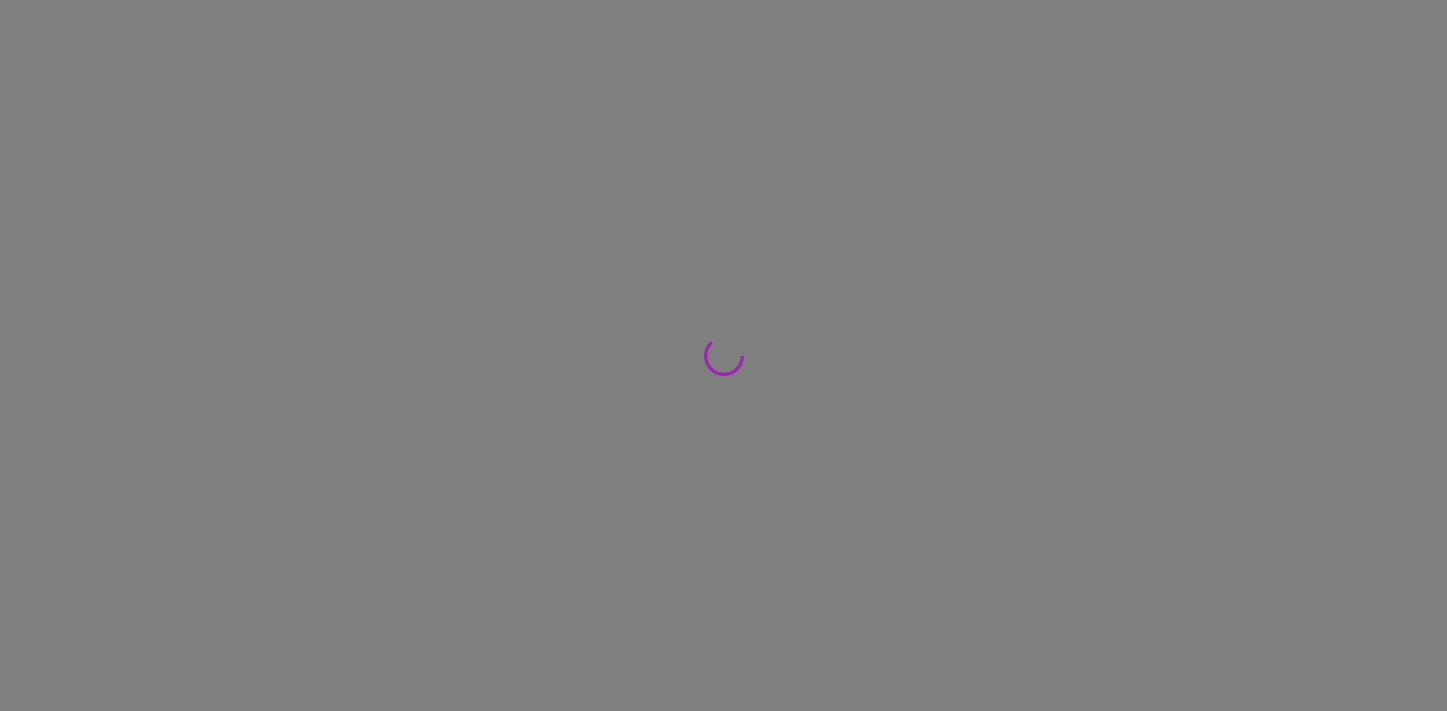 scroll, scrollTop: 0, scrollLeft: 0, axis: both 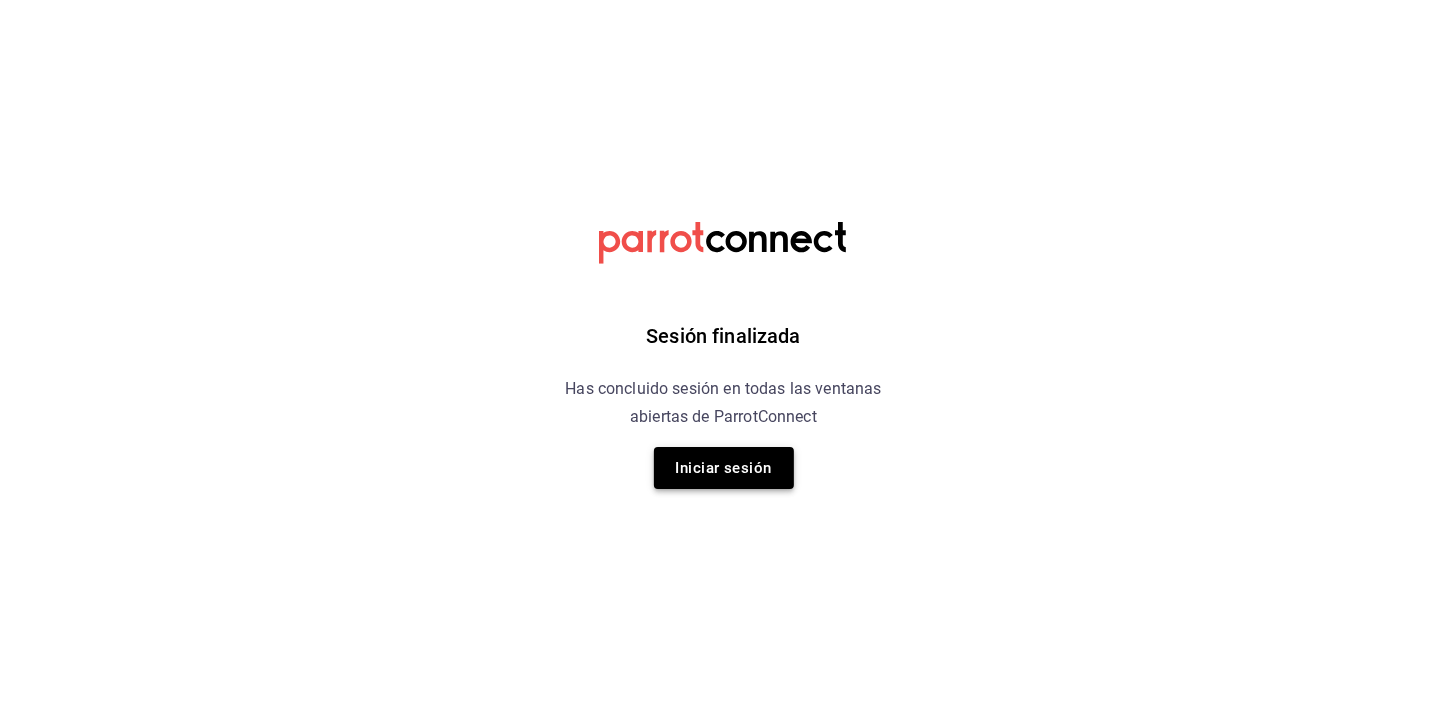 click on "Iniciar sesión" at bounding box center [724, 468] 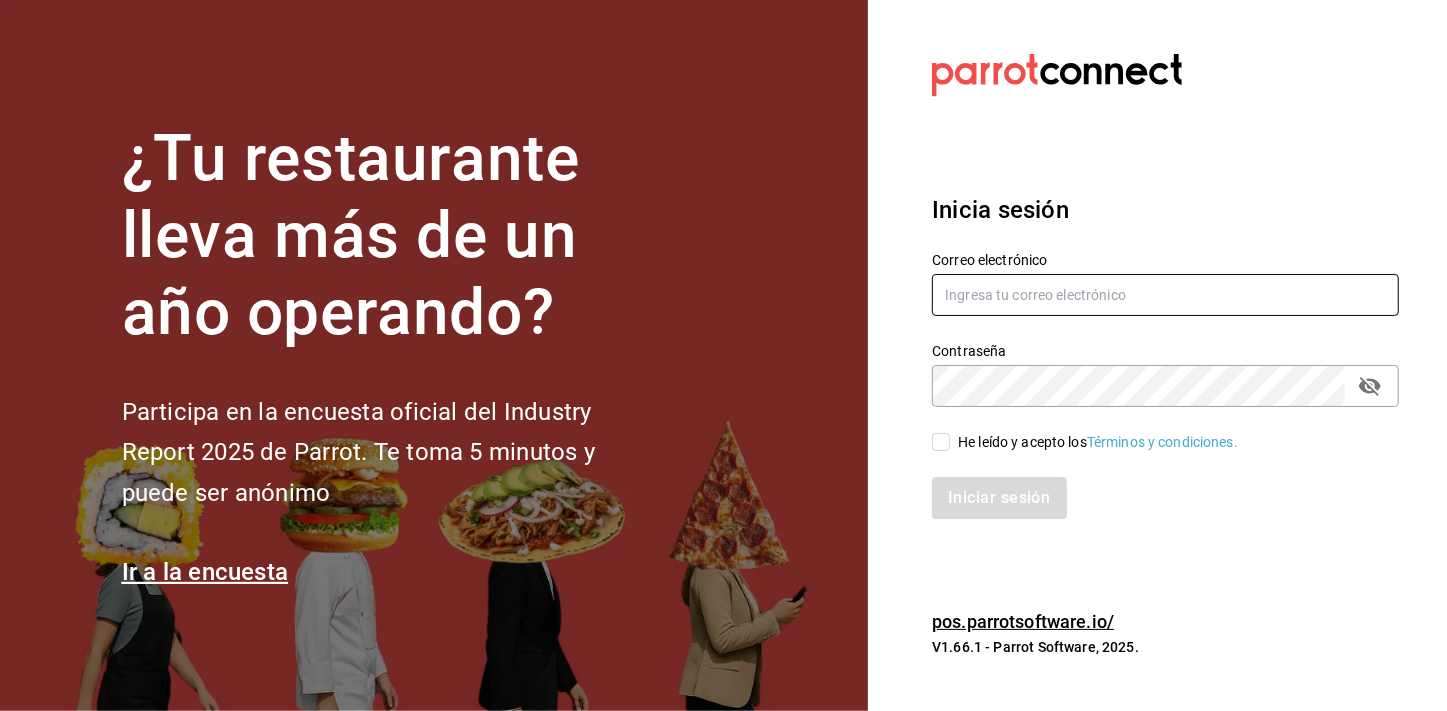 type on "mochomos.mitikah@example.com" 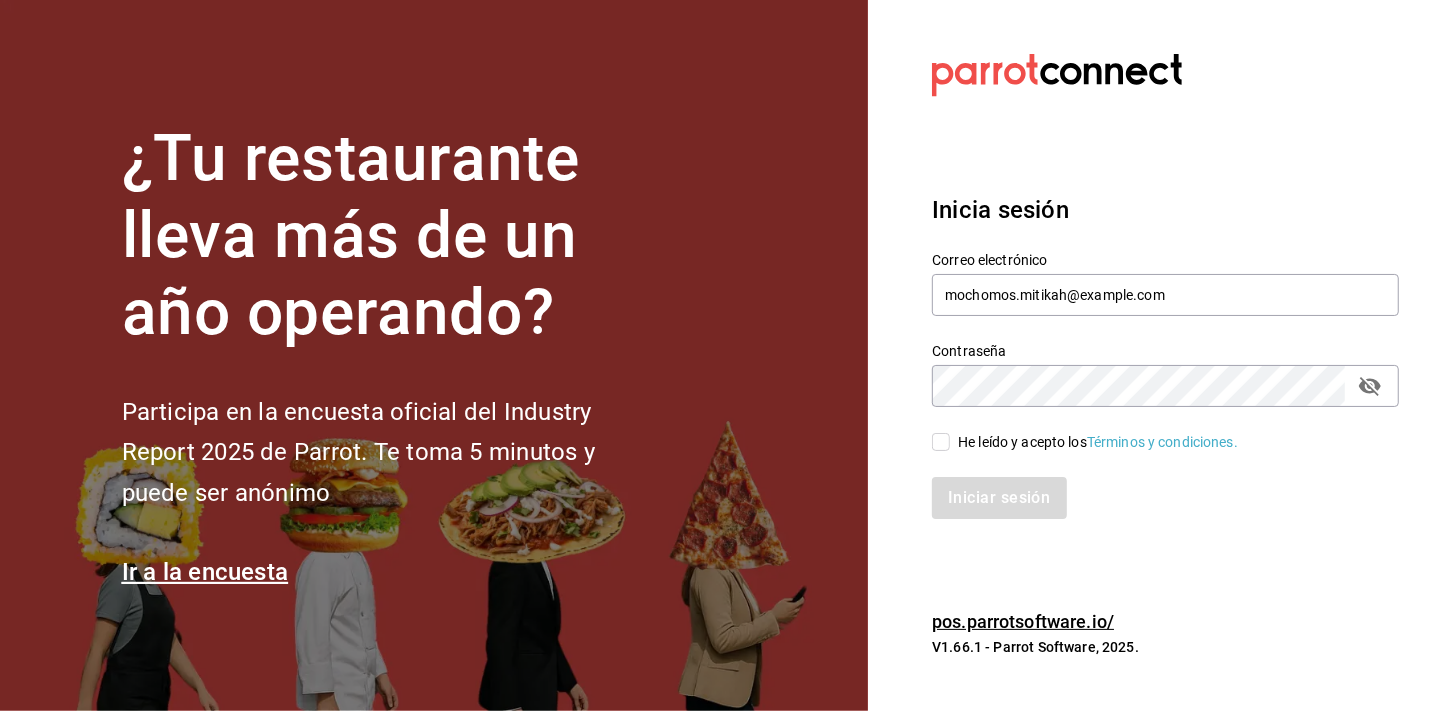 click on "He leído y acepto los  Términos y condiciones." at bounding box center [941, 442] 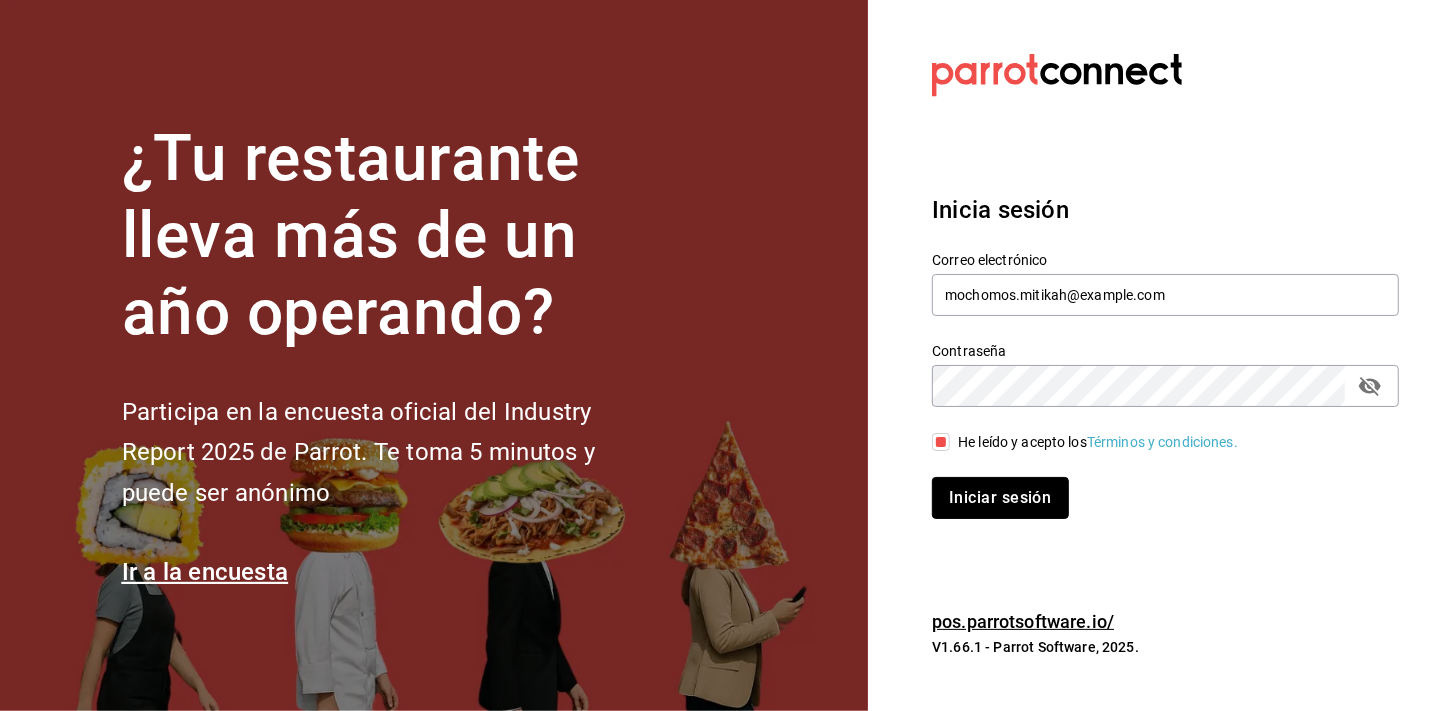 click on "Iniciar sesión" at bounding box center [1000, 498] 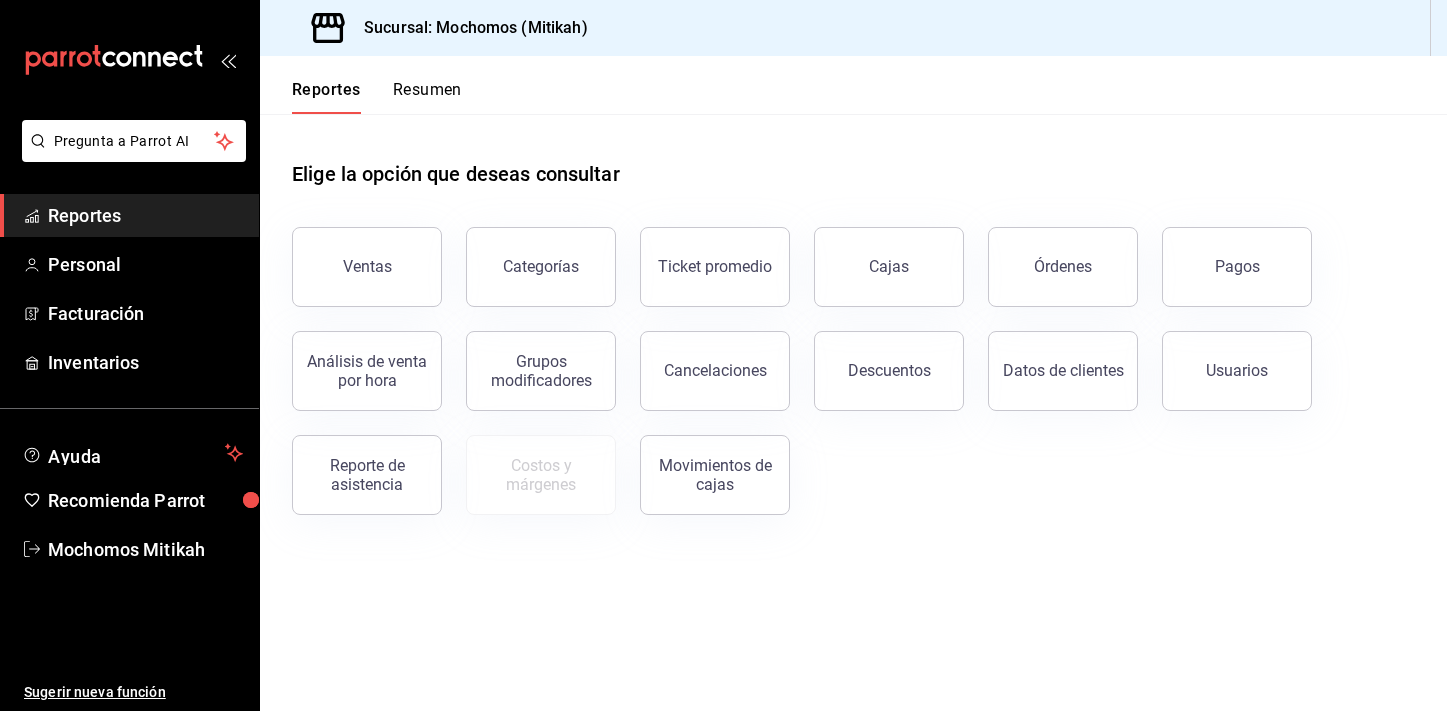 scroll, scrollTop: 0, scrollLeft: 0, axis: both 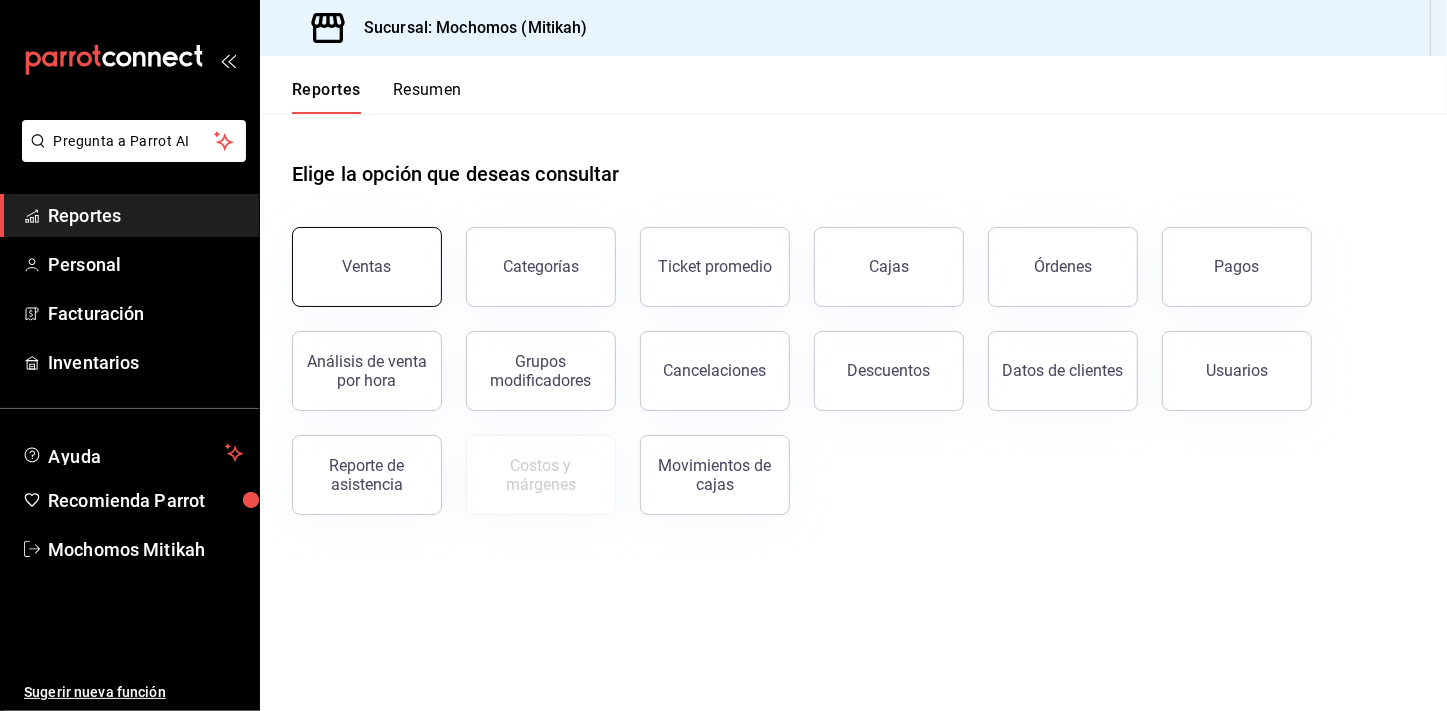 click on "Ventas" at bounding box center (367, 267) 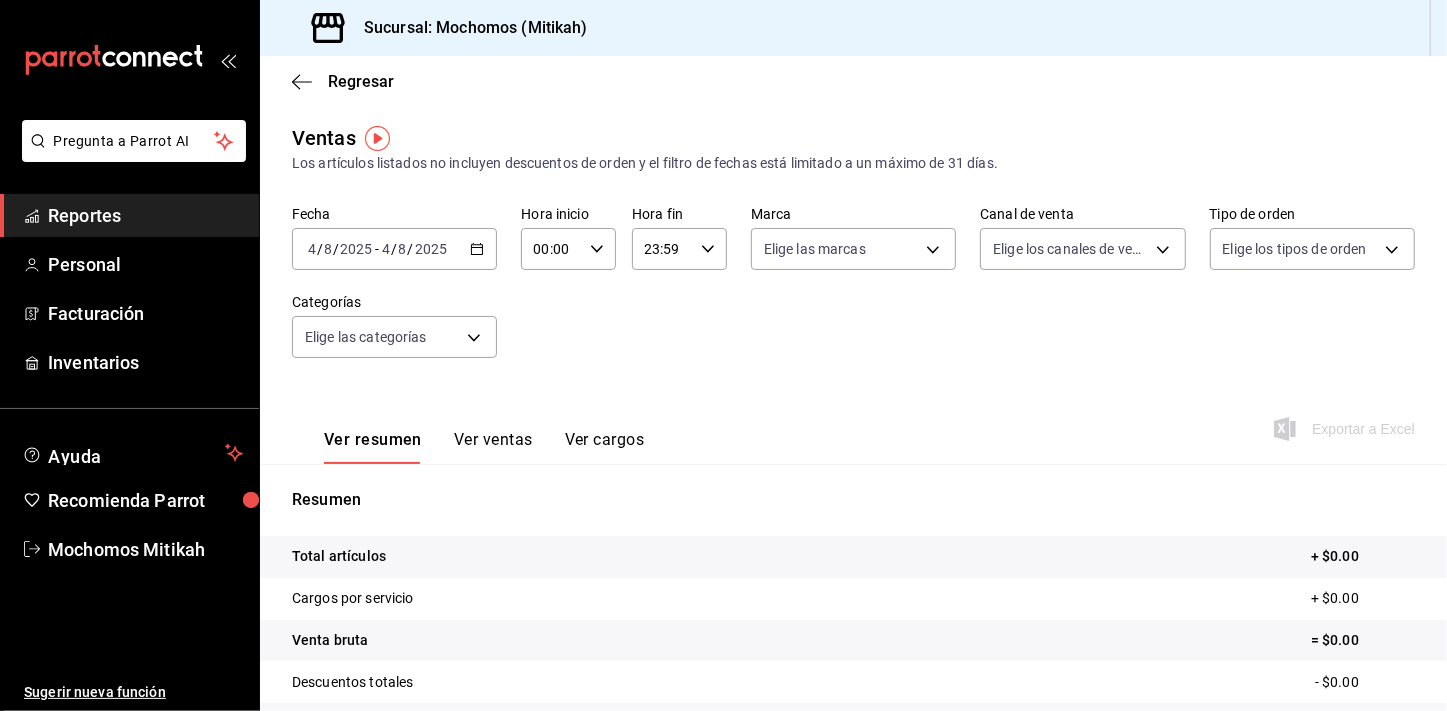 click 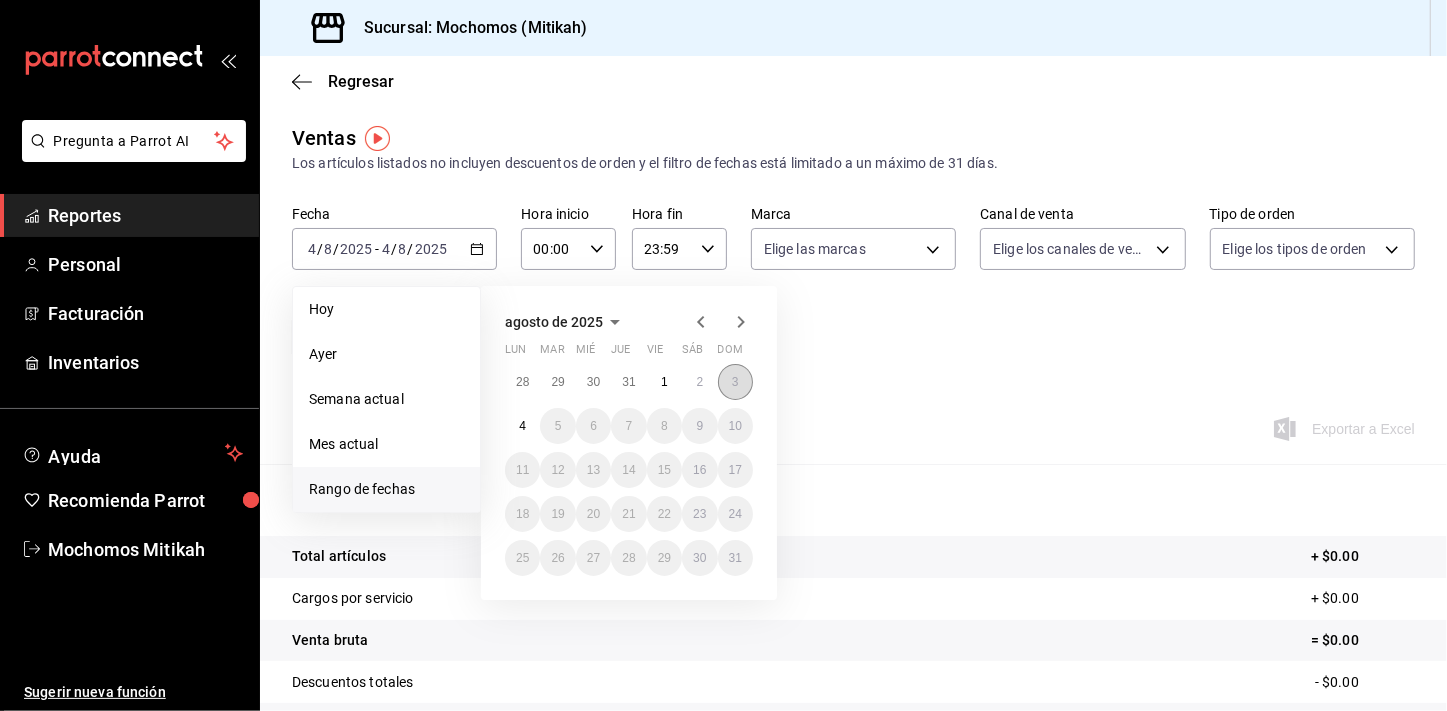 click on "3" at bounding box center (735, 382) 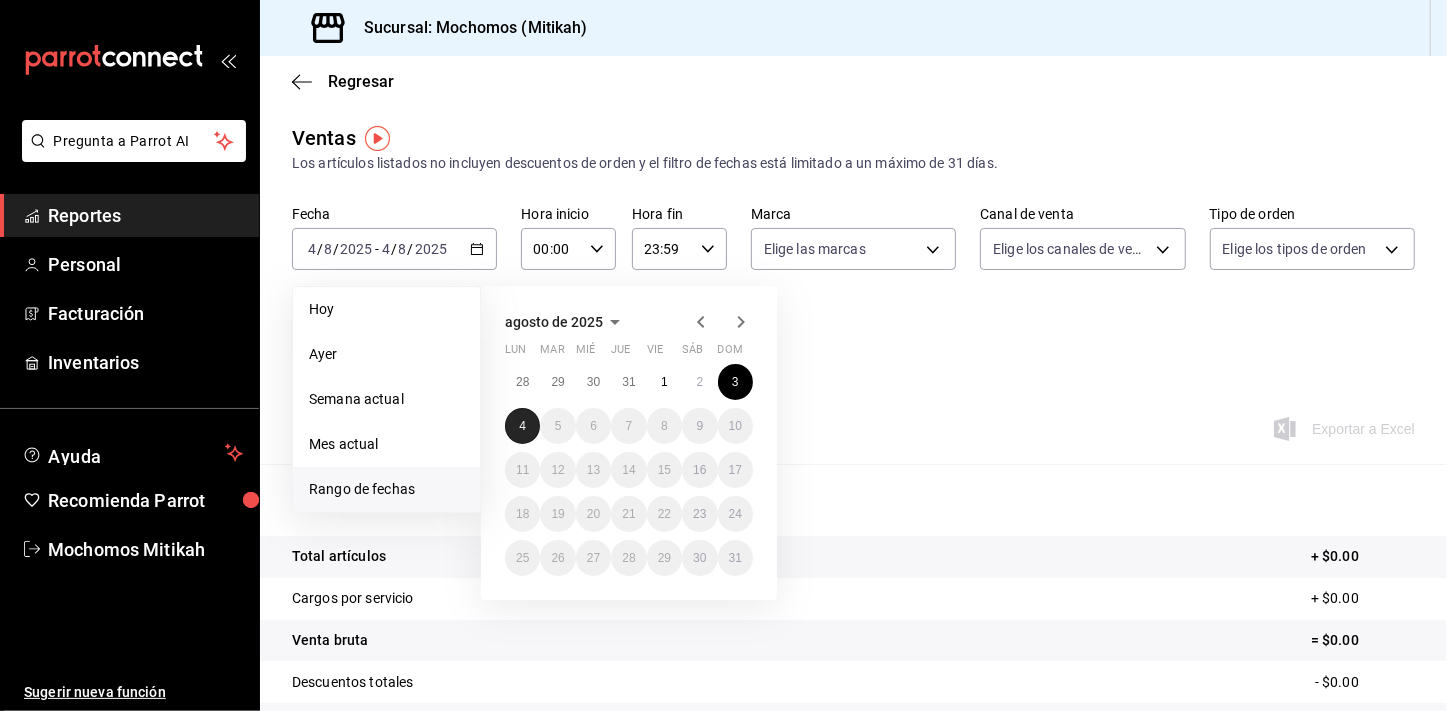 click on "4" at bounding box center (522, 426) 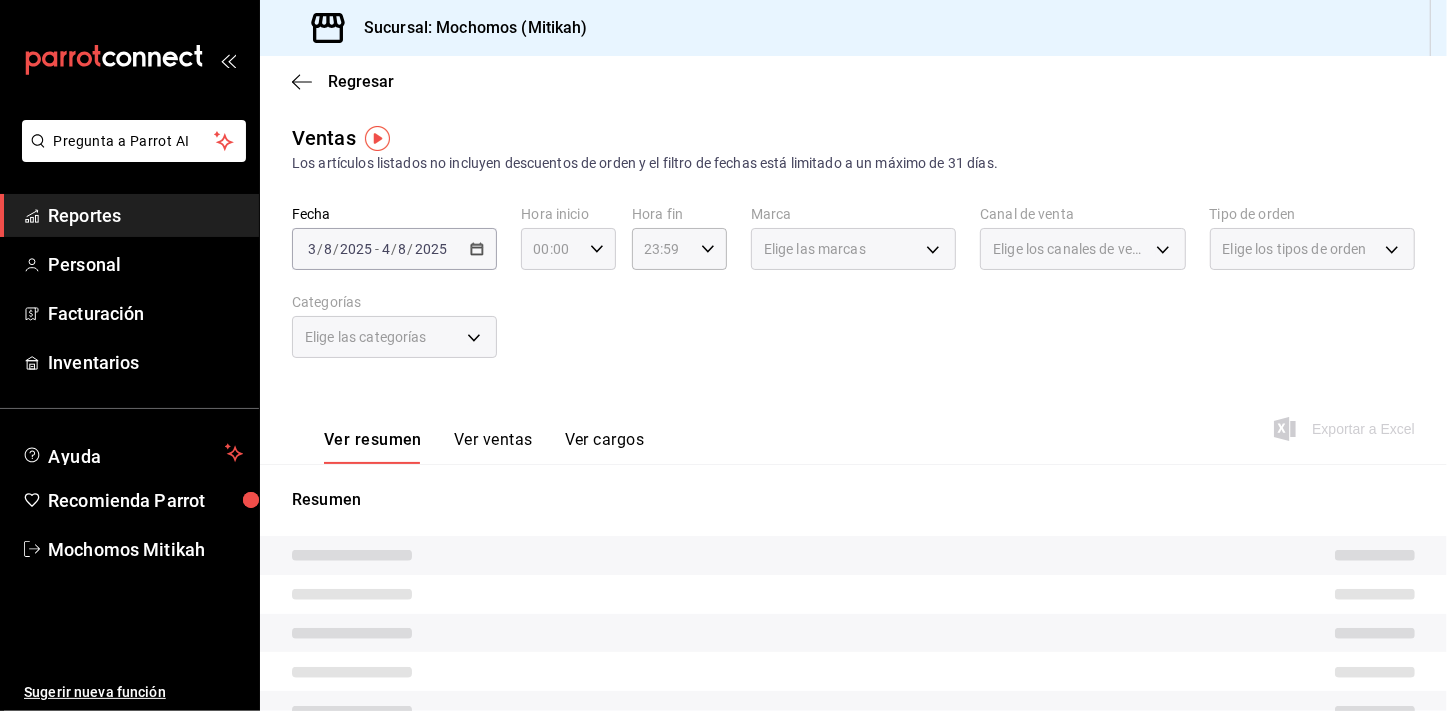 click 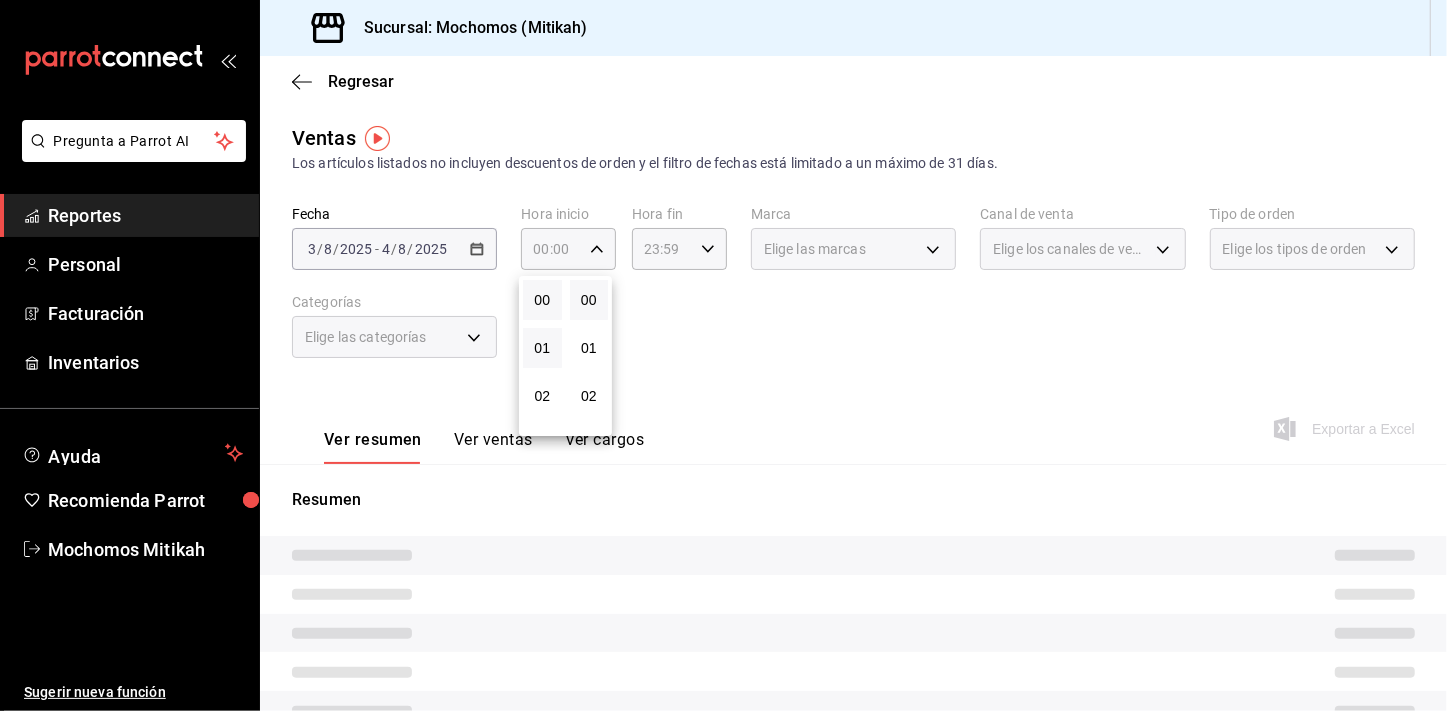 click on "01" at bounding box center [542, 348] 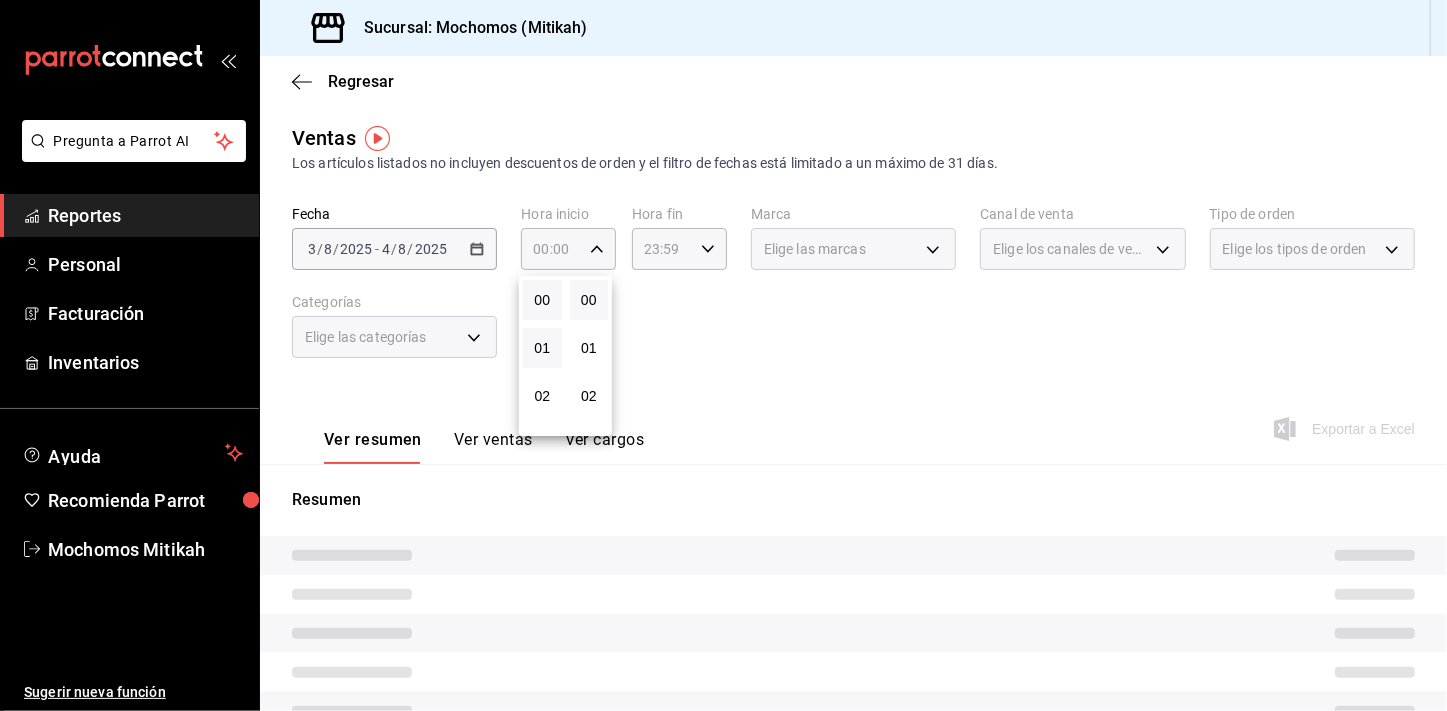 type 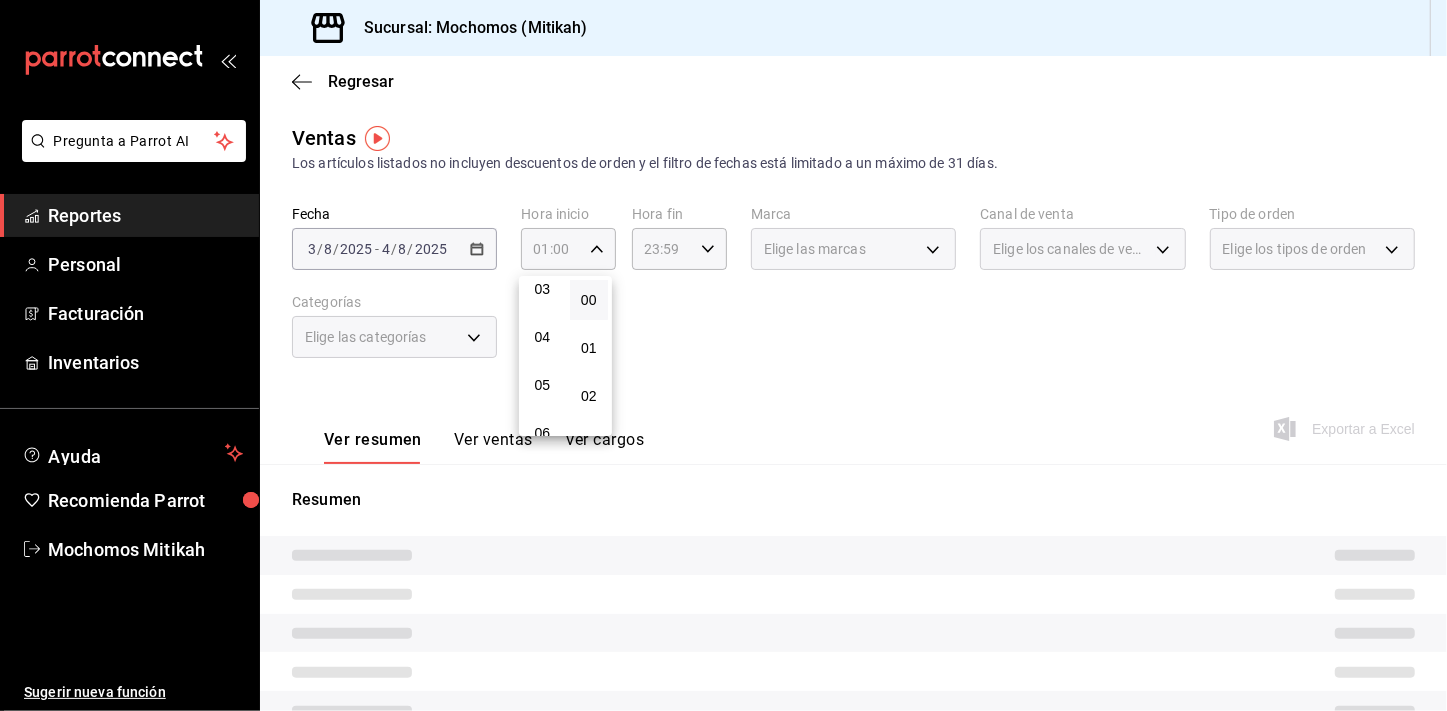scroll, scrollTop: 181, scrollLeft: 0, axis: vertical 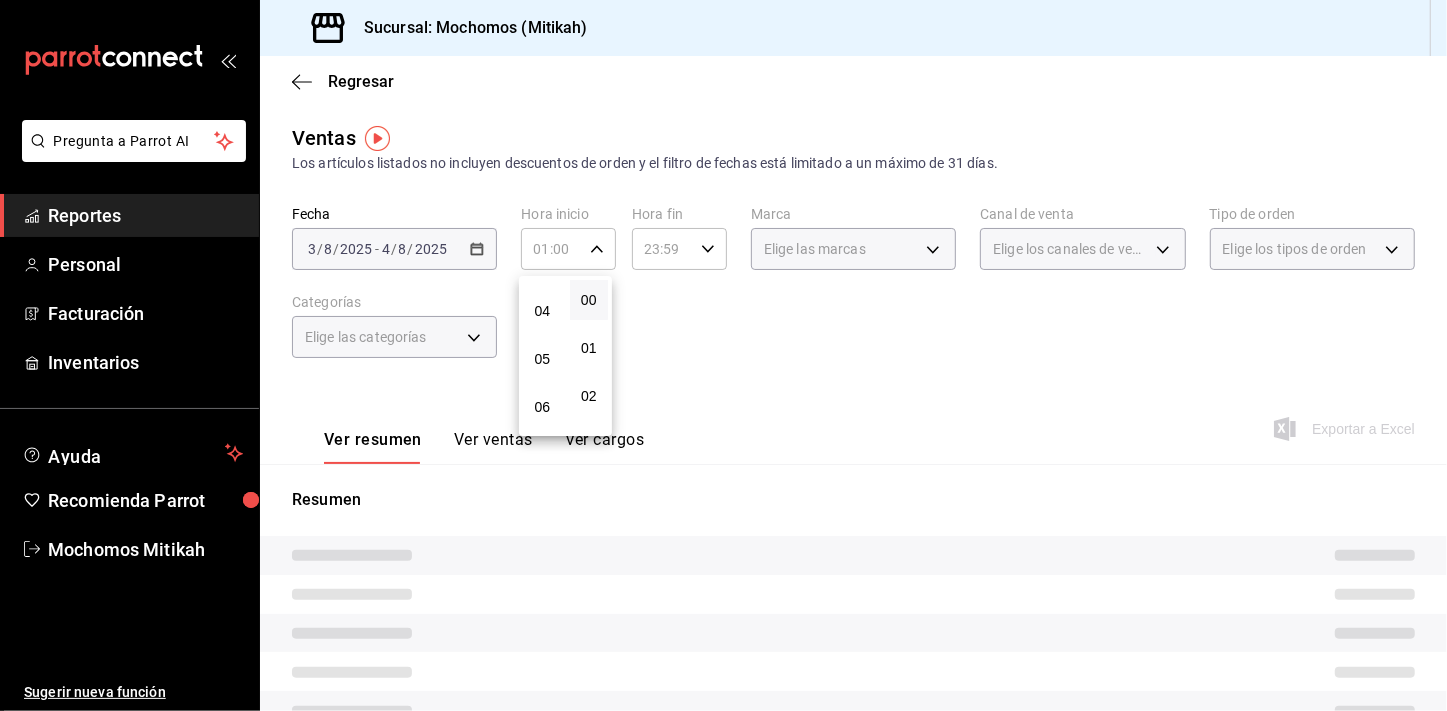 click on "05" at bounding box center (542, 359) 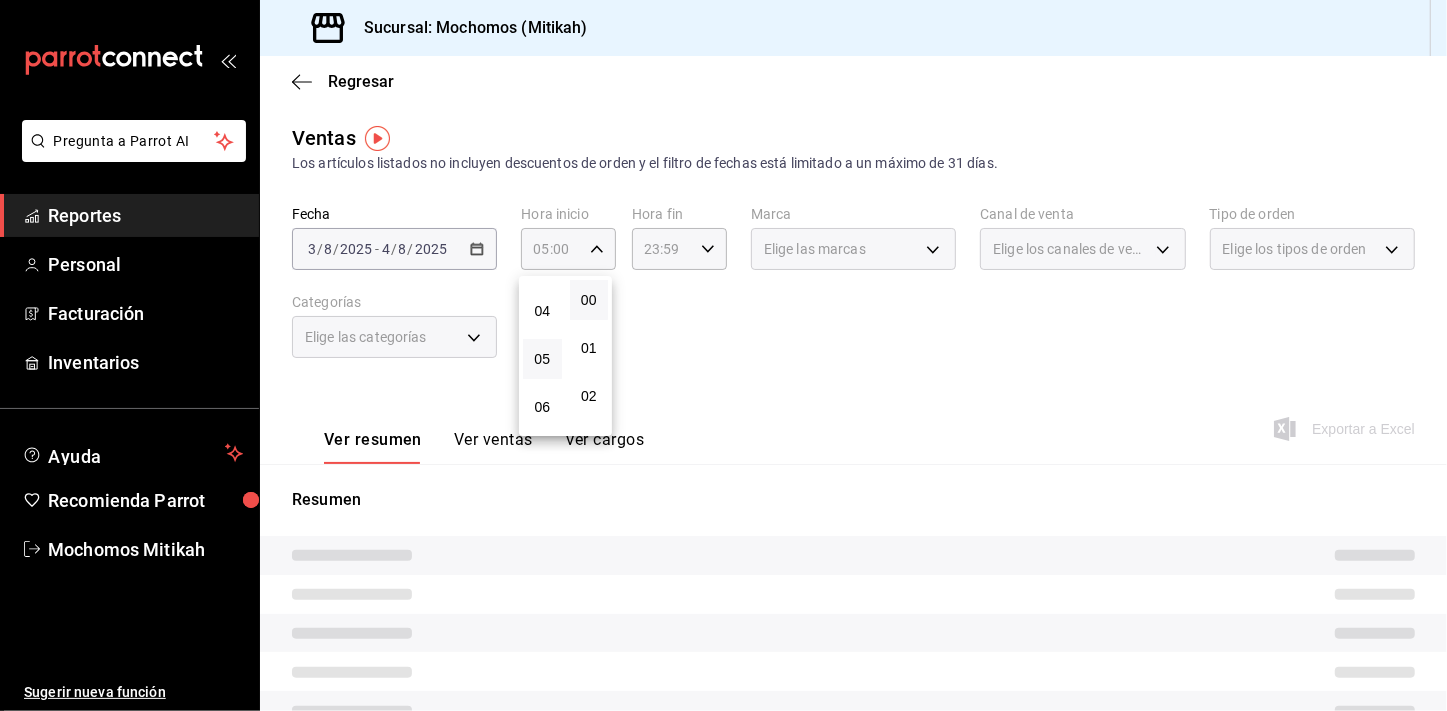 click at bounding box center (723, 355) 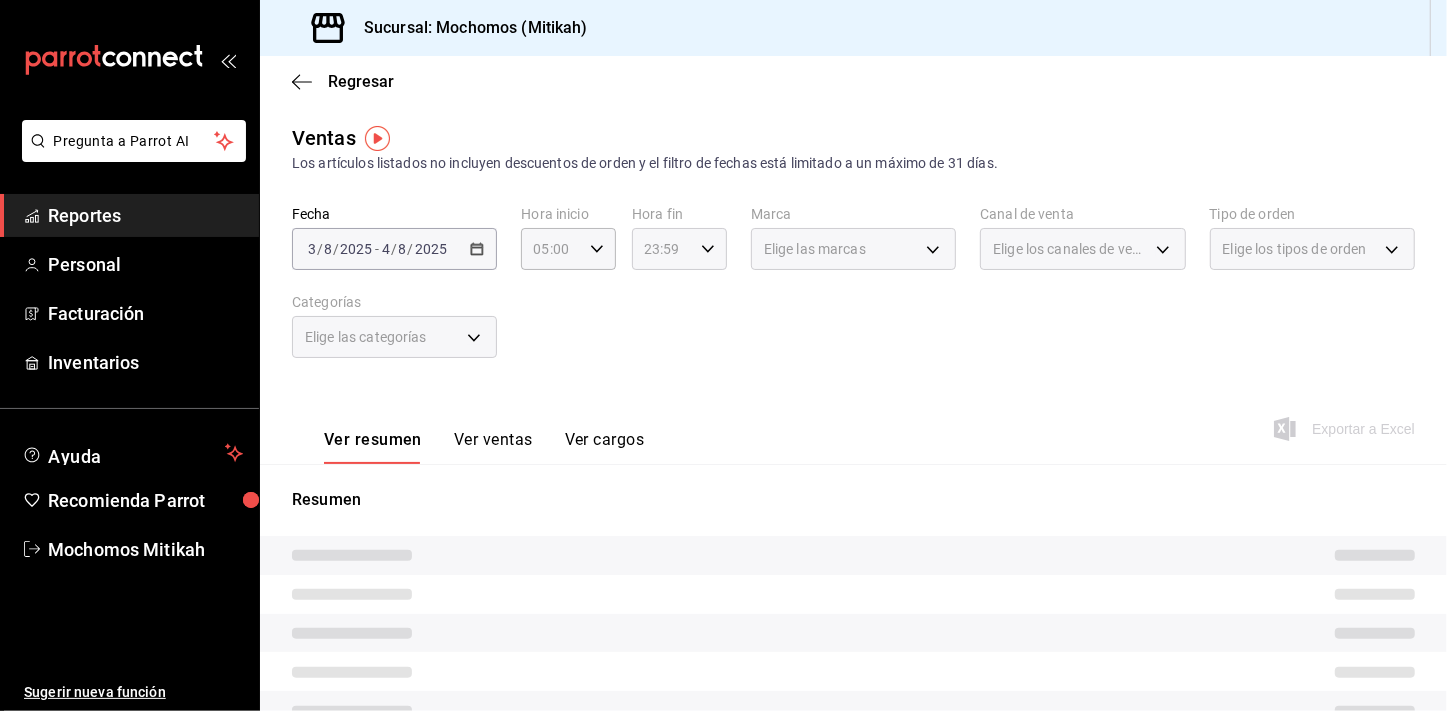 click on "23:59 Hora fin" at bounding box center [679, 249] 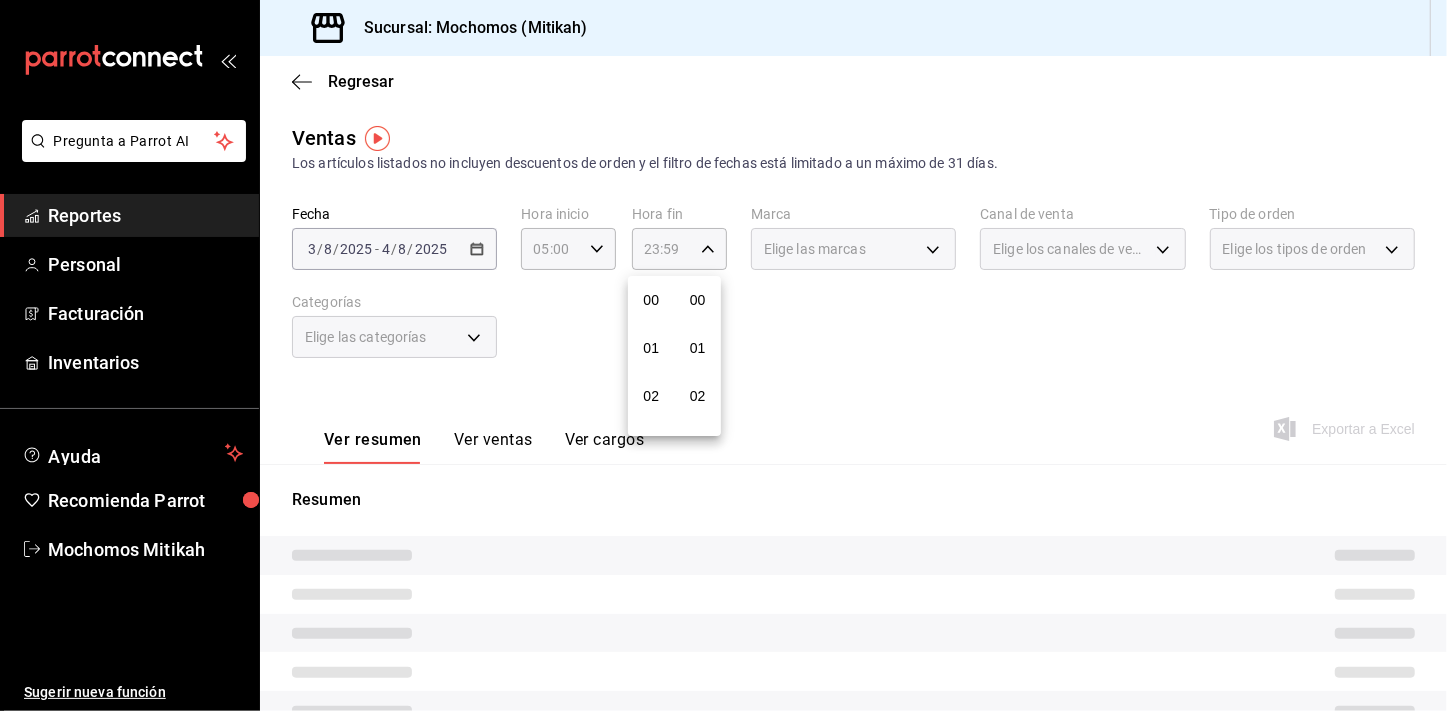 scroll, scrollTop: 1000, scrollLeft: 0, axis: vertical 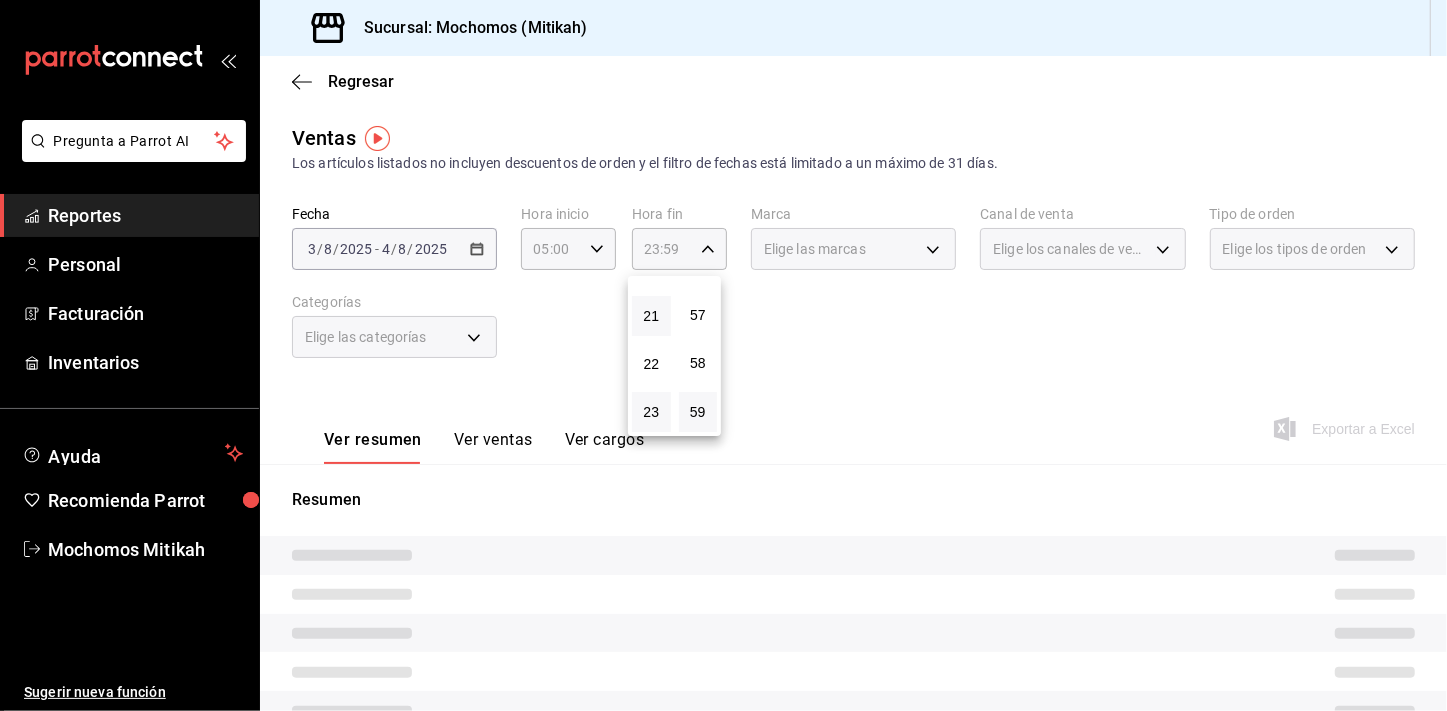 click on "21" at bounding box center [651, 316] 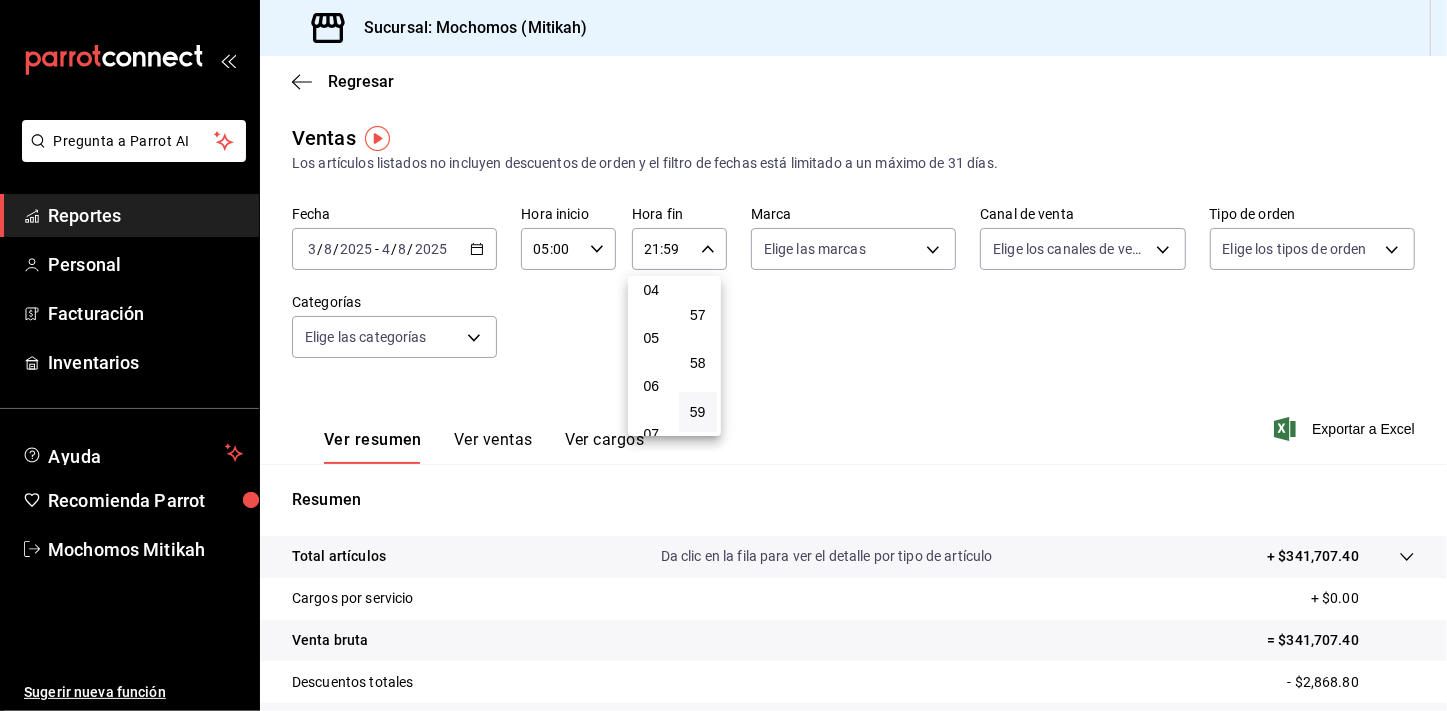 scroll, scrollTop: 200, scrollLeft: 0, axis: vertical 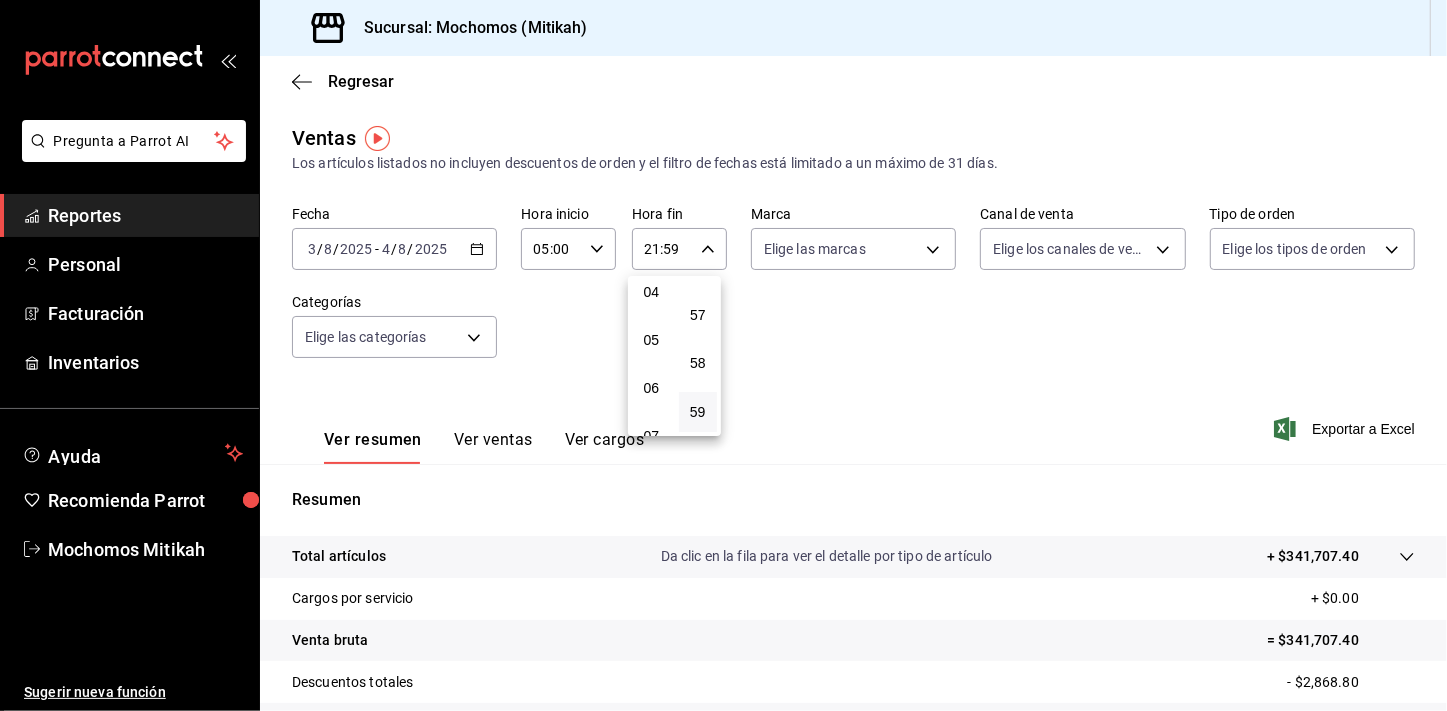 click on "04" at bounding box center [651, 292] 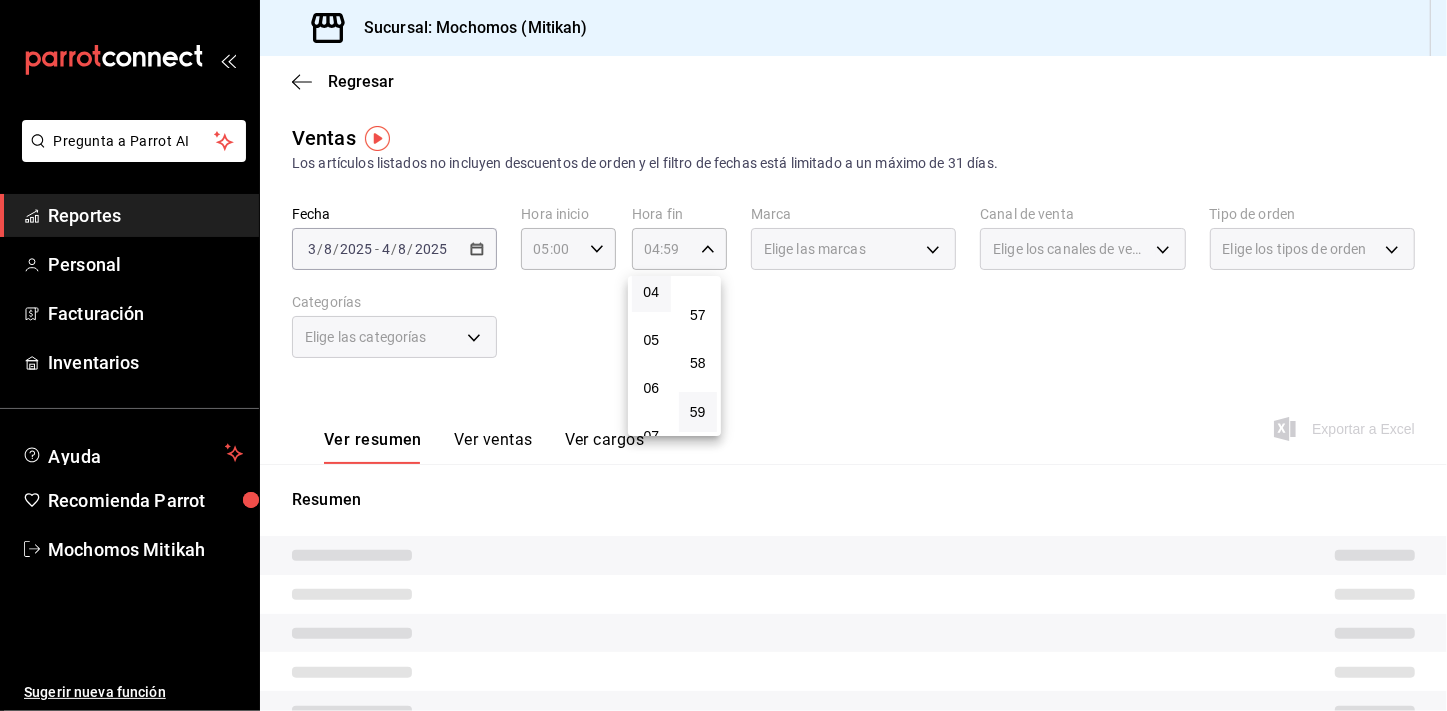 click at bounding box center (723, 355) 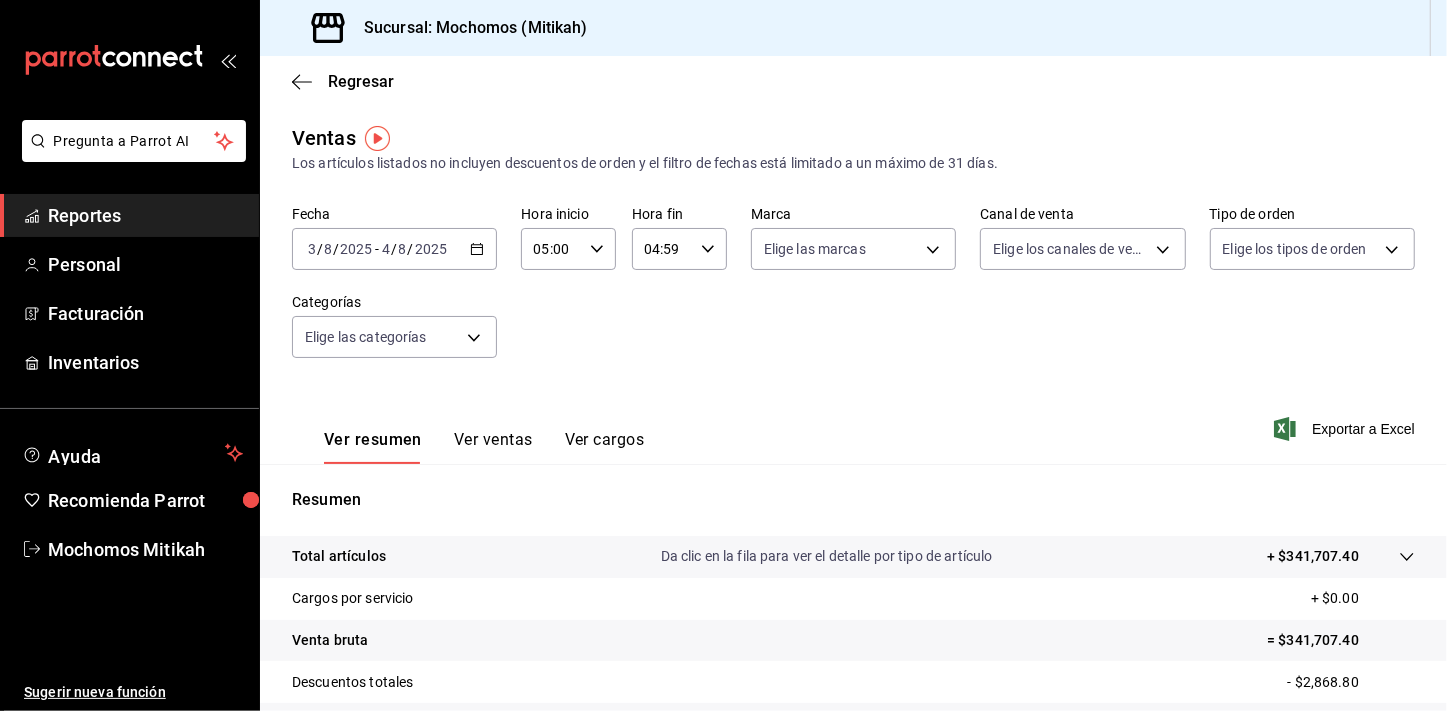 click on "Exportar a Excel" at bounding box center [1346, 429] 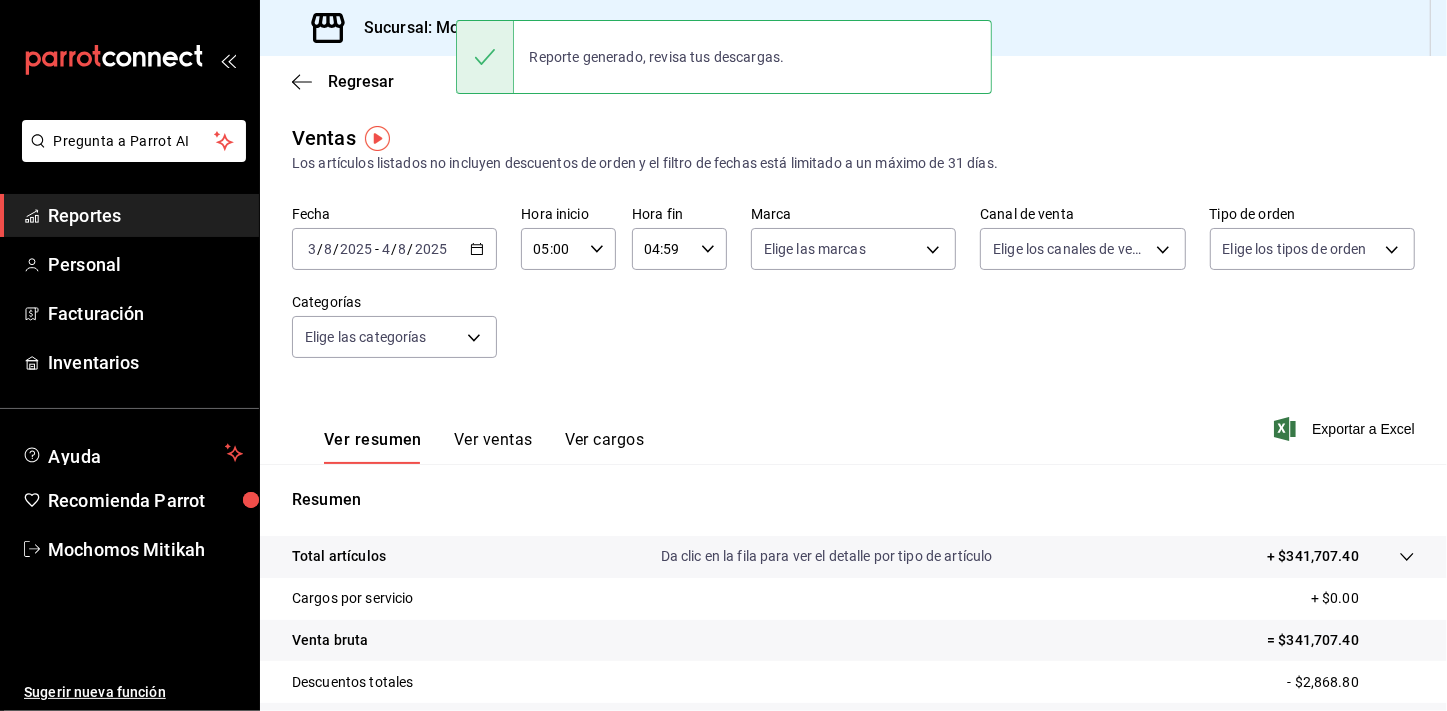 click on "Fecha [DATE] [DATE] - [DATE] [DATE] Hora inicio 05:00 Hora inicio Hora fin 04:59 Hora fin Marca Elige las marcas Canal de venta Elige los canales de venta Tipo de orden Elige los tipos de orden Categorías Elige las categorías" at bounding box center (853, 294) 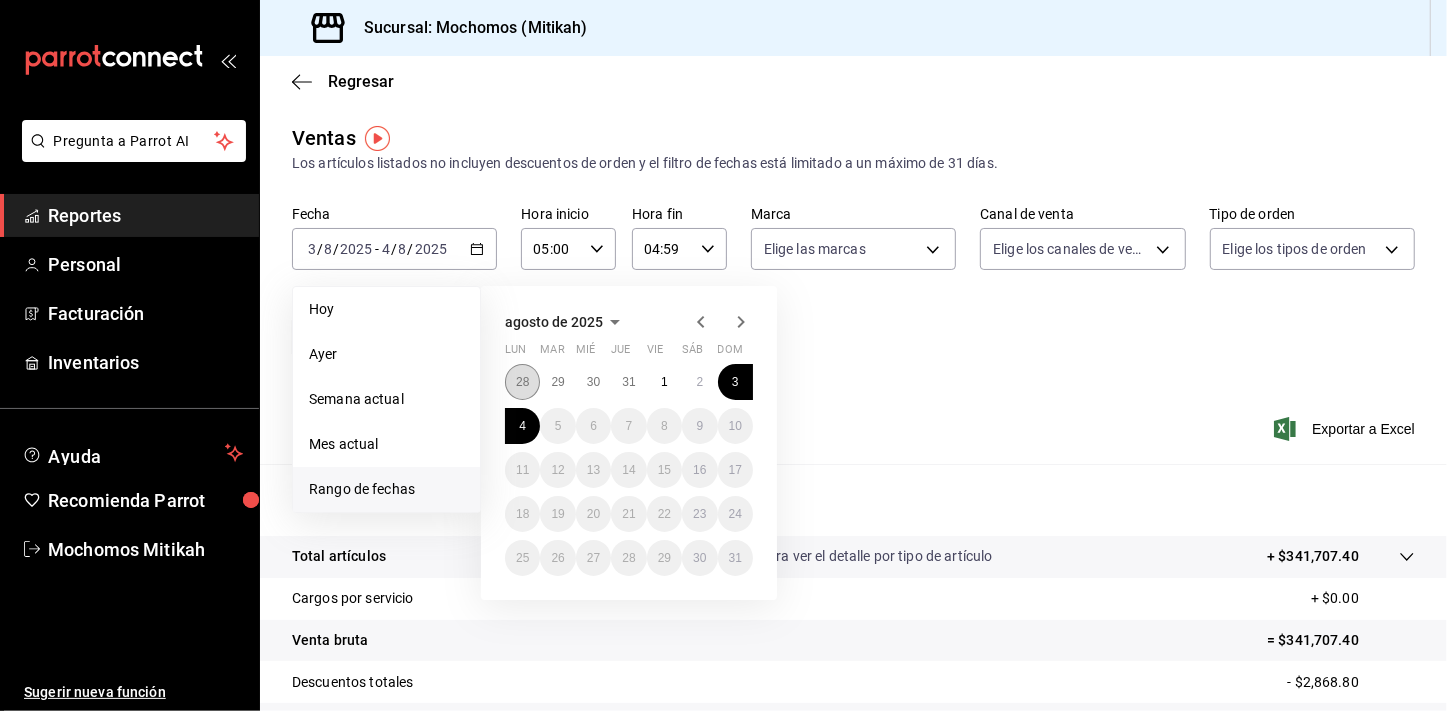 click on "28" at bounding box center (522, 382) 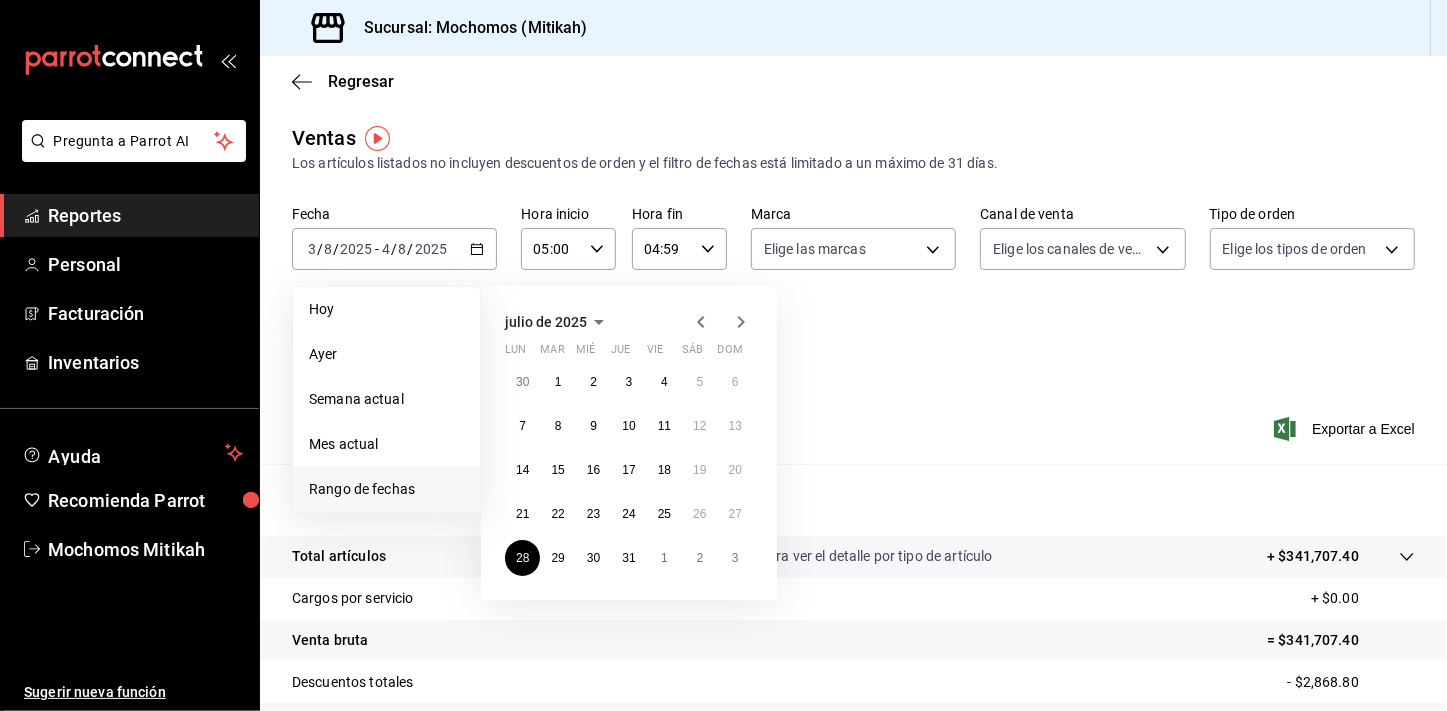 click 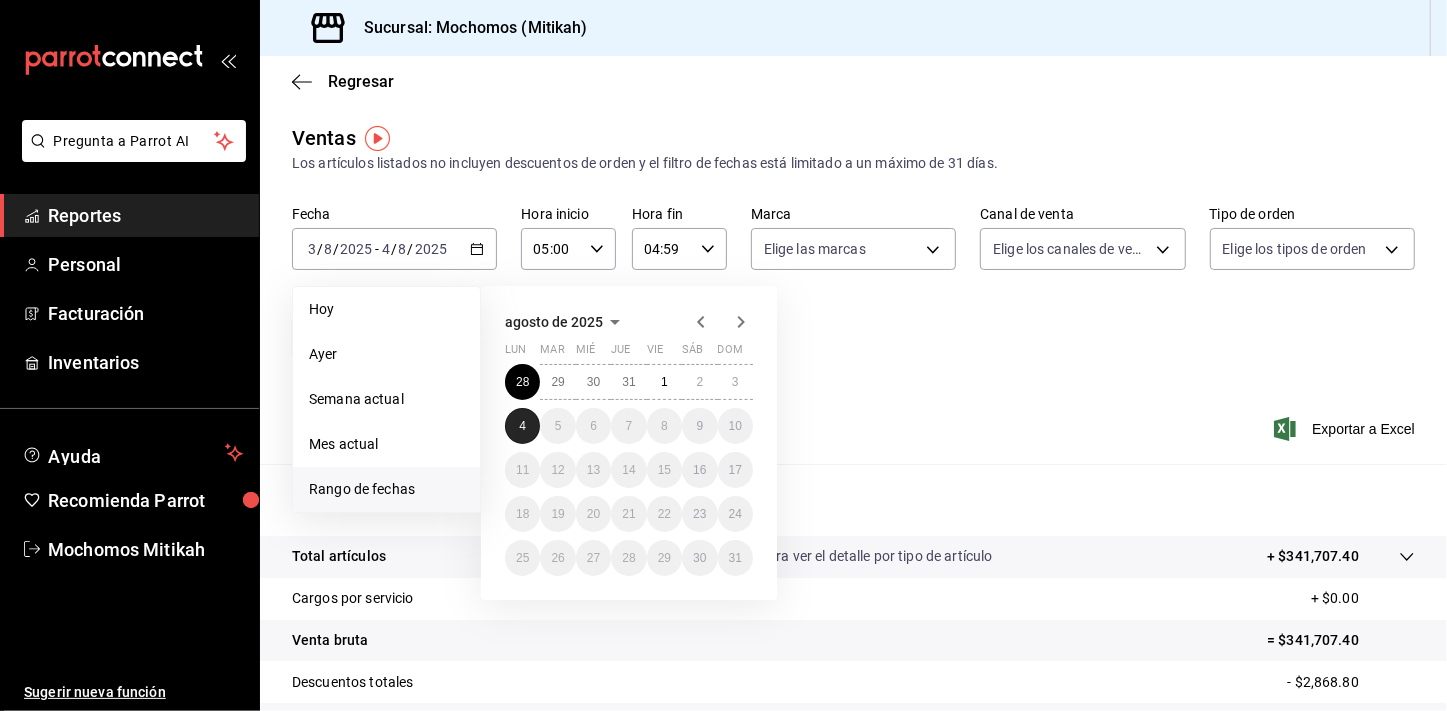 click on "4" at bounding box center [522, 426] 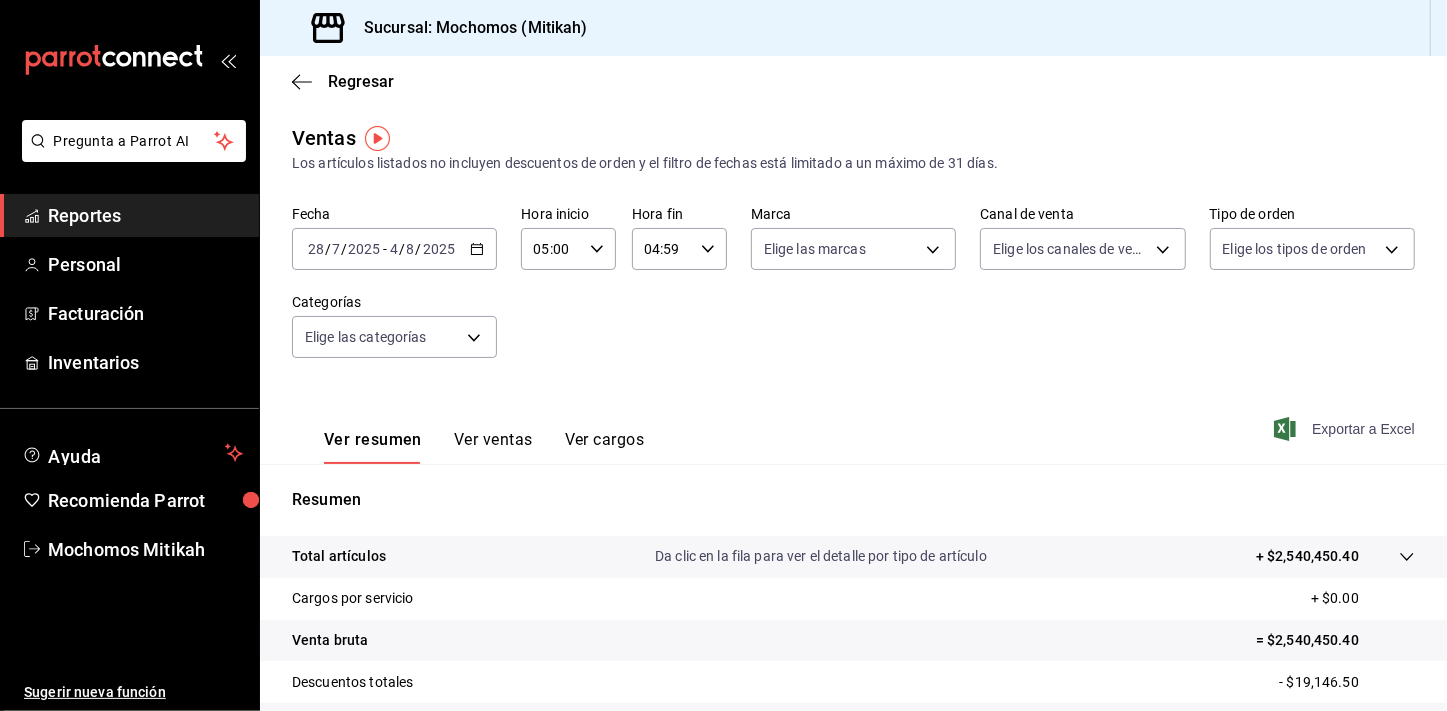 click on "Exportar a Excel" at bounding box center [1346, 429] 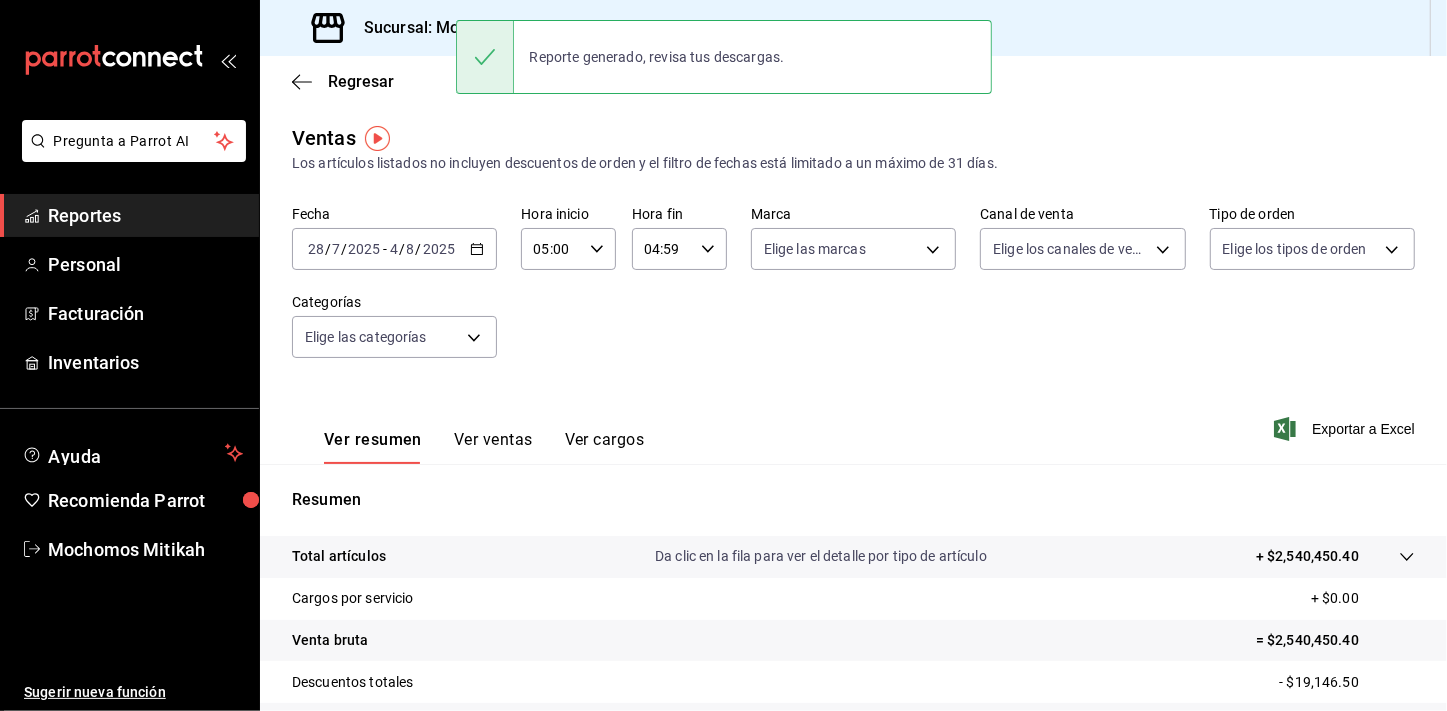 click on "Ver resumen Ver ventas Ver cargos Exportar a Excel" at bounding box center (853, 423) 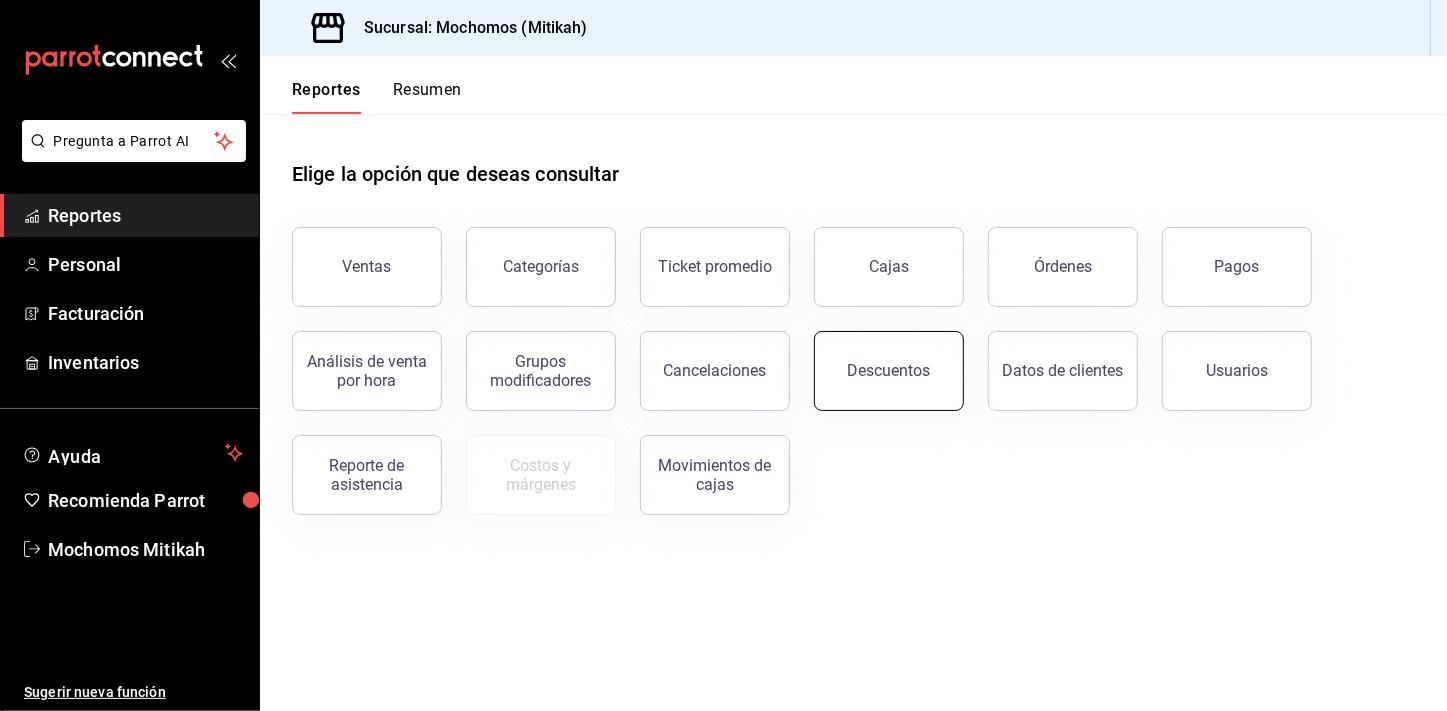 click on "Descuentos" at bounding box center (889, 371) 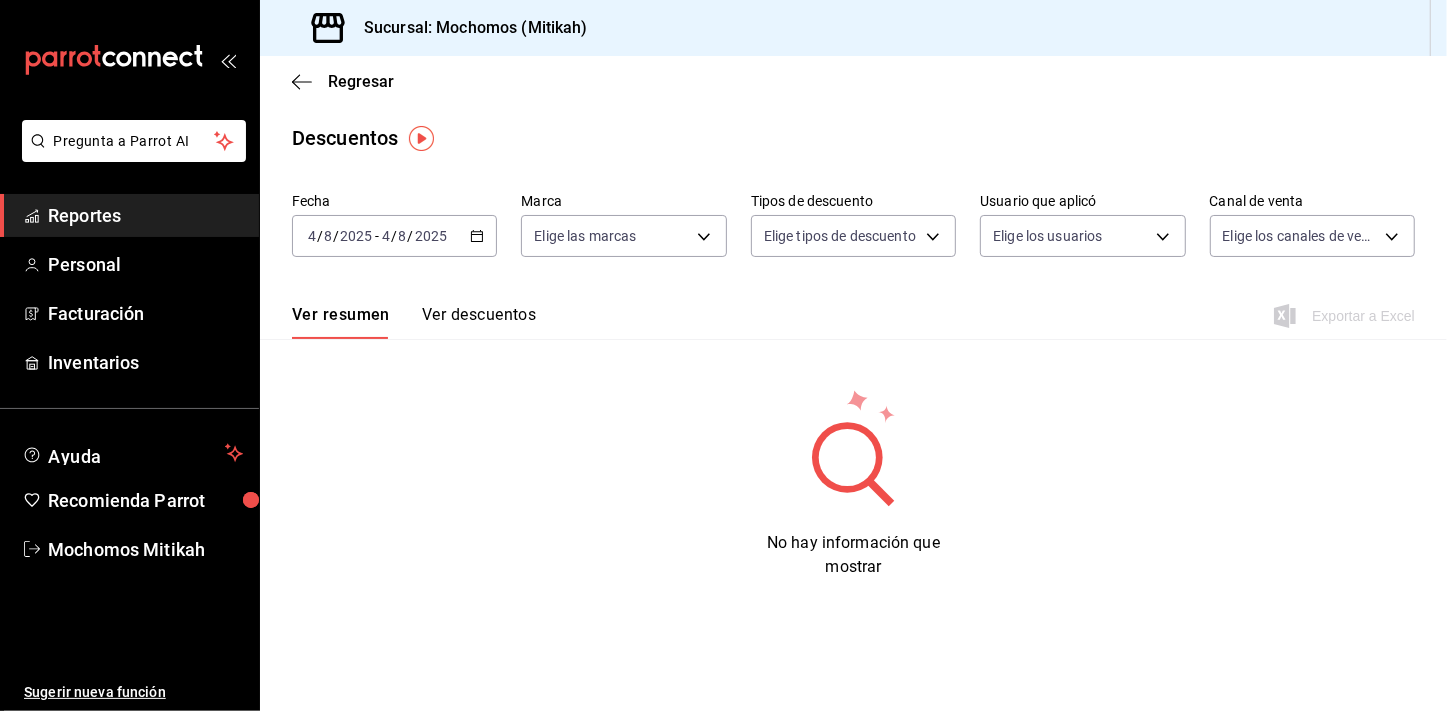 click 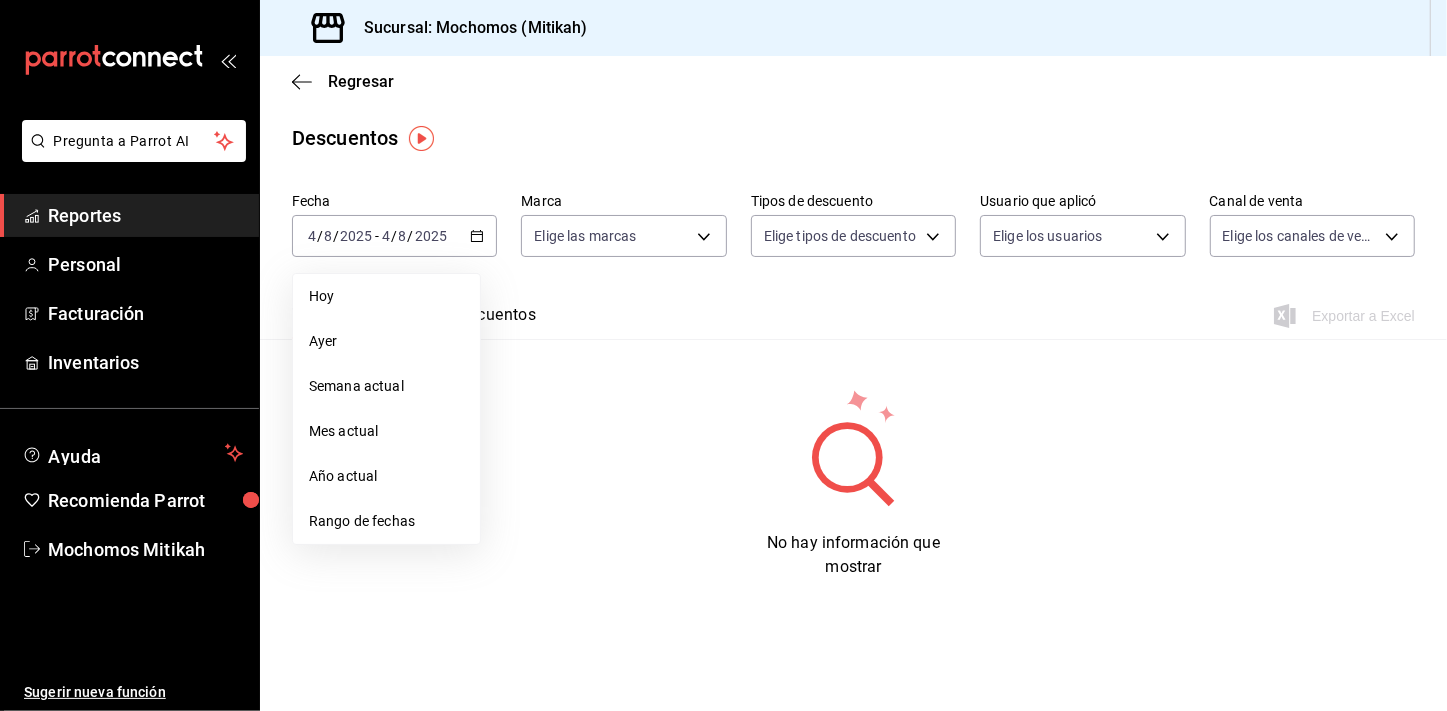 click on "Rango de fechas" at bounding box center (386, 521) 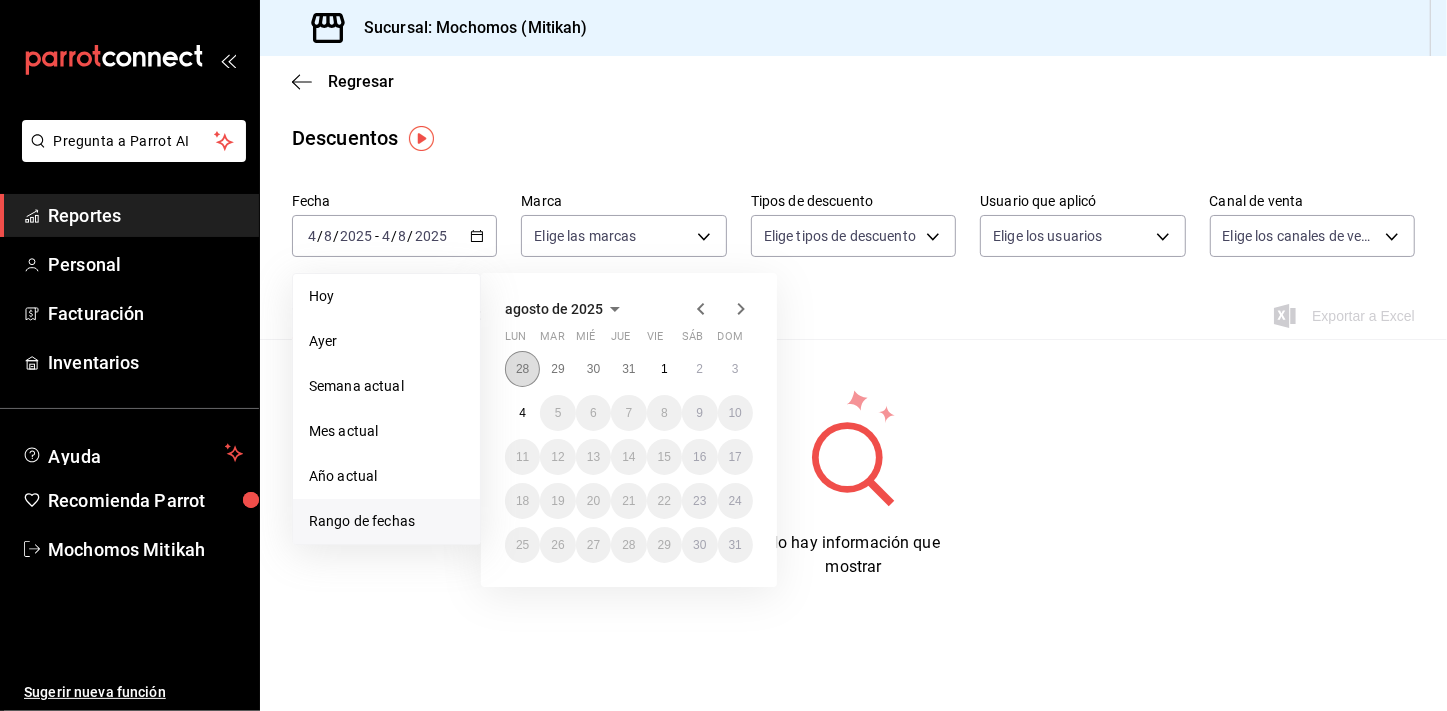 click on "28" at bounding box center (522, 369) 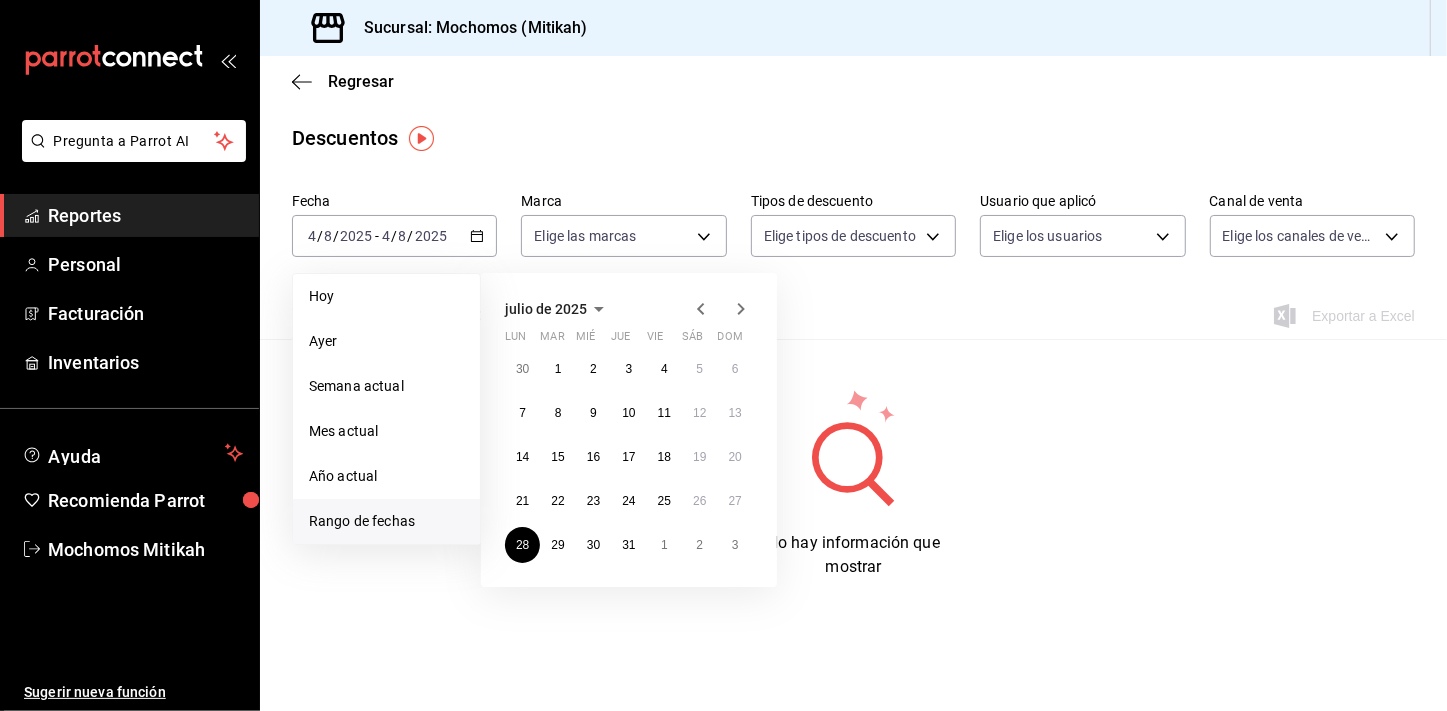 click 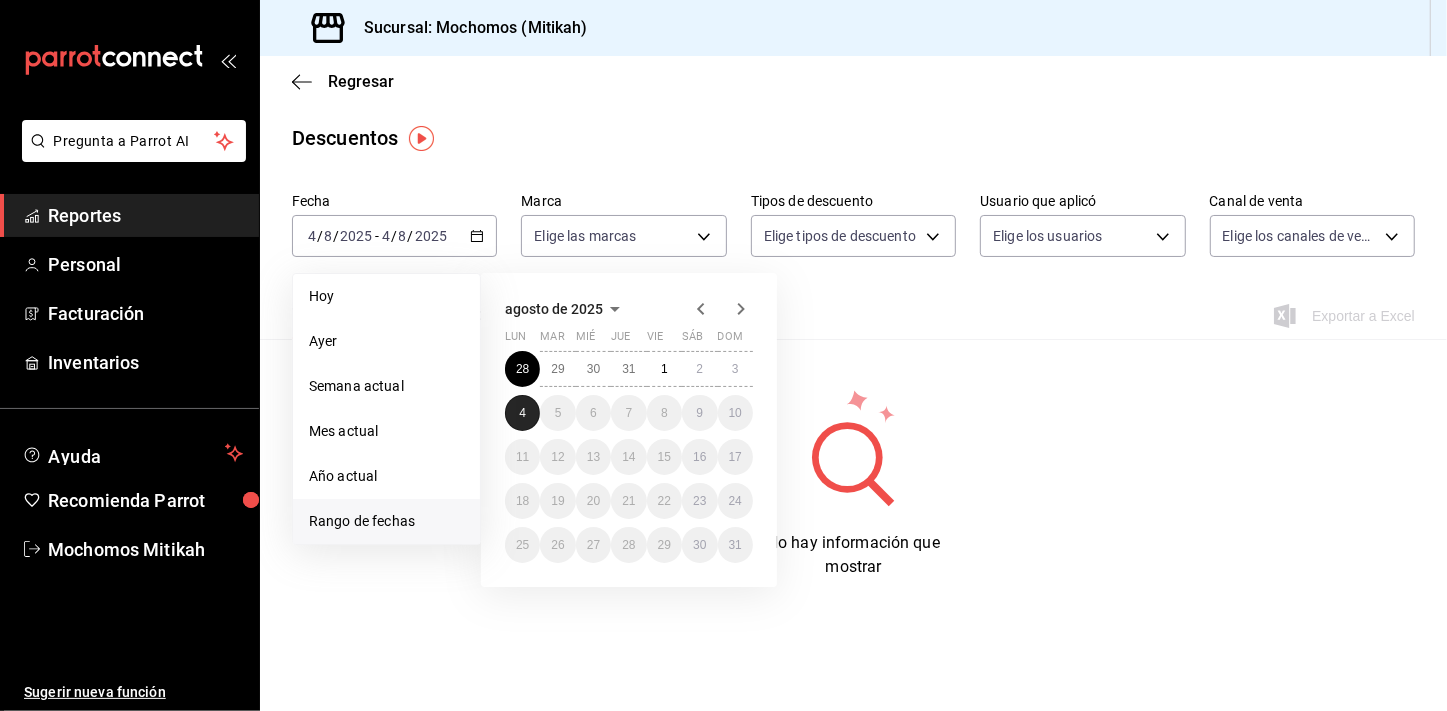 click on "4" at bounding box center (522, 413) 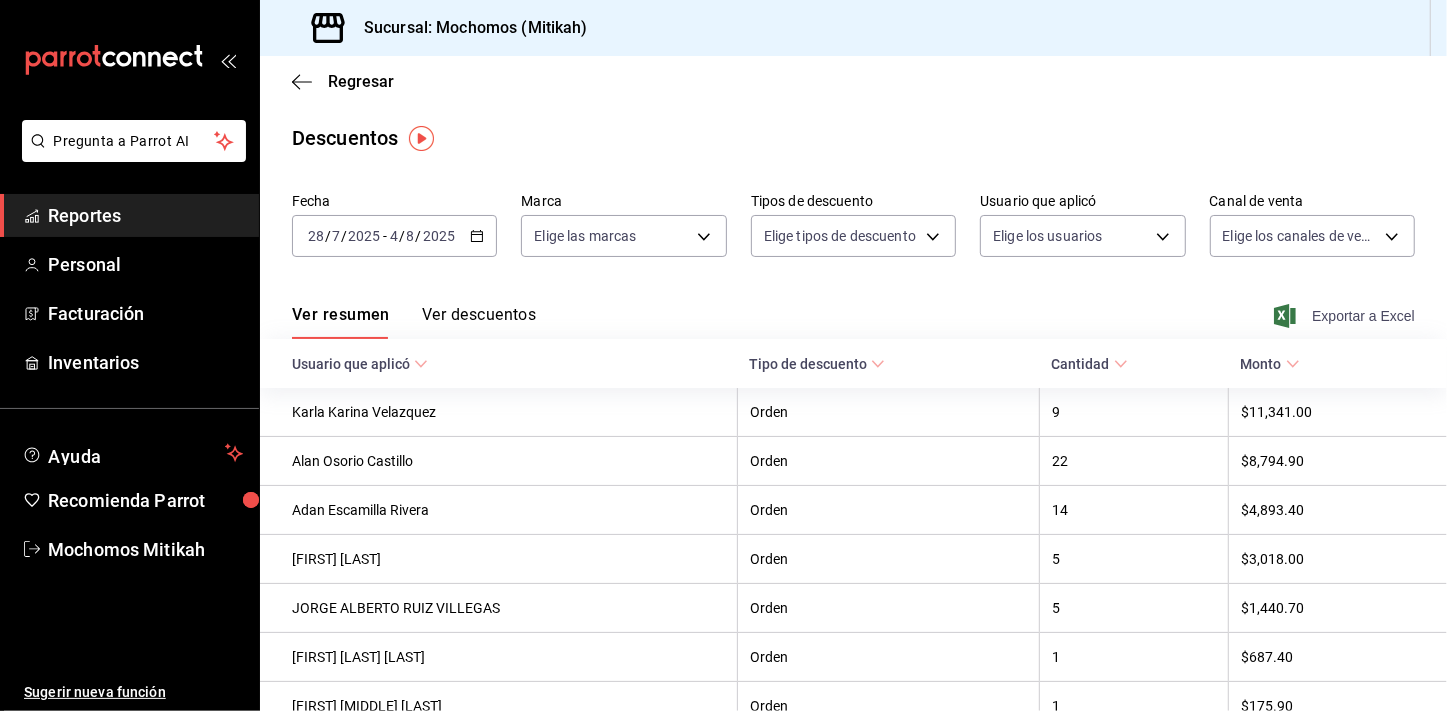 click on "Exportar a Excel" at bounding box center (1346, 316) 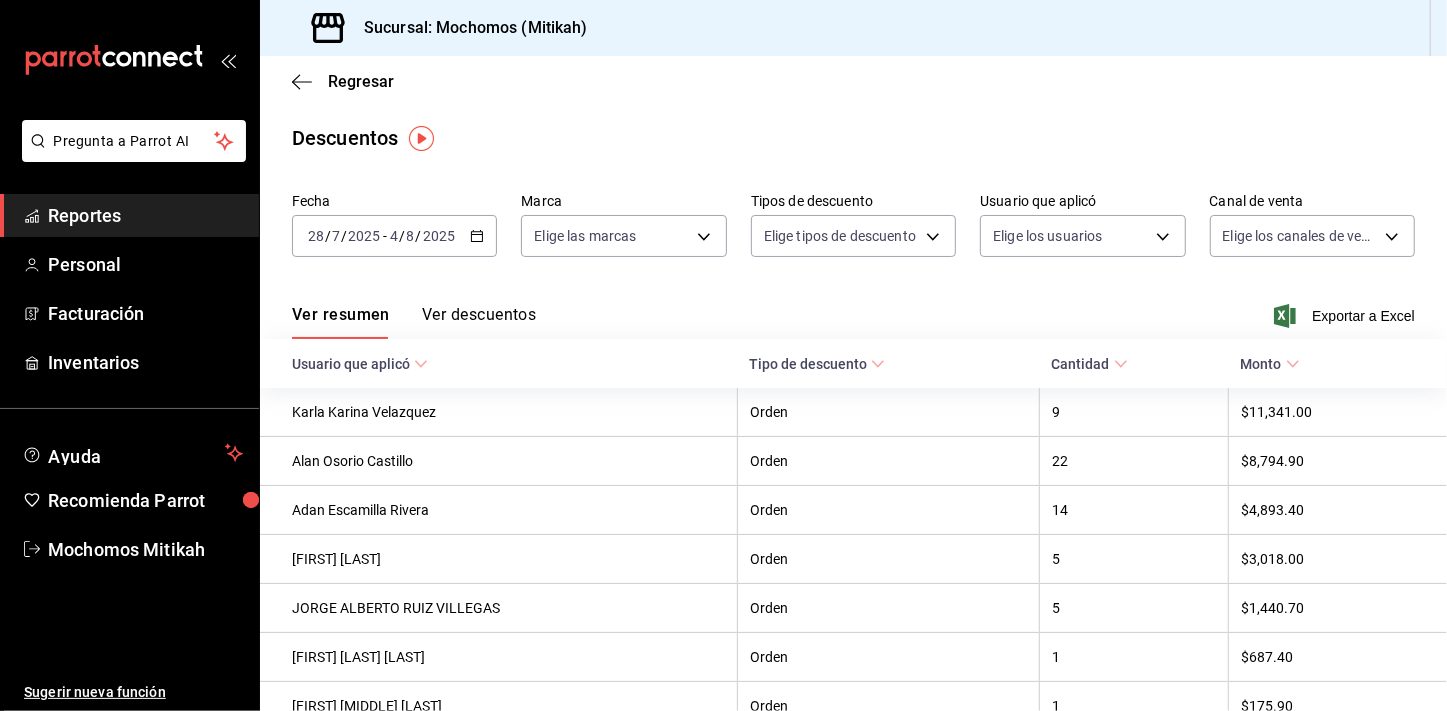 click on "Reportes" at bounding box center [145, 215] 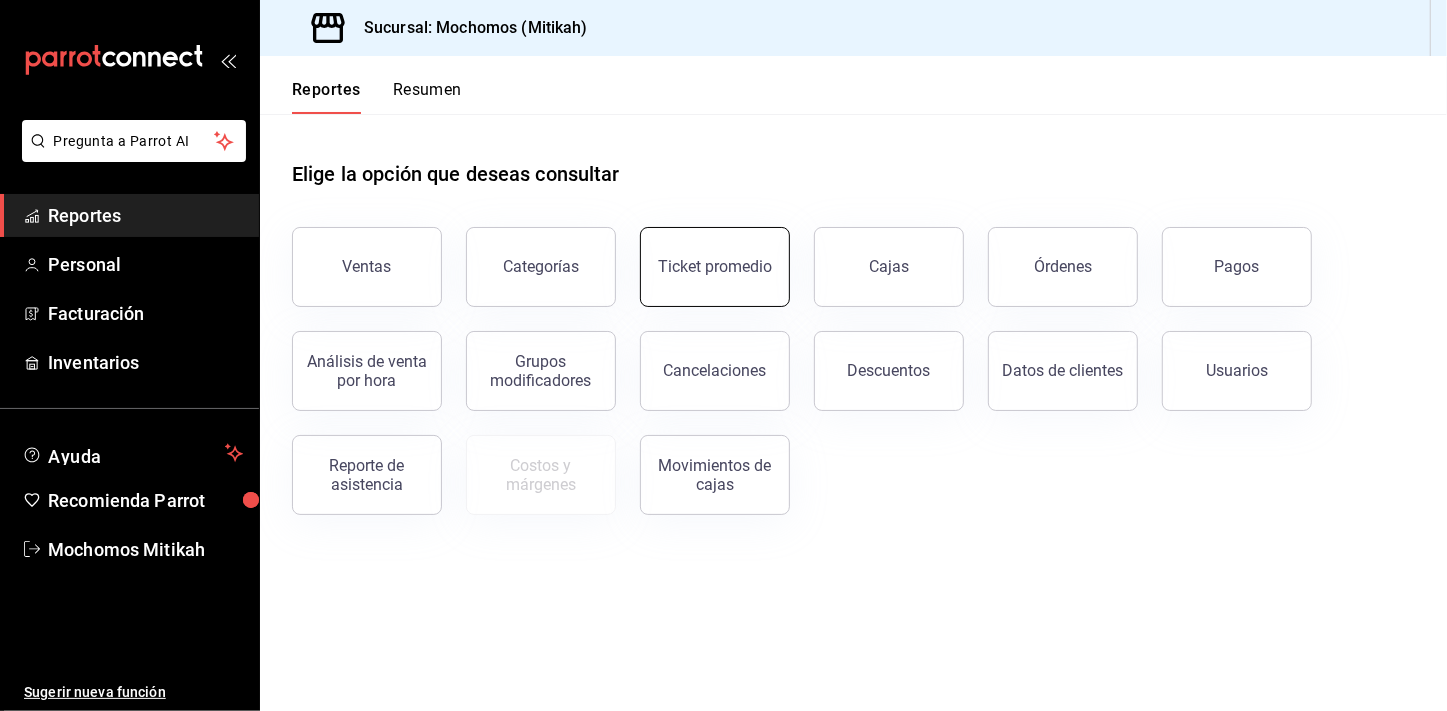 click on "Ticket promedio" at bounding box center [715, 267] 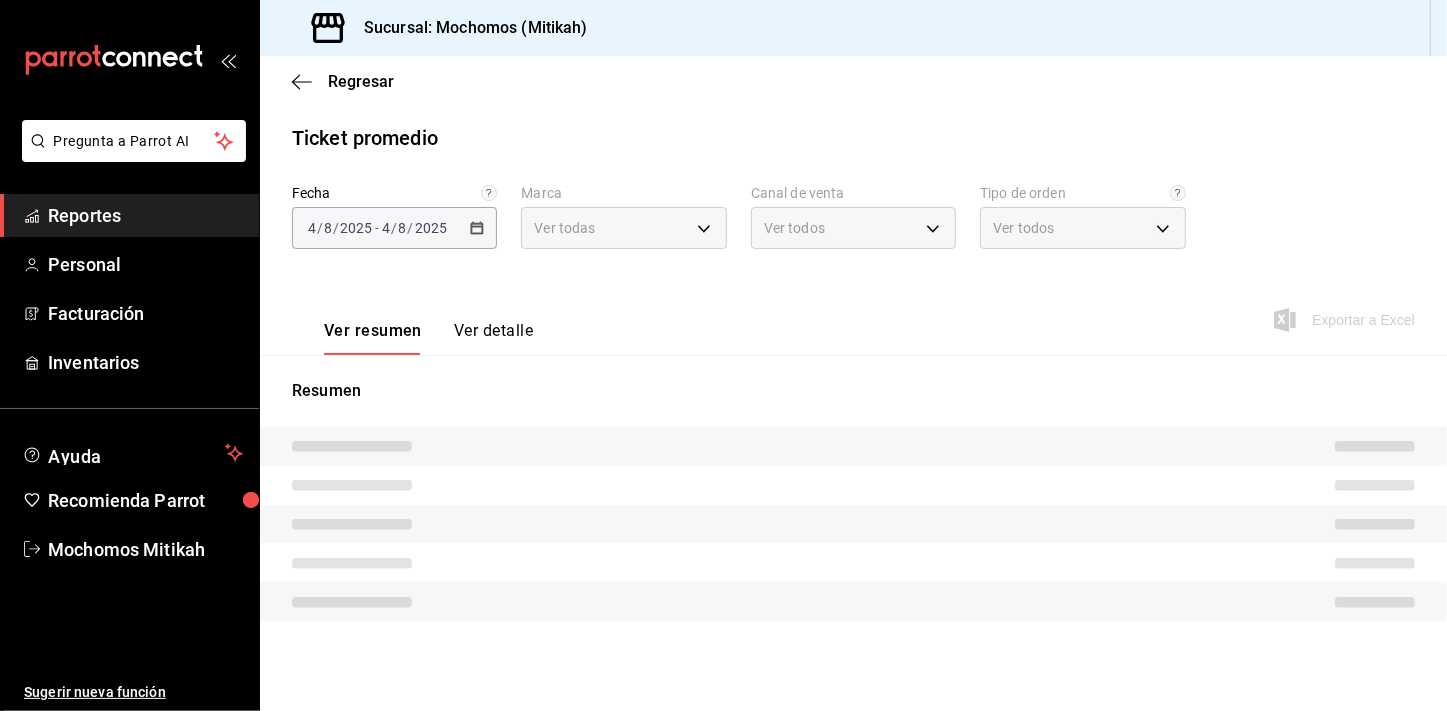 type on "d0e5f648-281b-433d-bf08-9501e0541b8c" 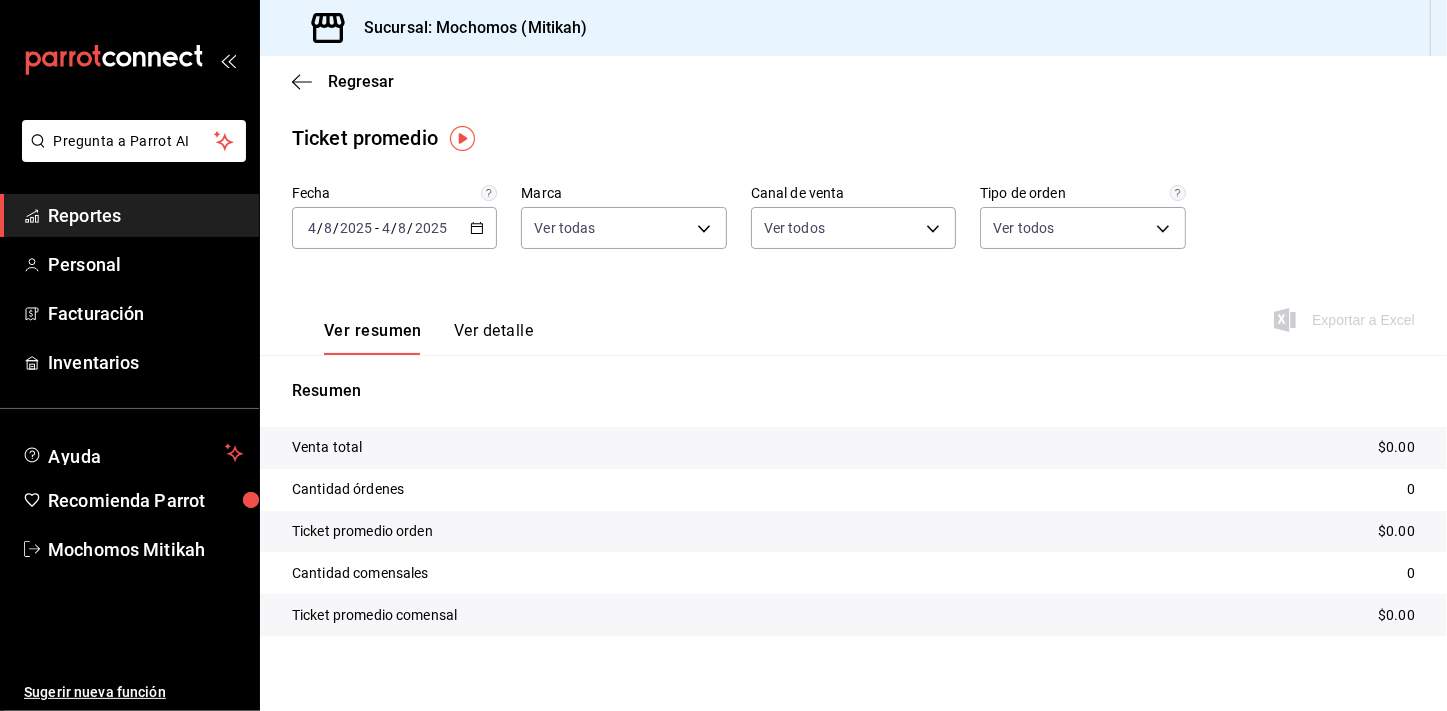 click on "2025-08-04 4 / 8 / 2025 - 2025-08-04 4 / 8 / 2025" at bounding box center [394, 228] 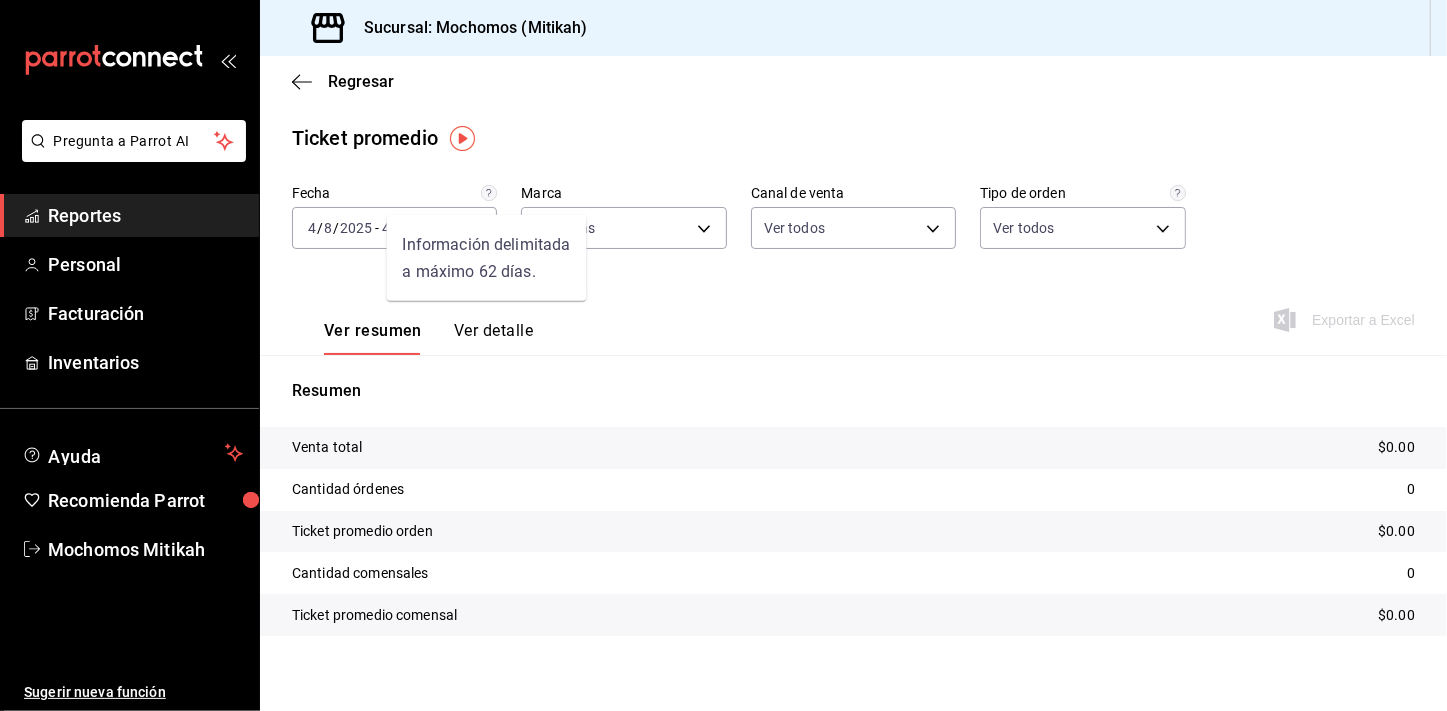 click on "Información delimitada a máximo 62 días." at bounding box center (487, 258) 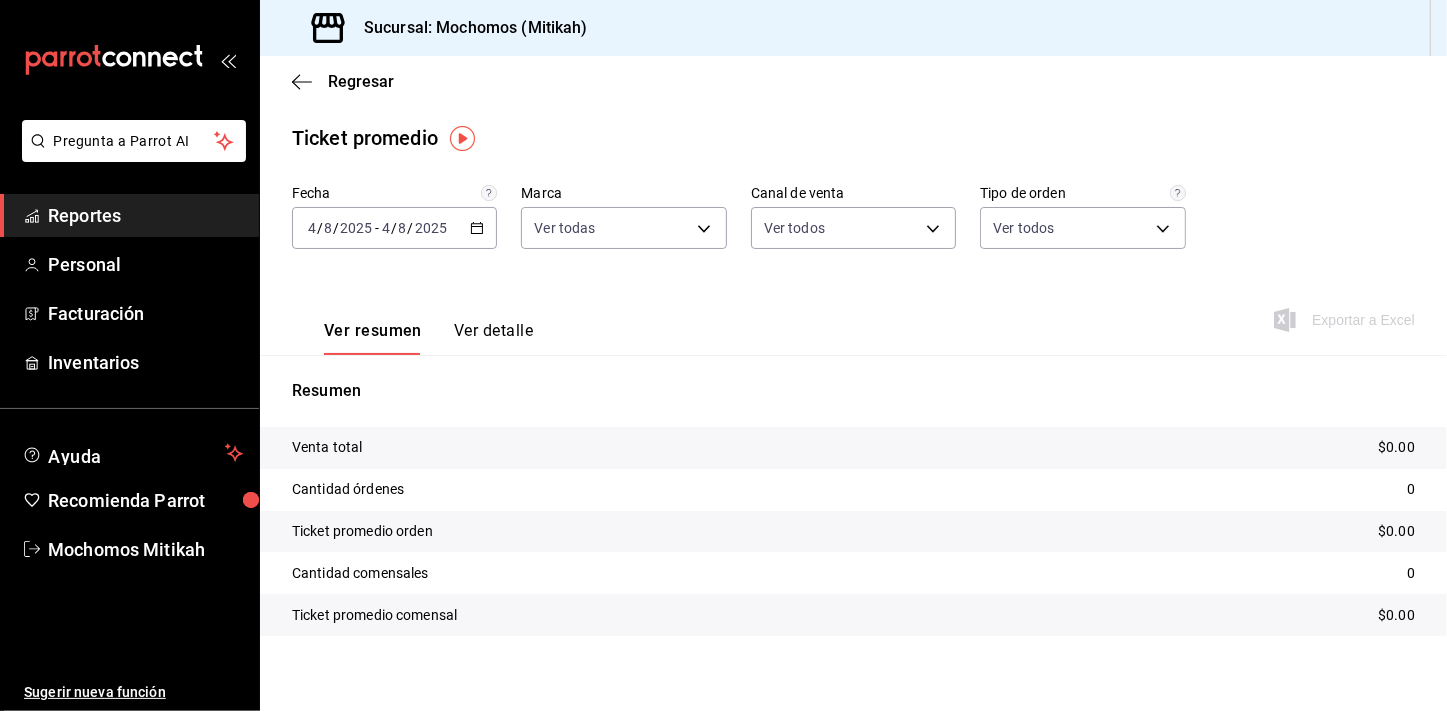 click on "Ticket promedio" at bounding box center (853, 138) 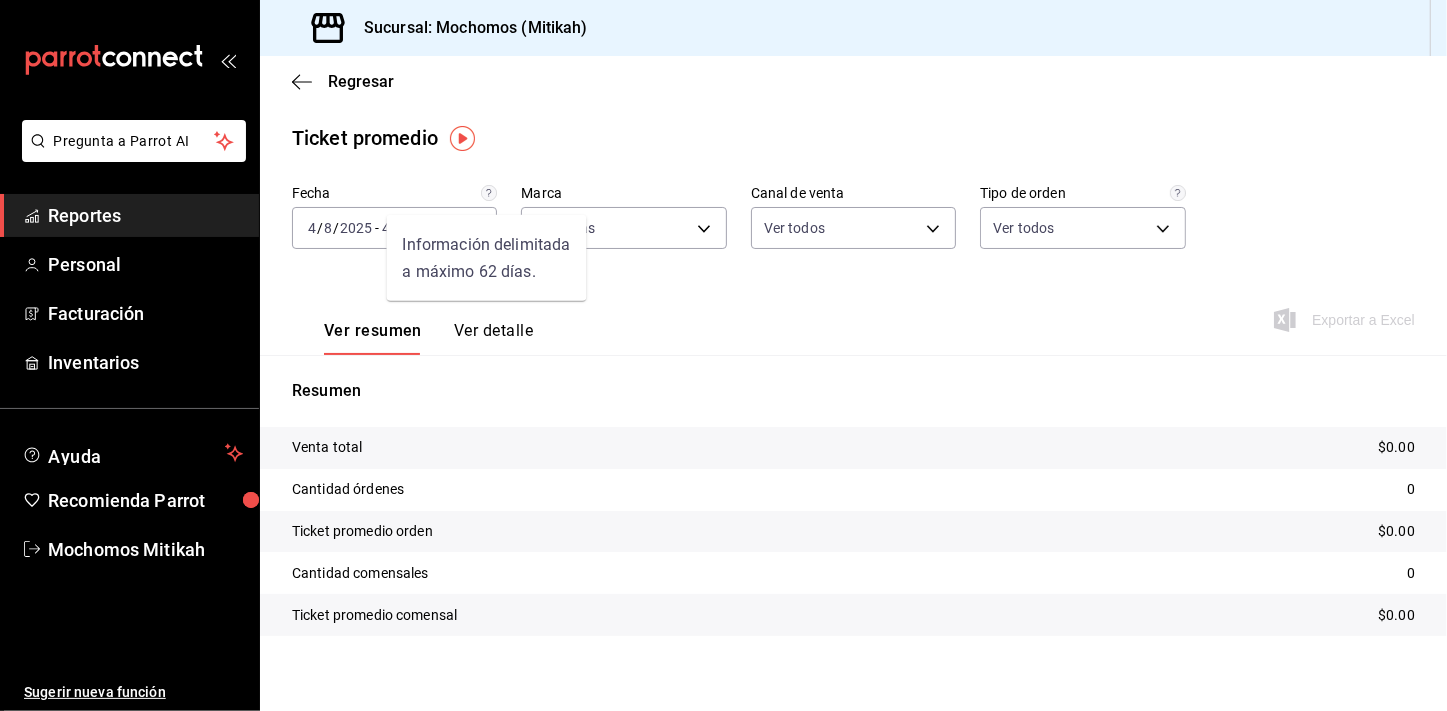 click on "Información delimitada a máximo 62 días." at bounding box center (487, 258) 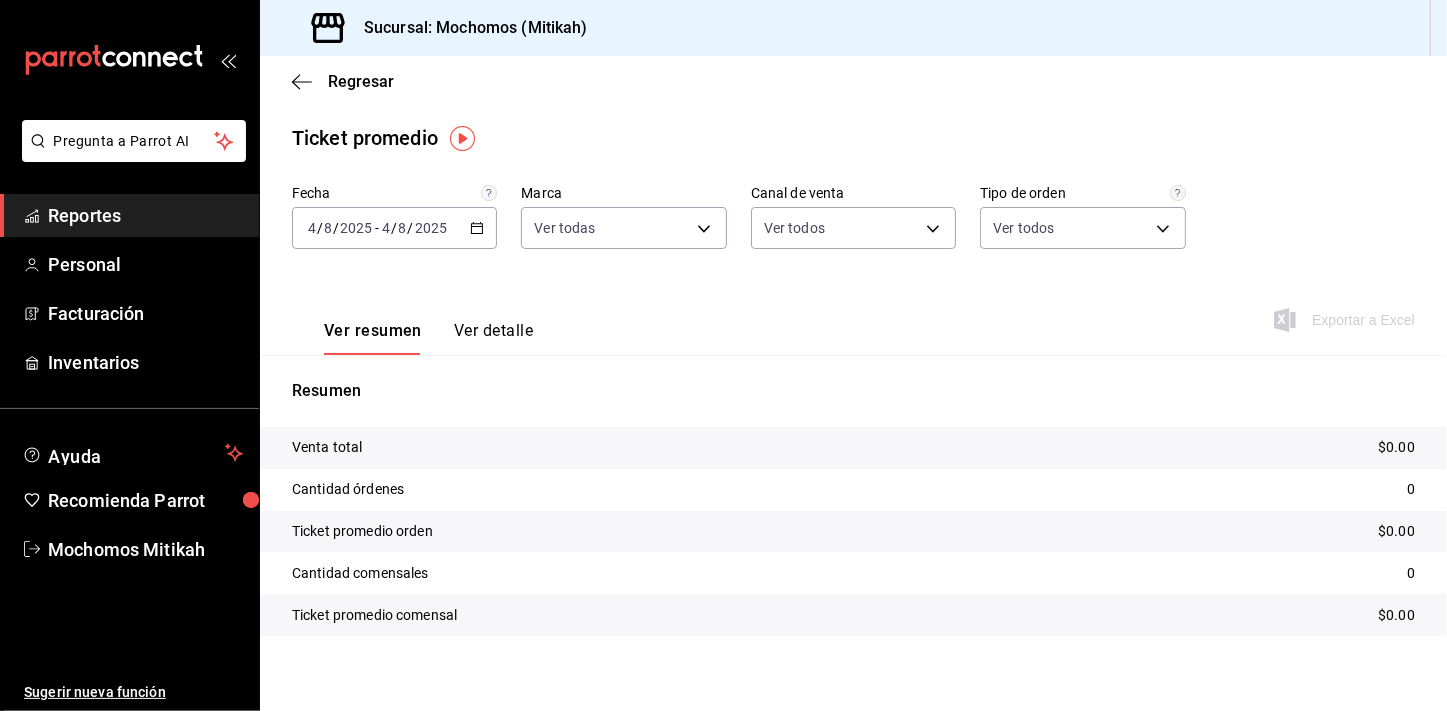 click on "2025-08-04 4 / 8 / 2025 - 2025-08-04 4 / 8 / 2025" at bounding box center (394, 228) 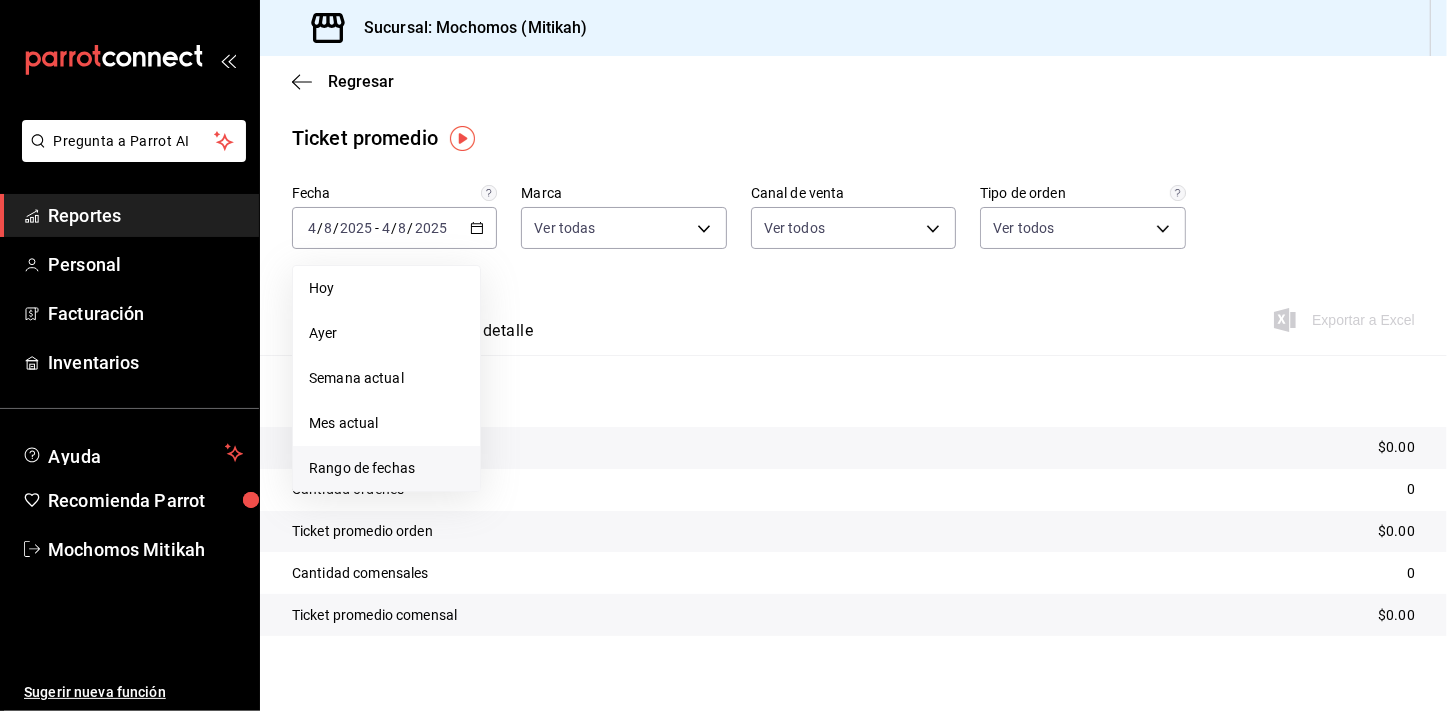 click on "Rango de fechas" at bounding box center (386, 468) 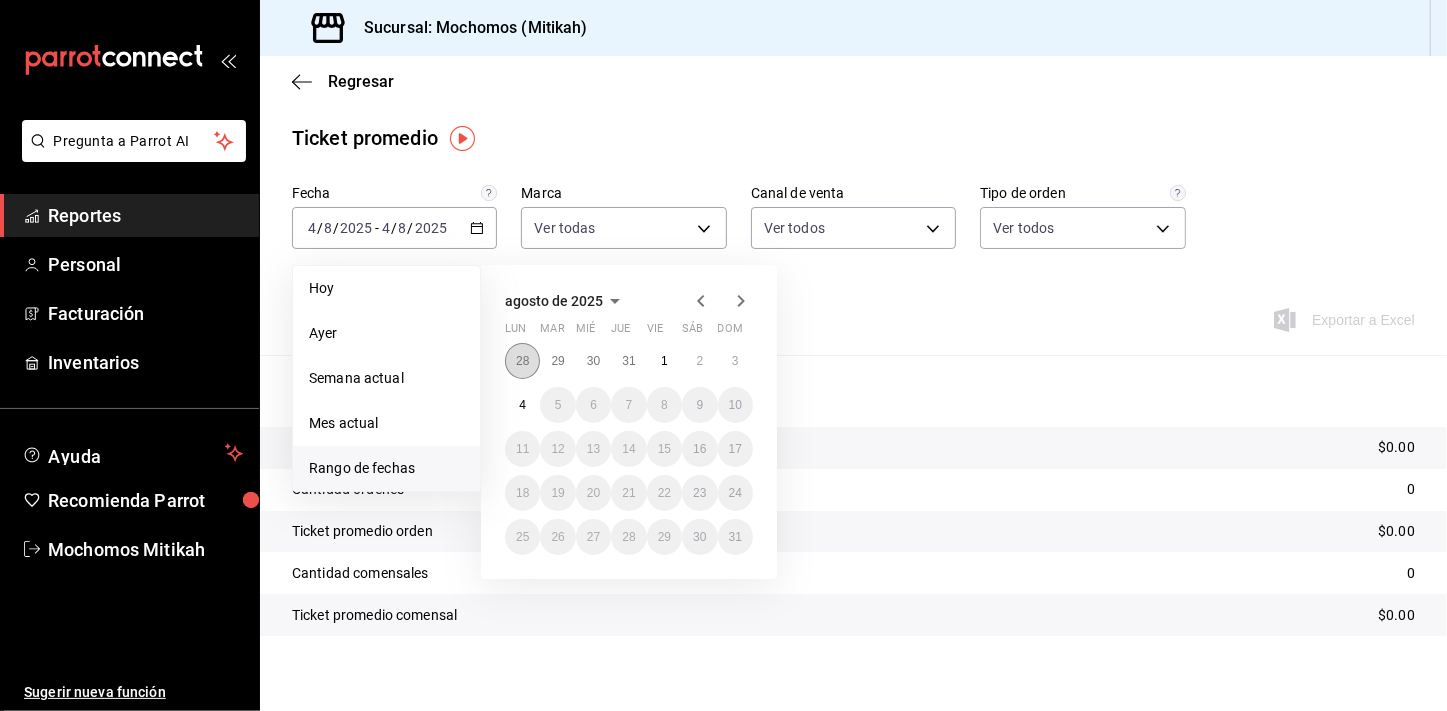 click on "28" at bounding box center [522, 361] 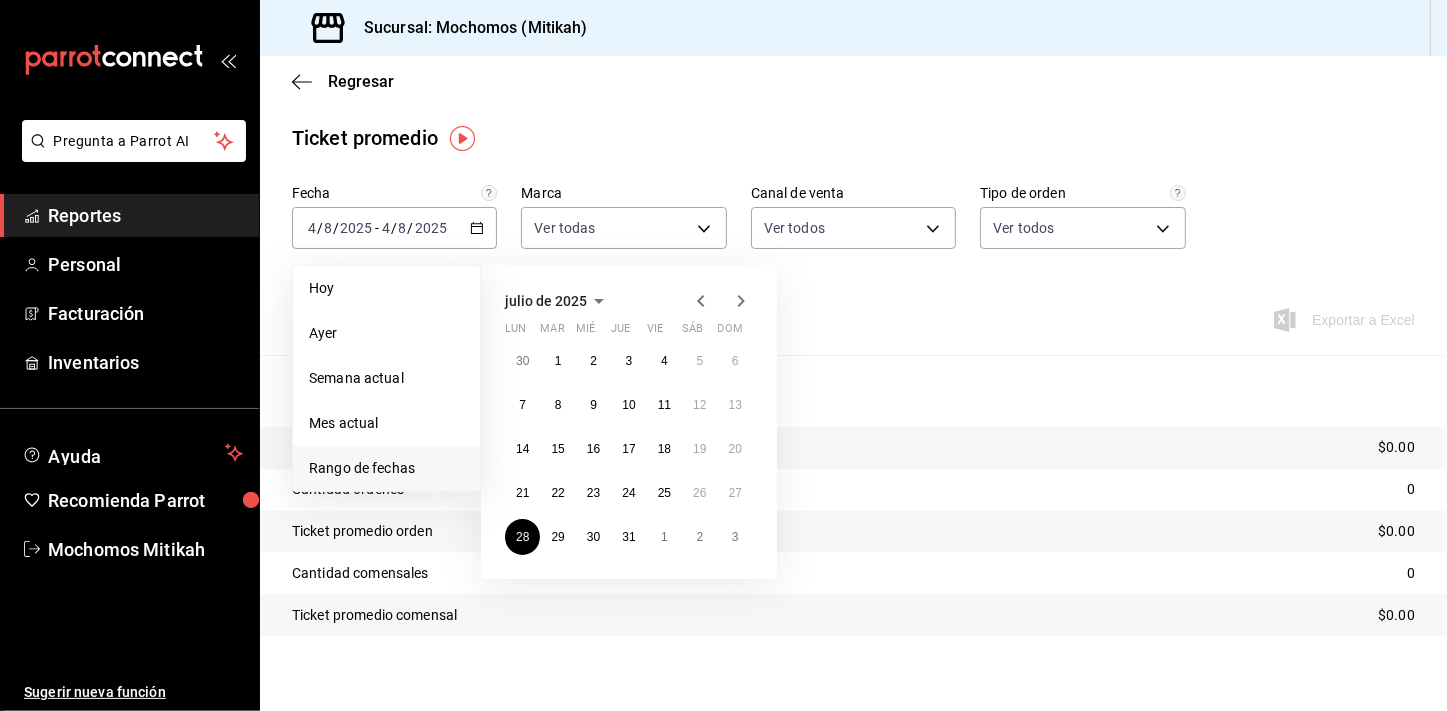 click 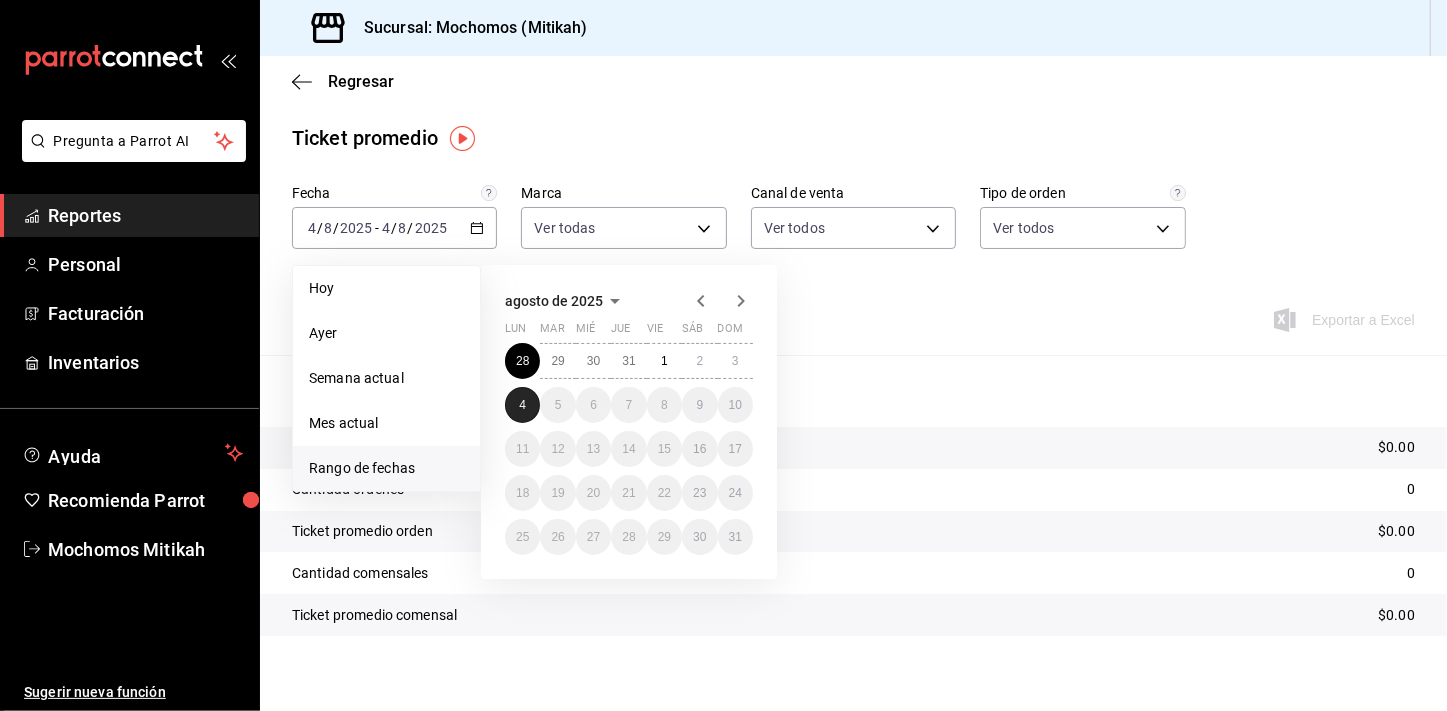 click on "4" at bounding box center (522, 405) 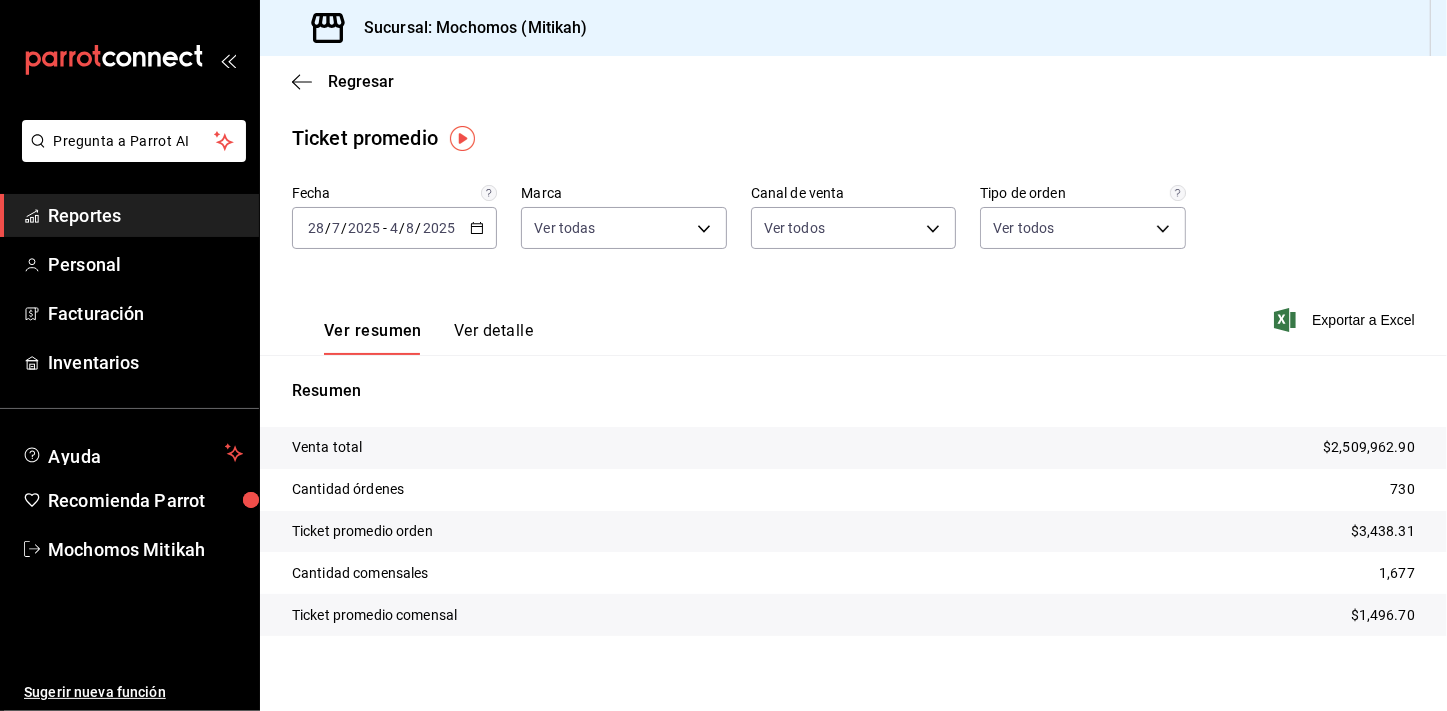 click on "Ver resumen Ver detalle Exportar a Excel" at bounding box center (853, 314) 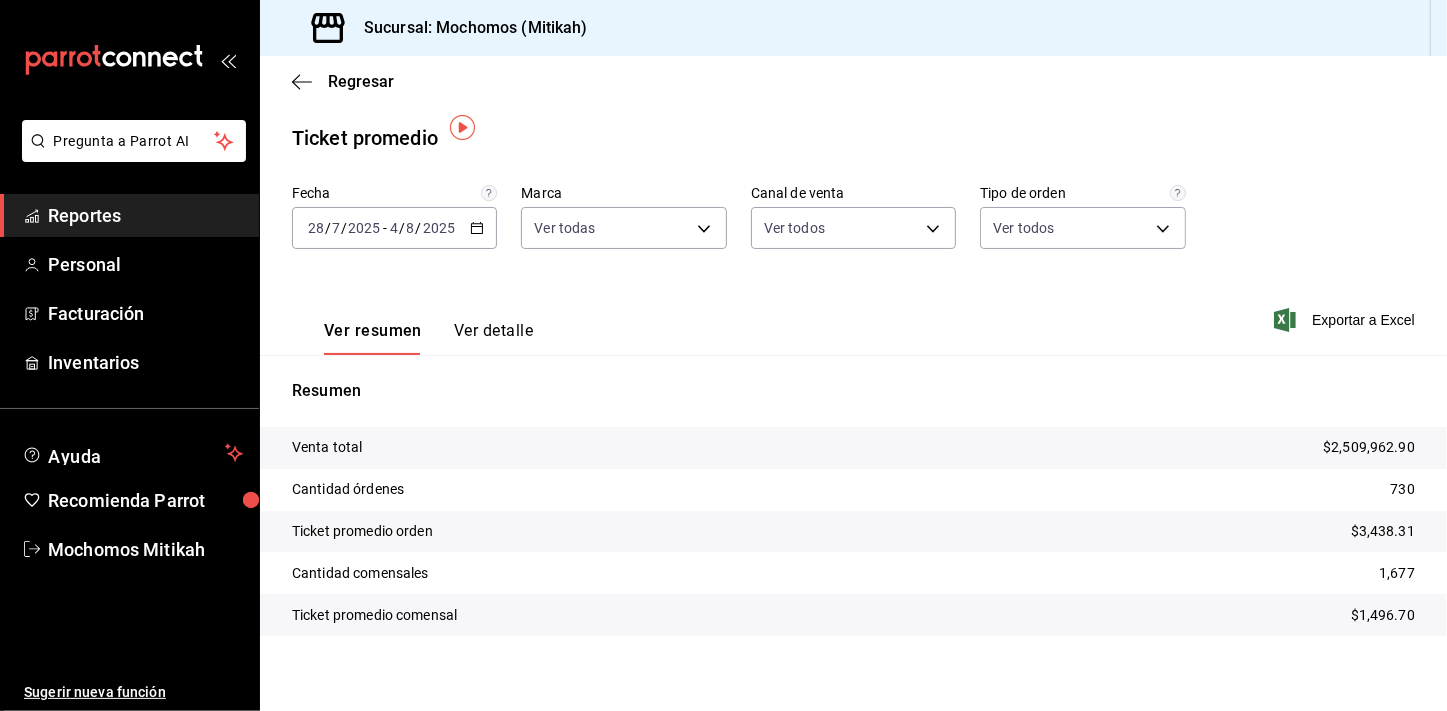 scroll, scrollTop: 12, scrollLeft: 0, axis: vertical 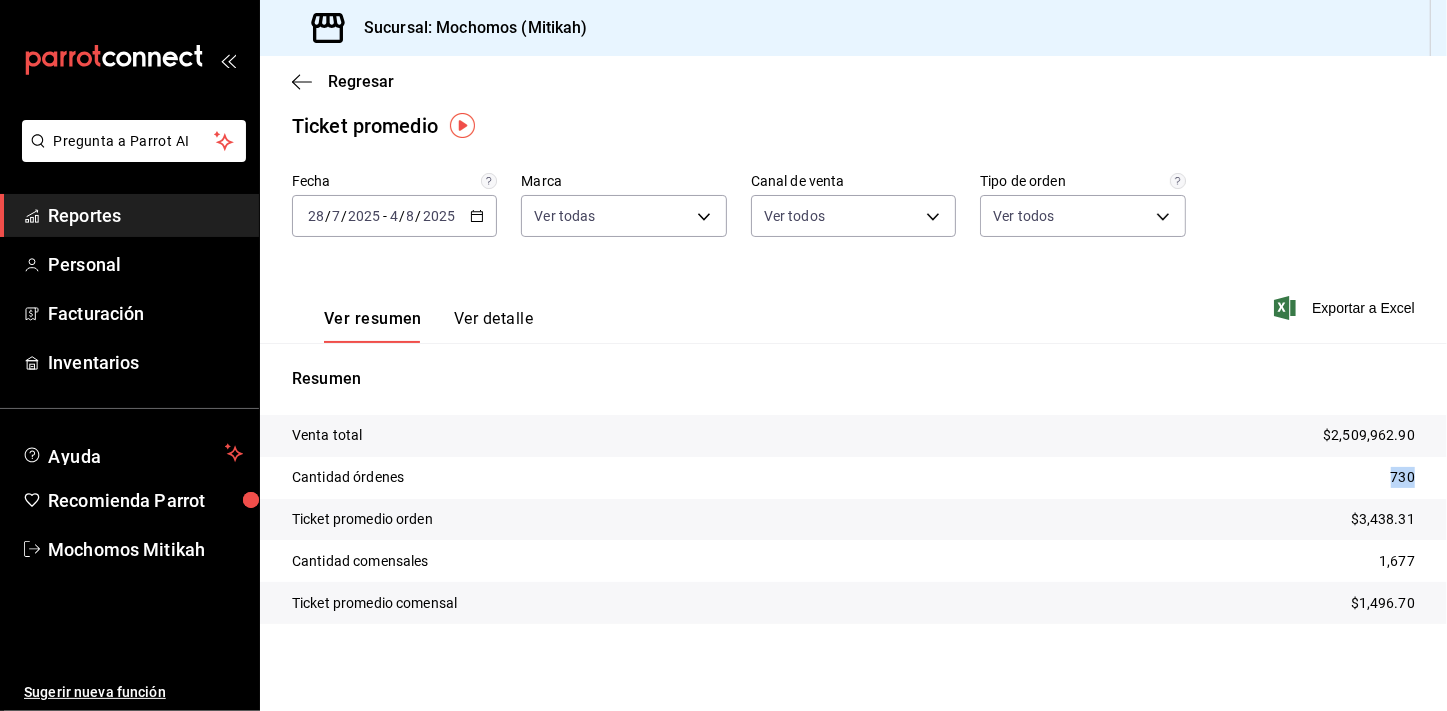 drag, startPoint x: 1402, startPoint y: 480, endPoint x: 1413, endPoint y: 480, distance: 11 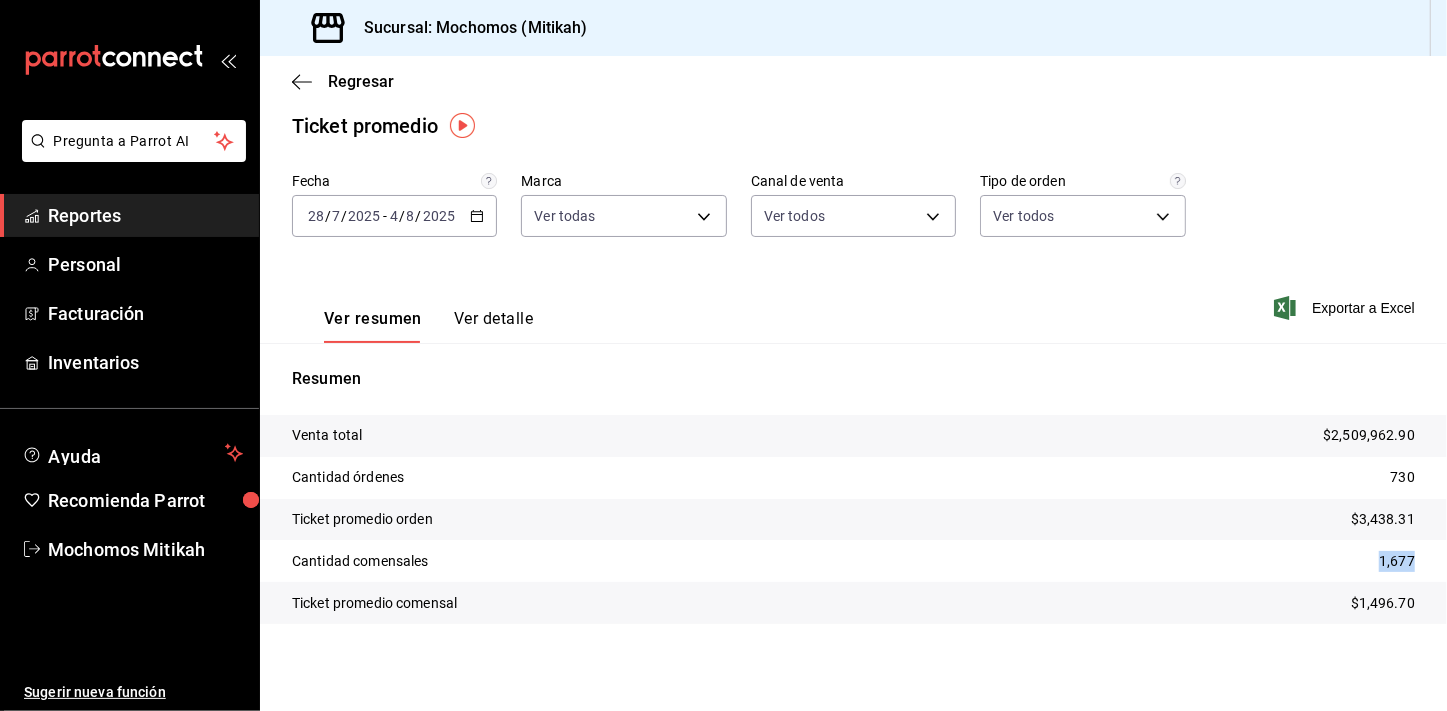 drag, startPoint x: 1370, startPoint y: 556, endPoint x: 1417, endPoint y: 560, distance: 47.169907 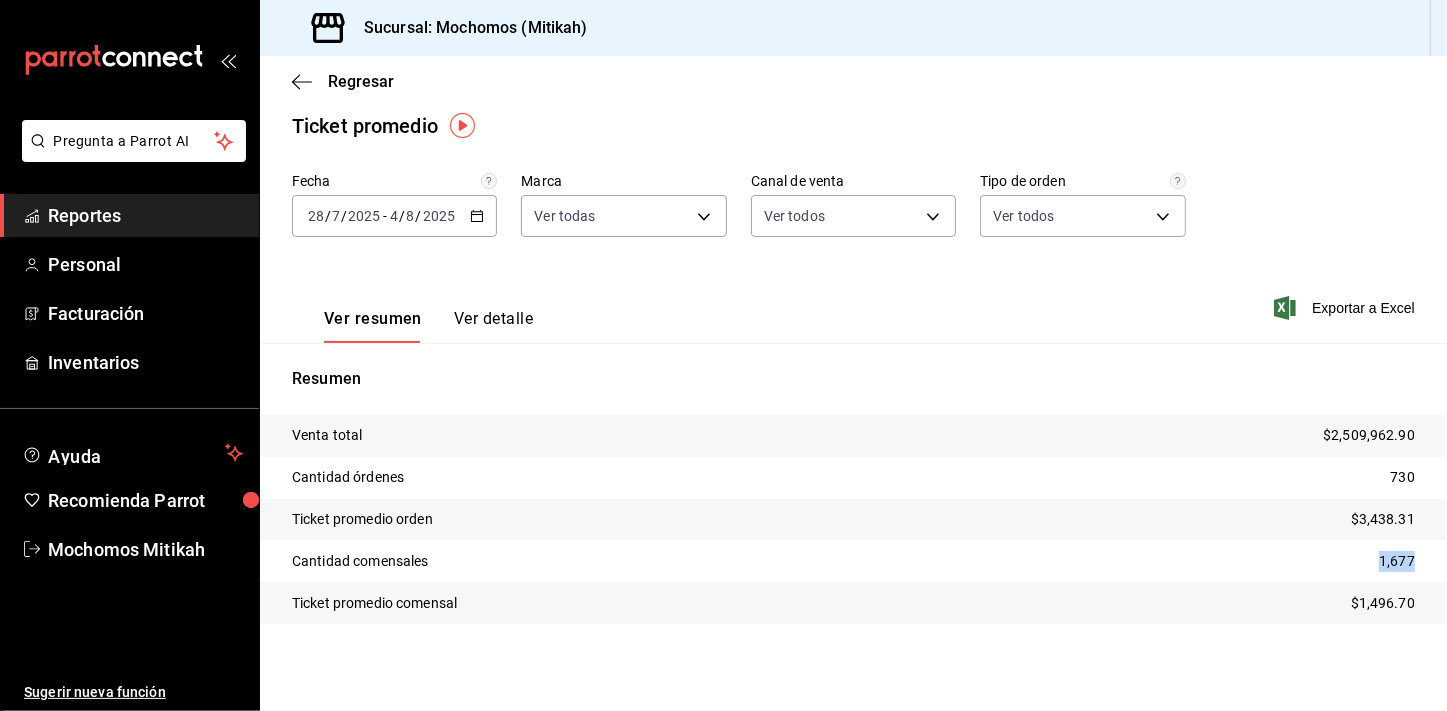 click on "Reportes" at bounding box center (145, 215) 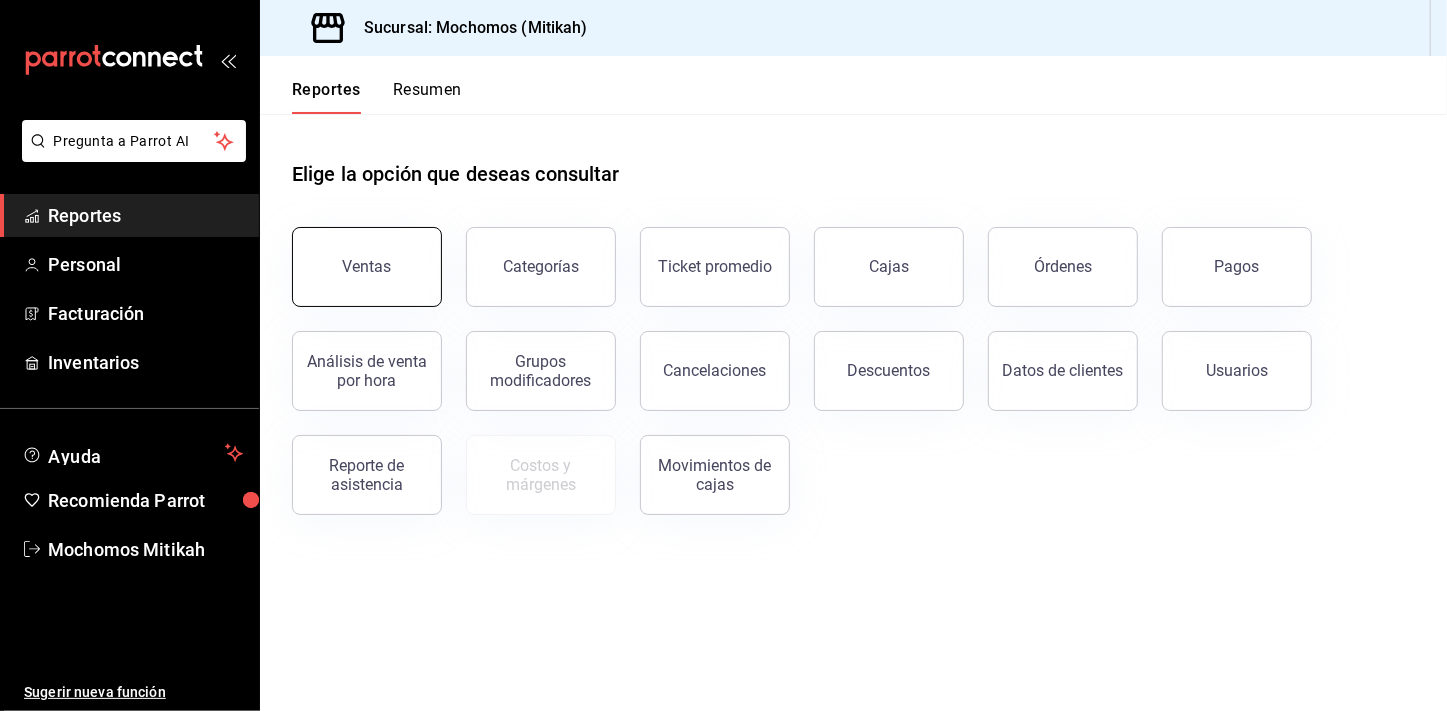 click on "Ventas" at bounding box center [367, 267] 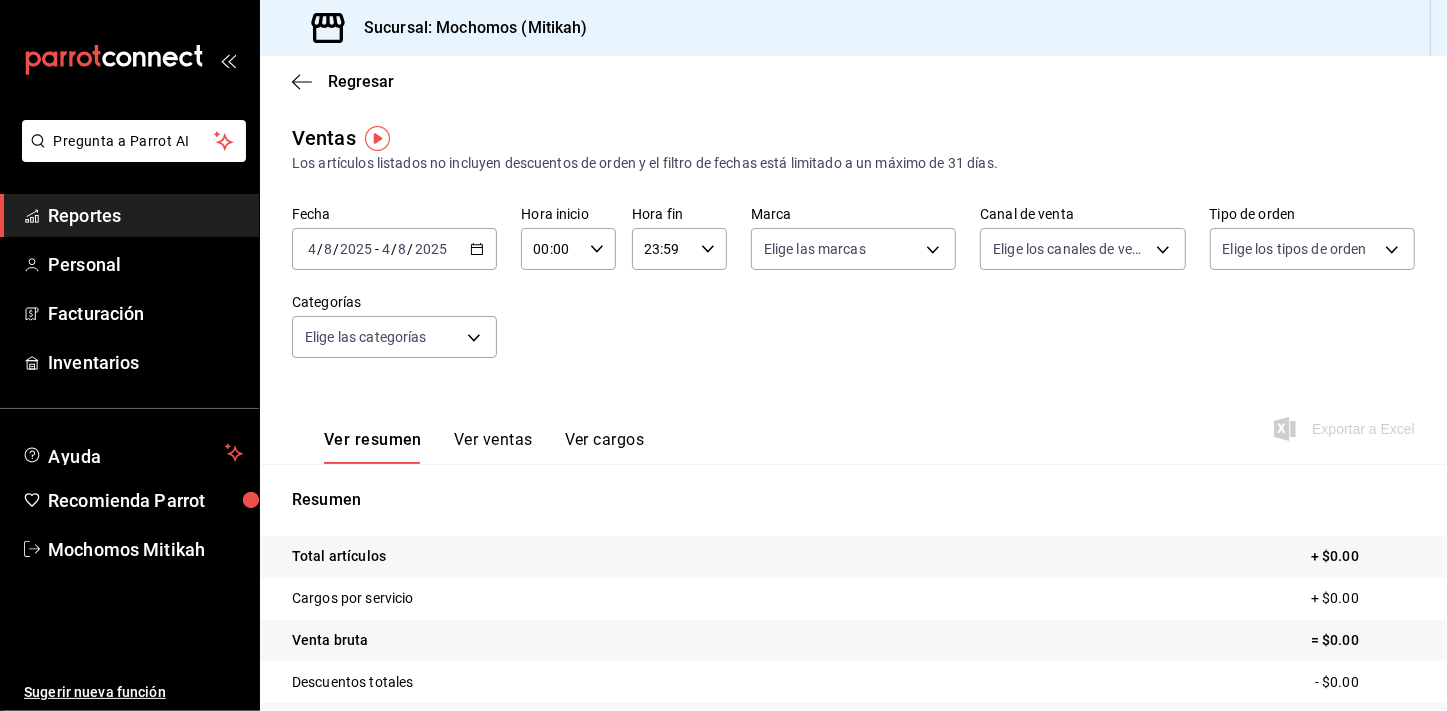 click 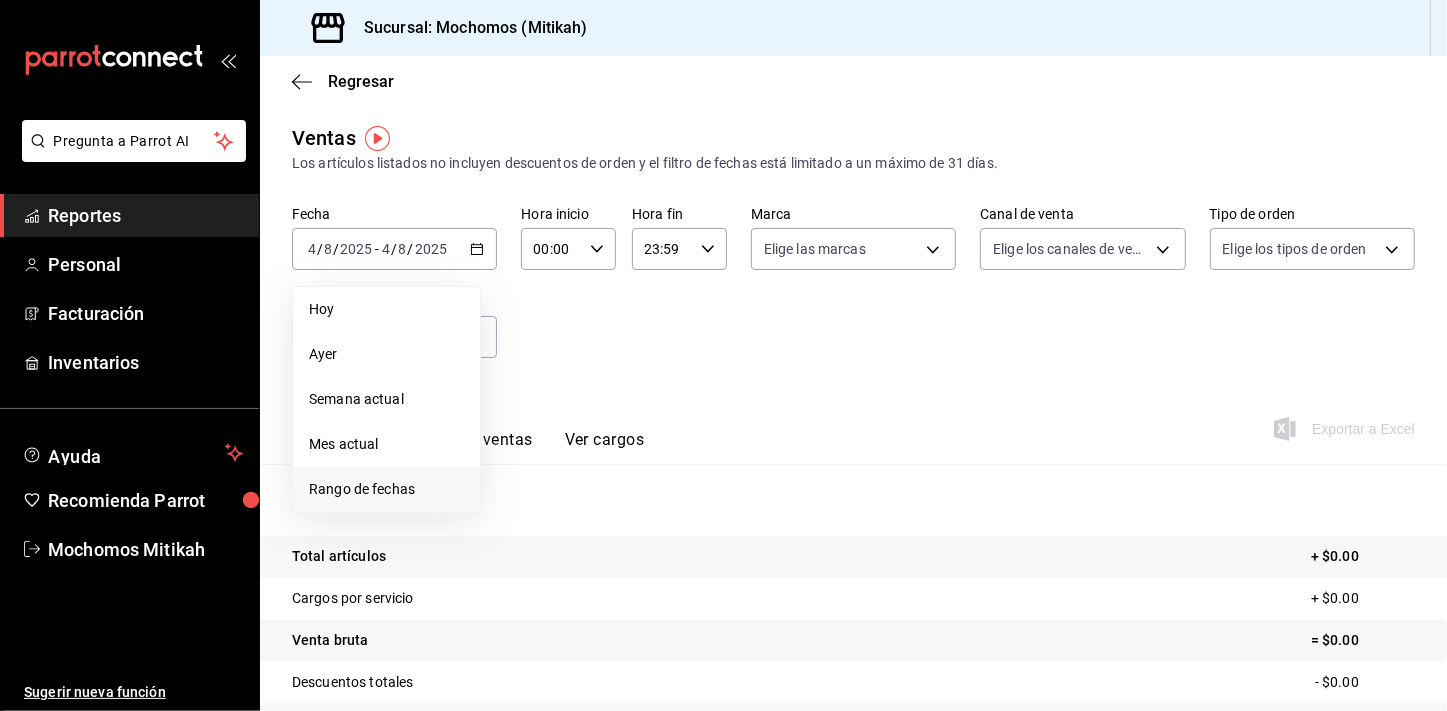 click on "Rango de fechas" at bounding box center [386, 489] 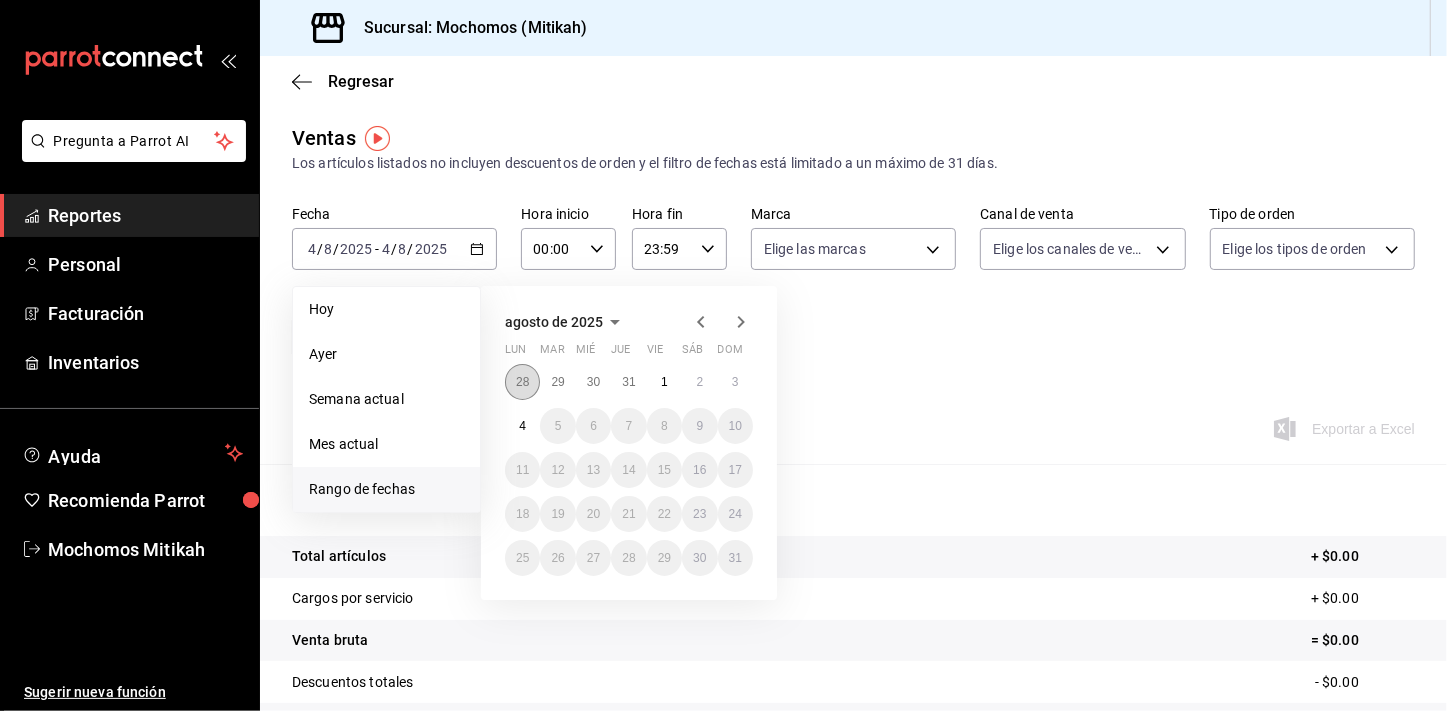 click on "28" at bounding box center (522, 382) 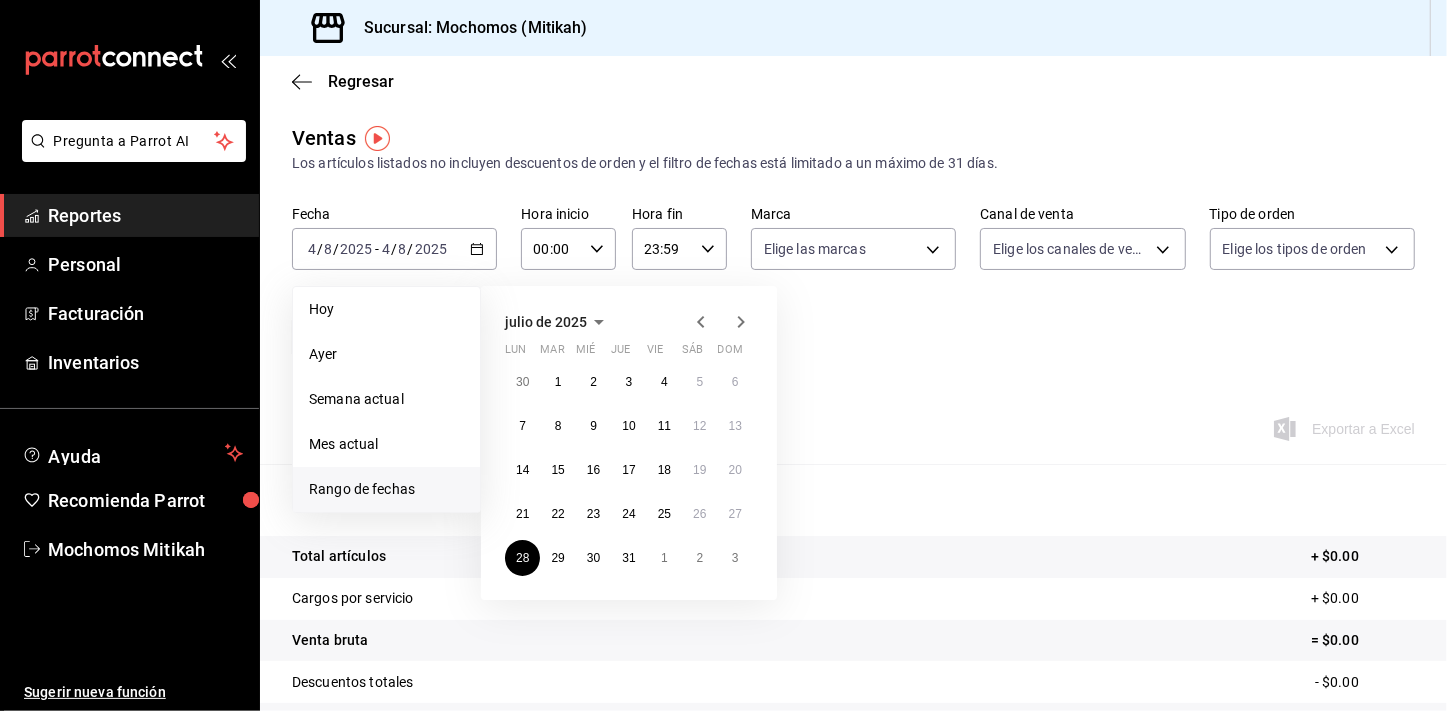 click 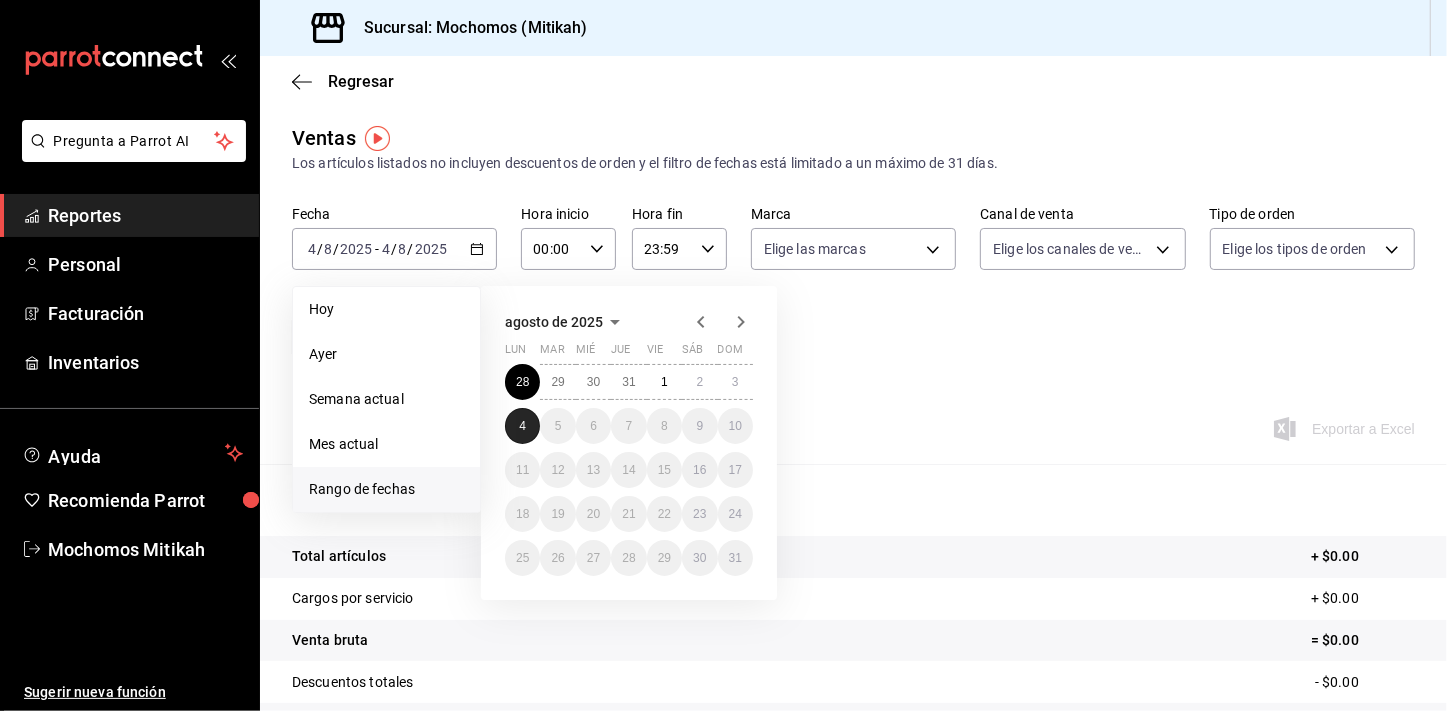 click on "4" at bounding box center (522, 426) 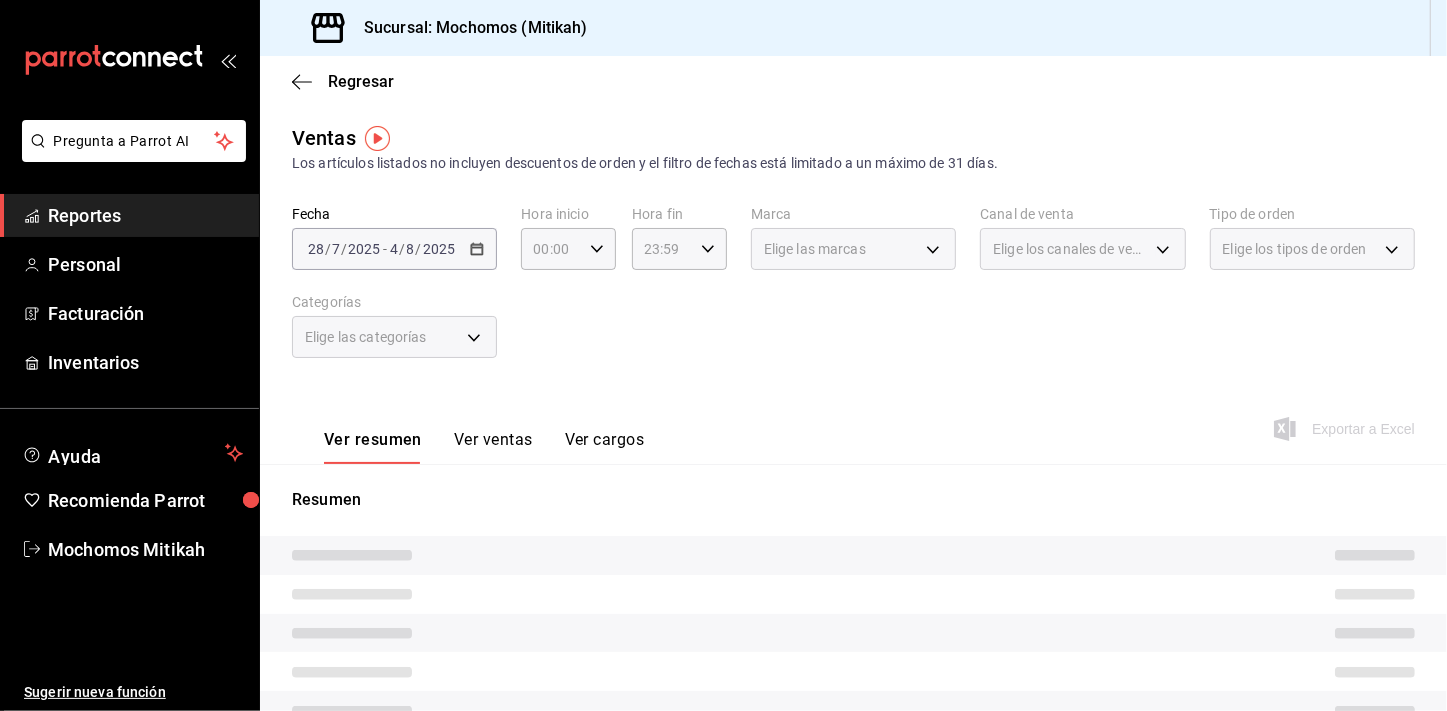 click on "Fecha 2025-07-28 28 / 7 / 2025 - 2025-08-04 4 / 8 / 2025 Hora inicio 00:00 Hora inicio Hora fin 23:59 Hora fin Marca Elige las marcas Canal de venta Elige los canales de venta Tipo de orden Elige los tipos de orden Categorías Elige las categorías" at bounding box center [853, 294] 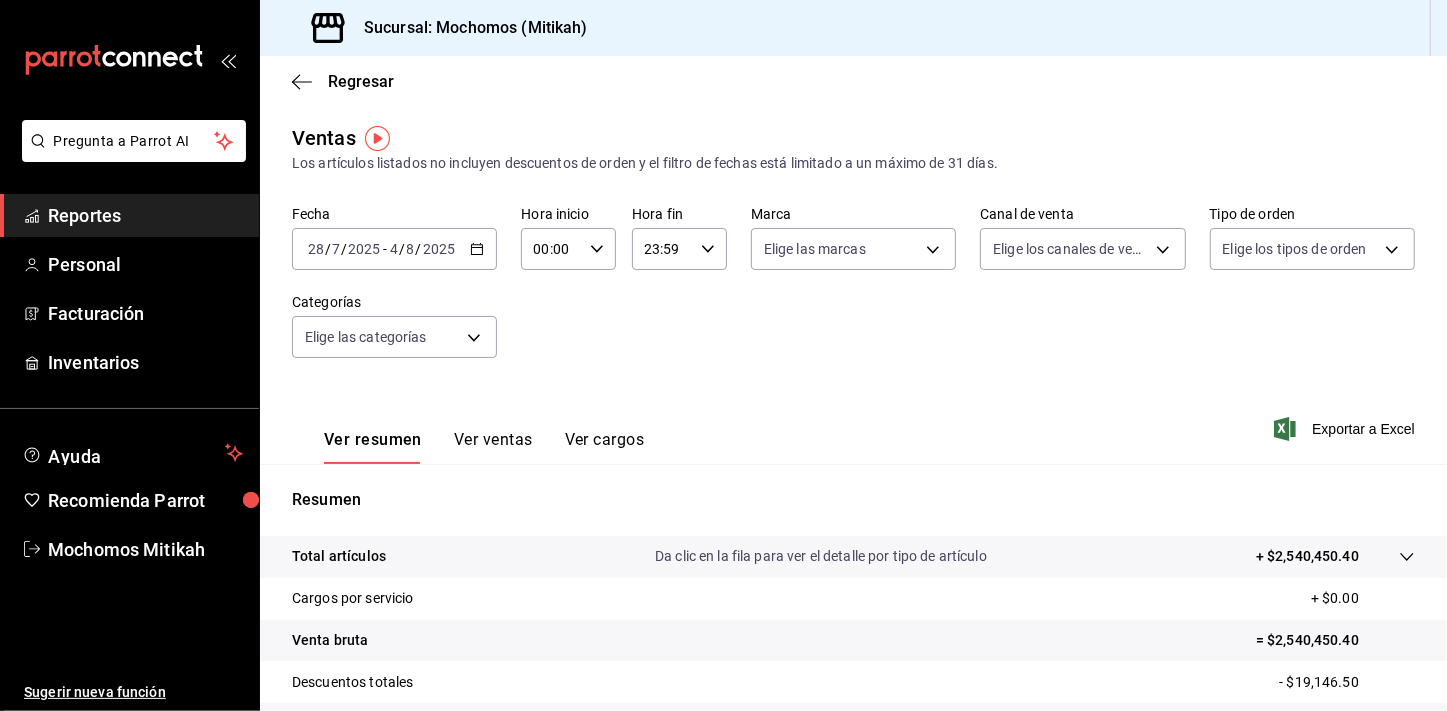 click 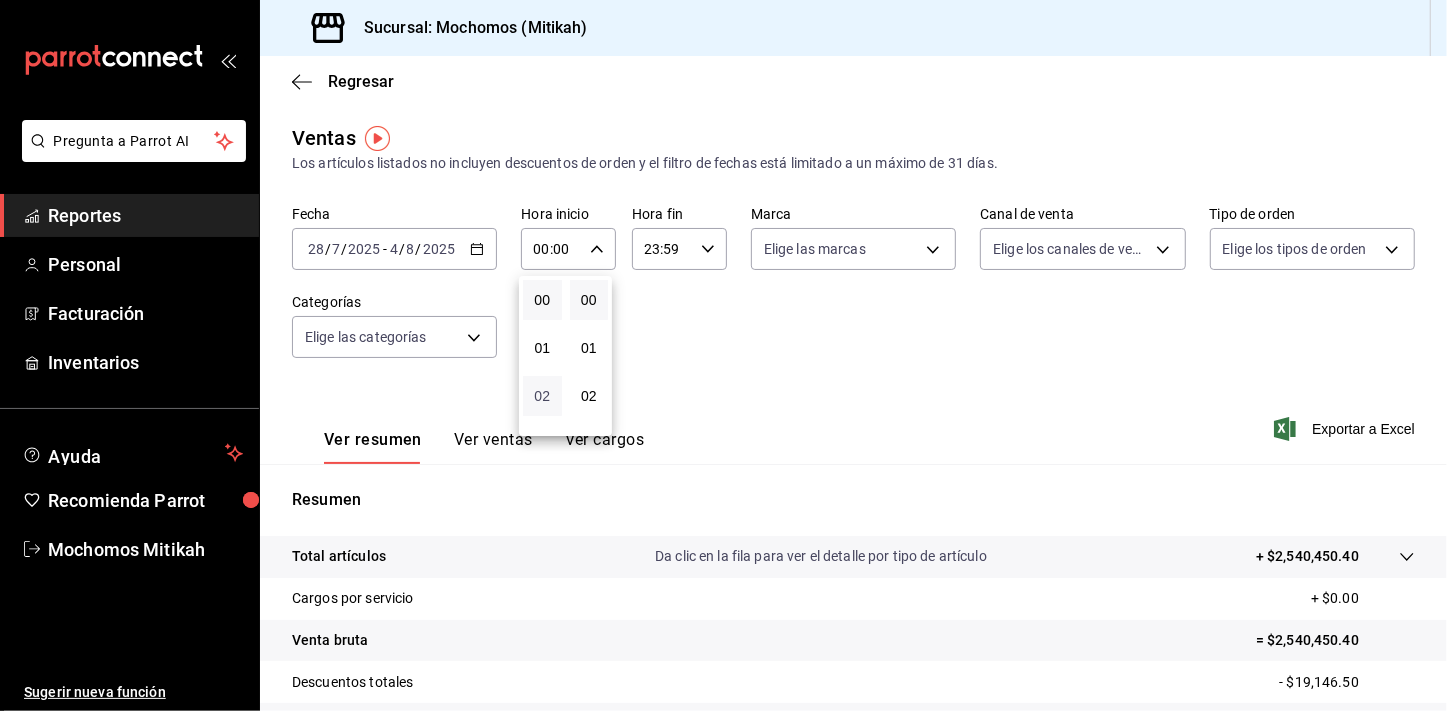 click on "02" at bounding box center (542, 396) 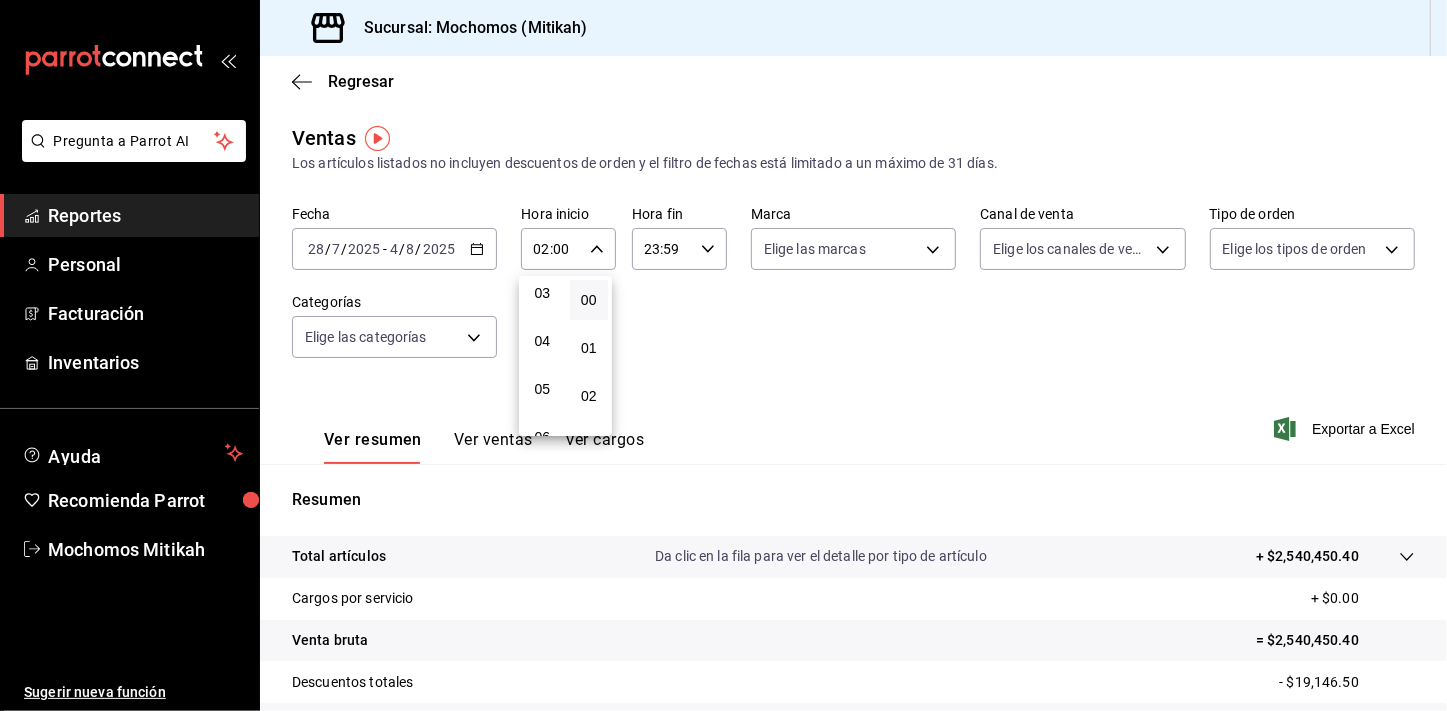 scroll, scrollTop: 181, scrollLeft: 0, axis: vertical 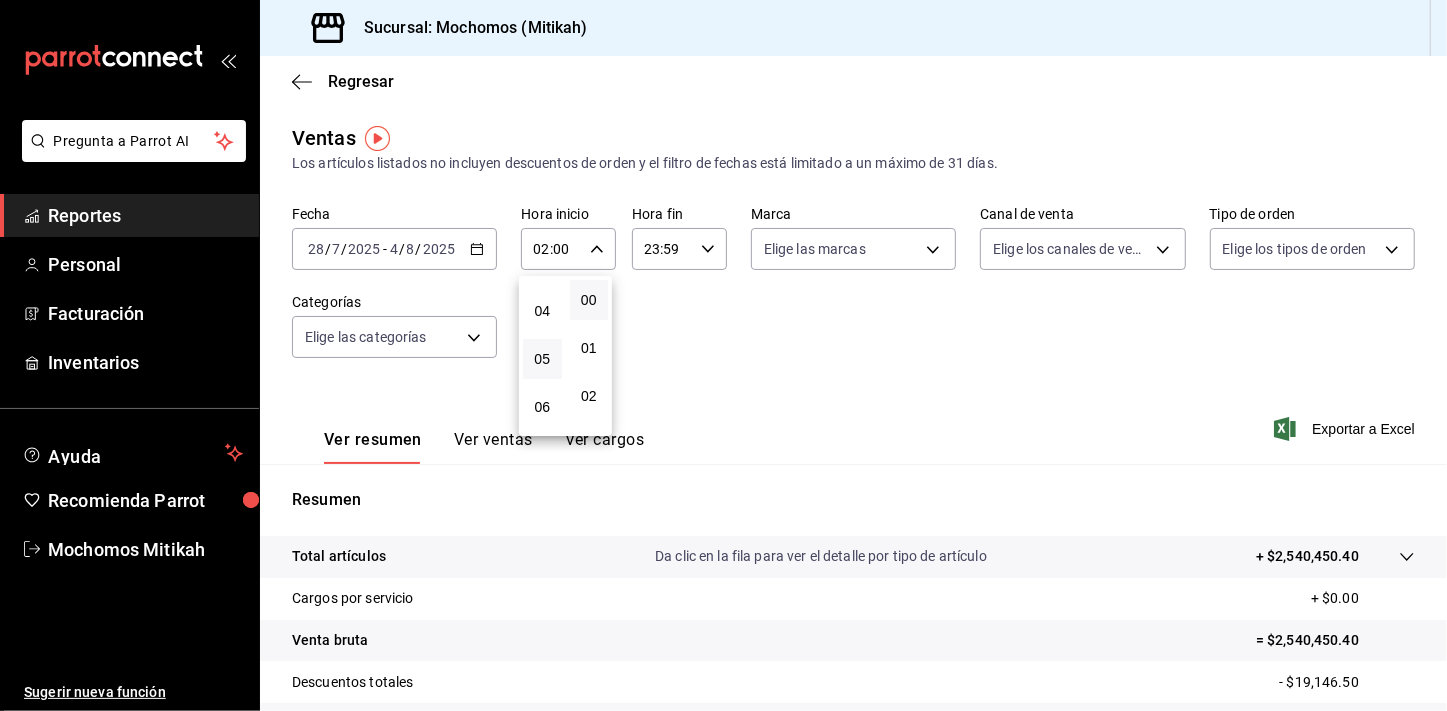click on "05" at bounding box center (542, 359) 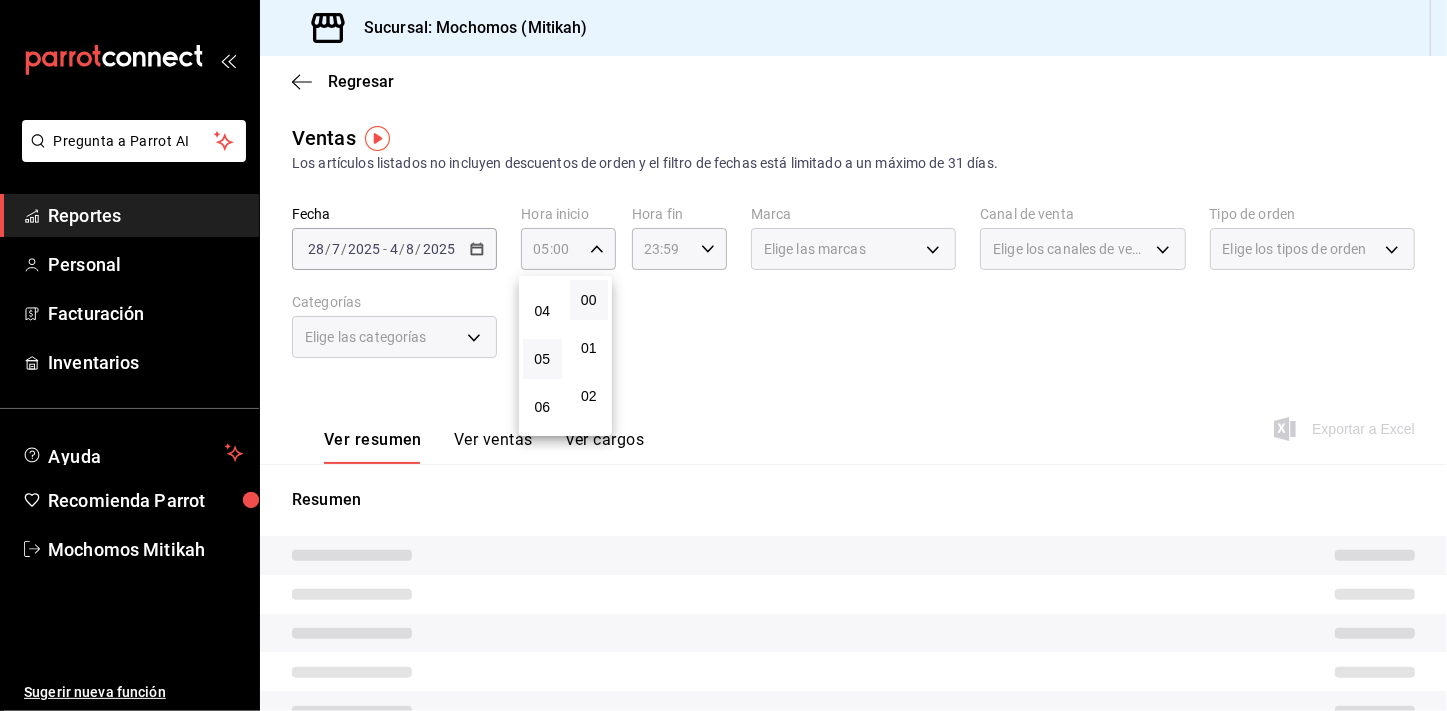 click at bounding box center [723, 355] 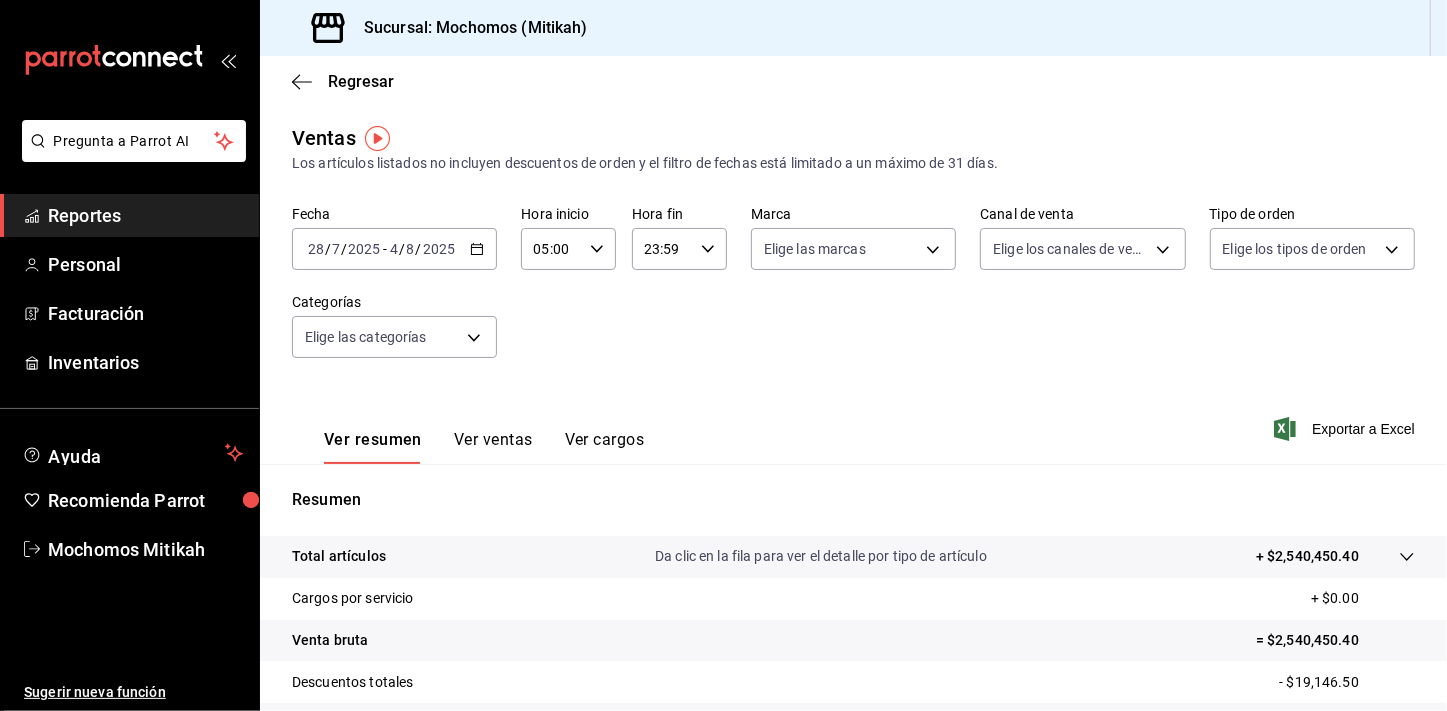 click 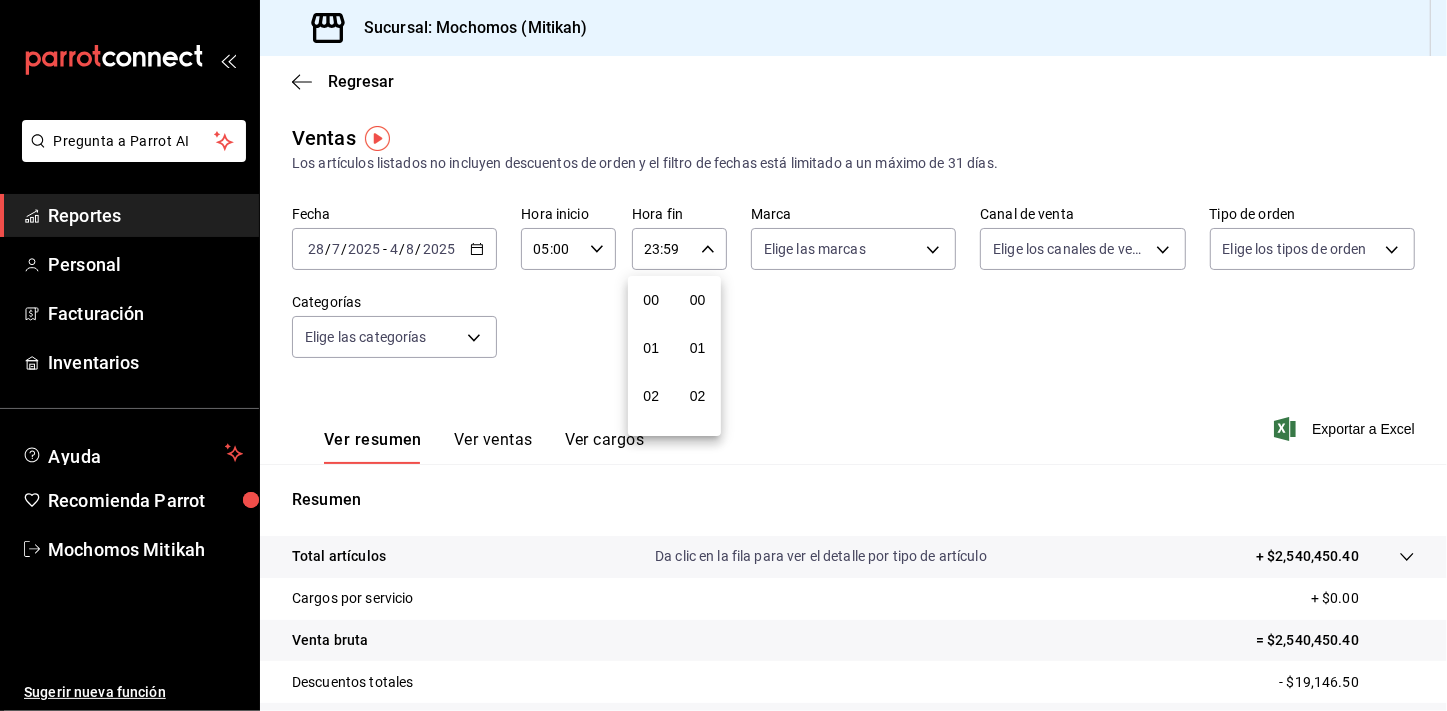 scroll, scrollTop: 1000, scrollLeft: 0, axis: vertical 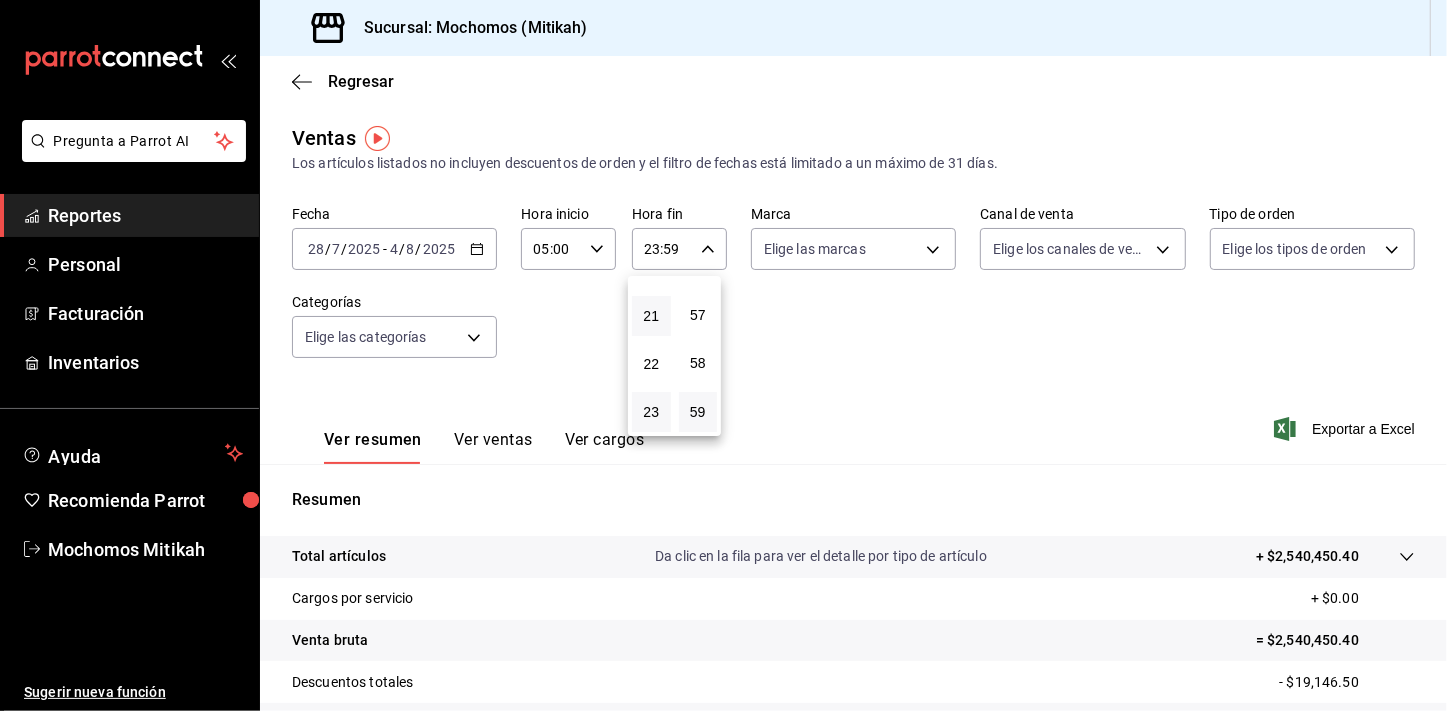 click on "21" at bounding box center [651, 316] 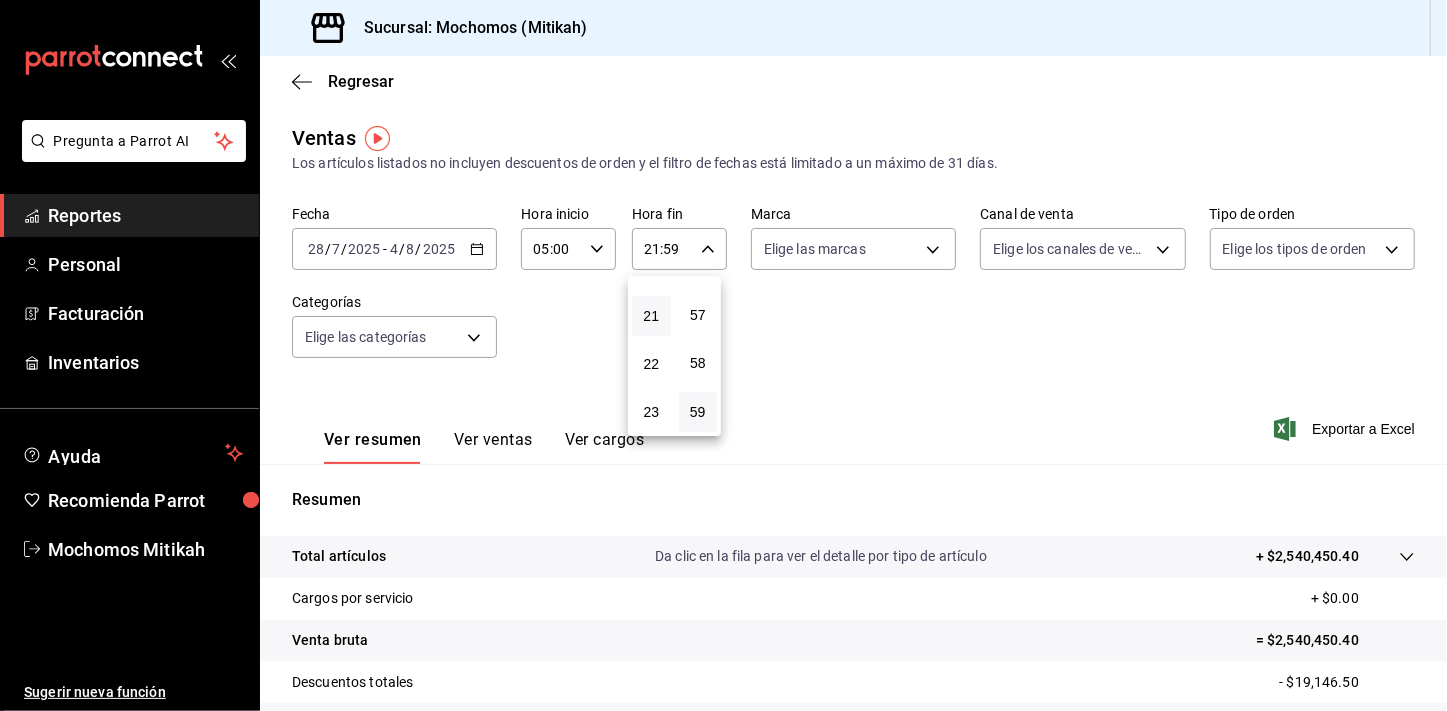 type 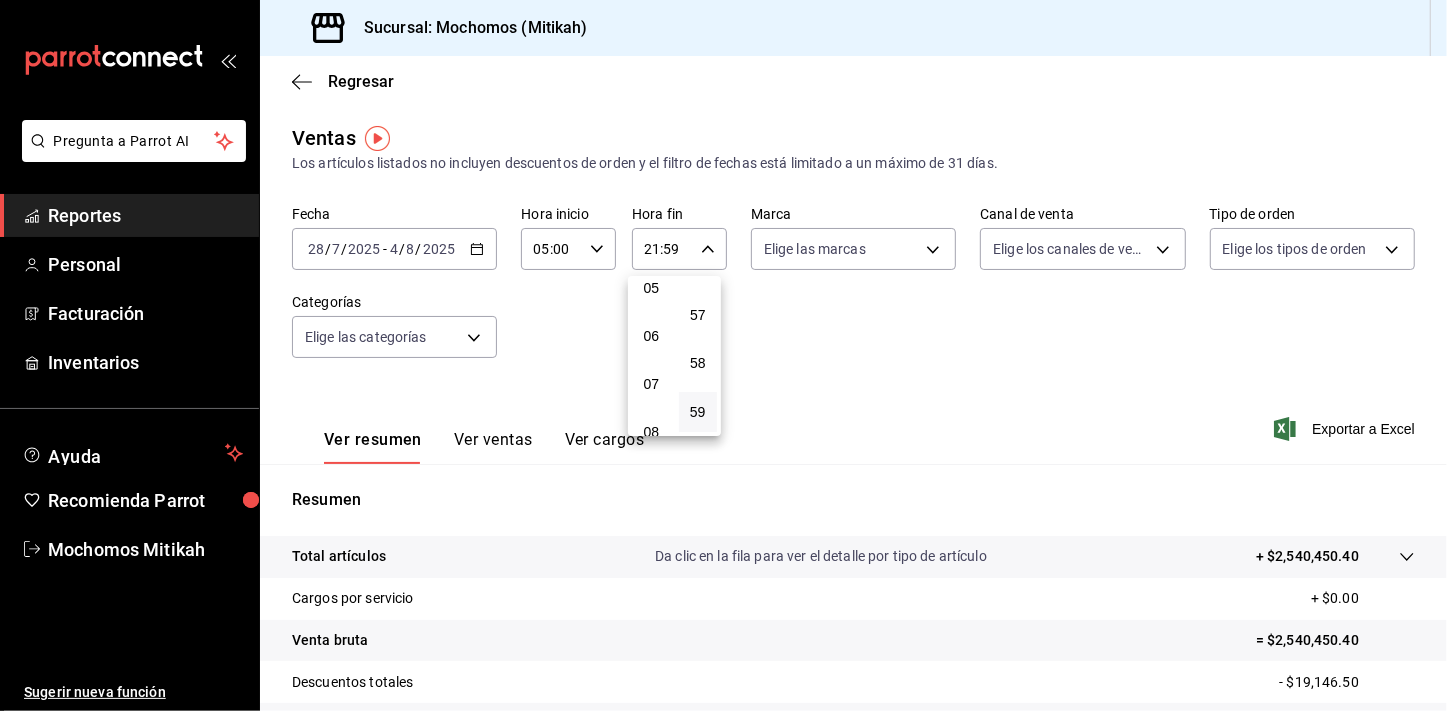scroll, scrollTop: 254, scrollLeft: 0, axis: vertical 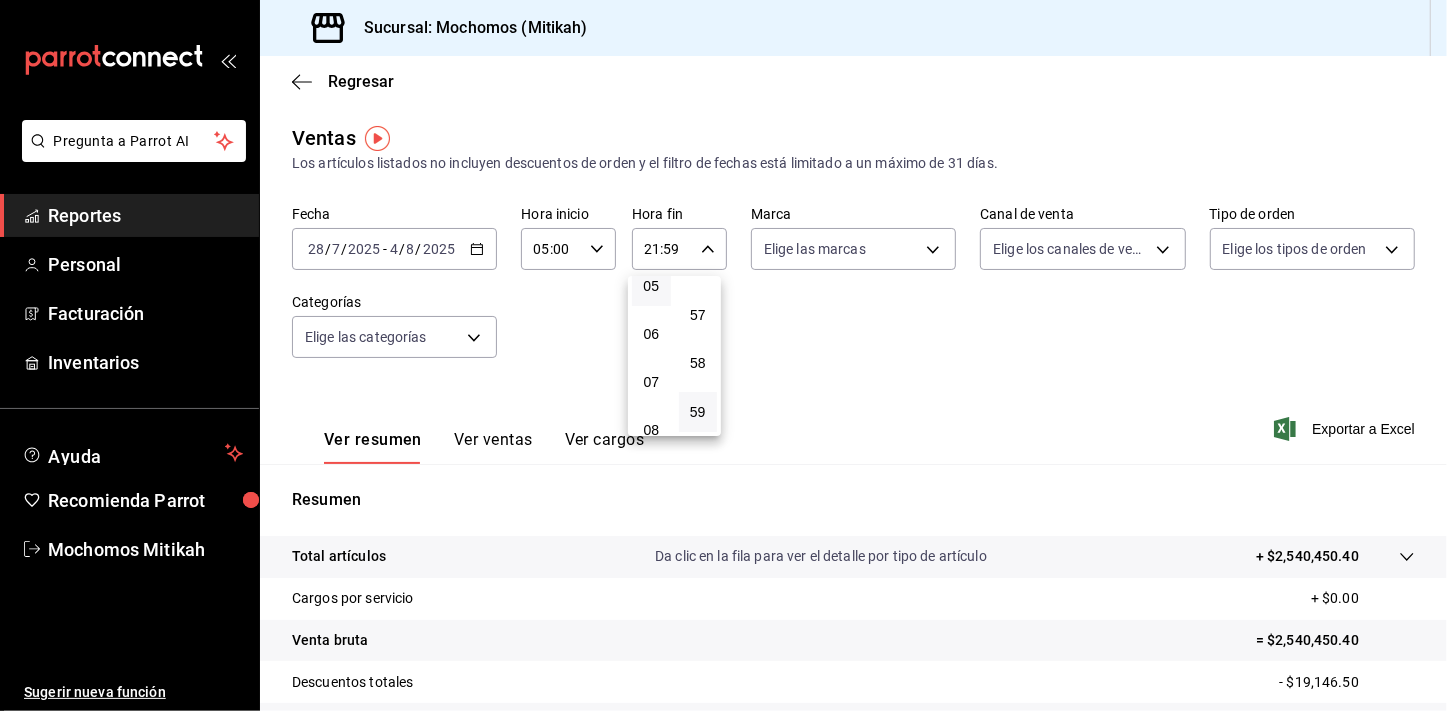 click on "05" at bounding box center [651, 286] 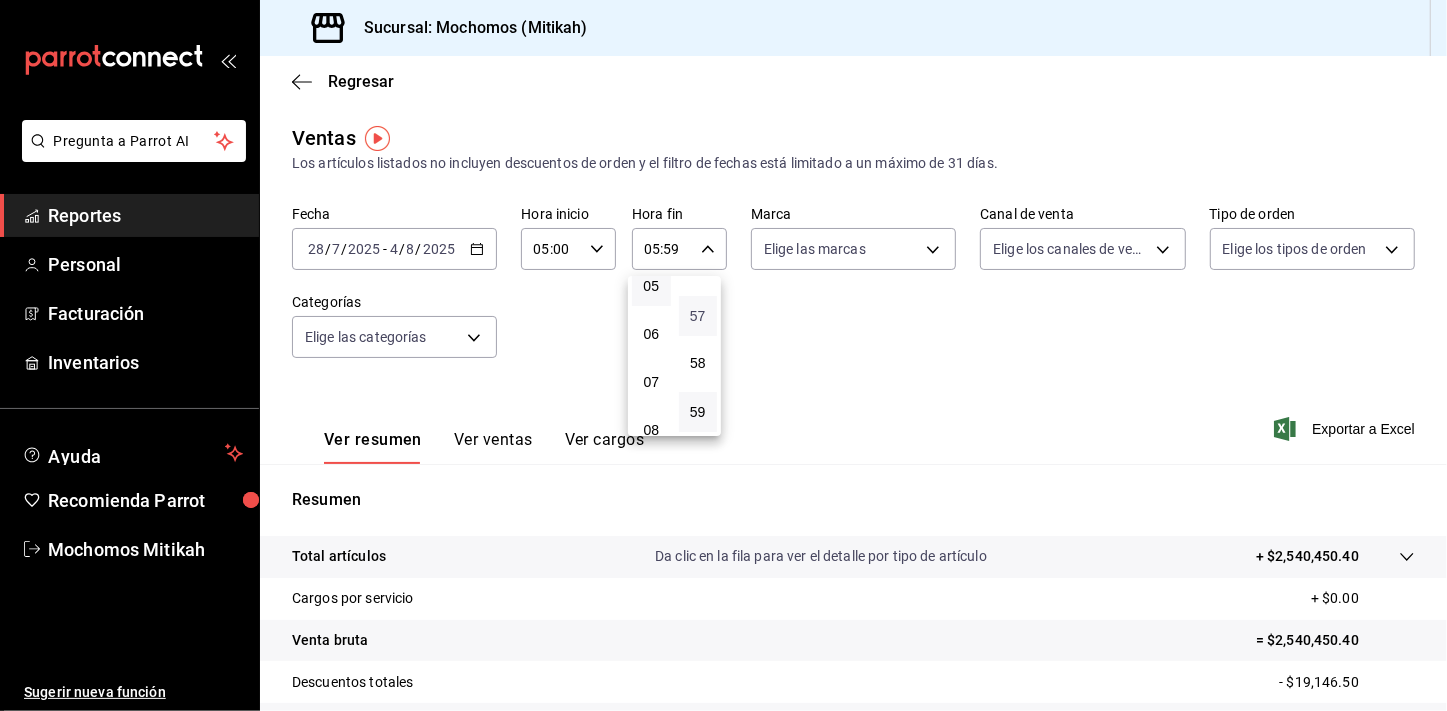 click on "57" at bounding box center [698, 316] 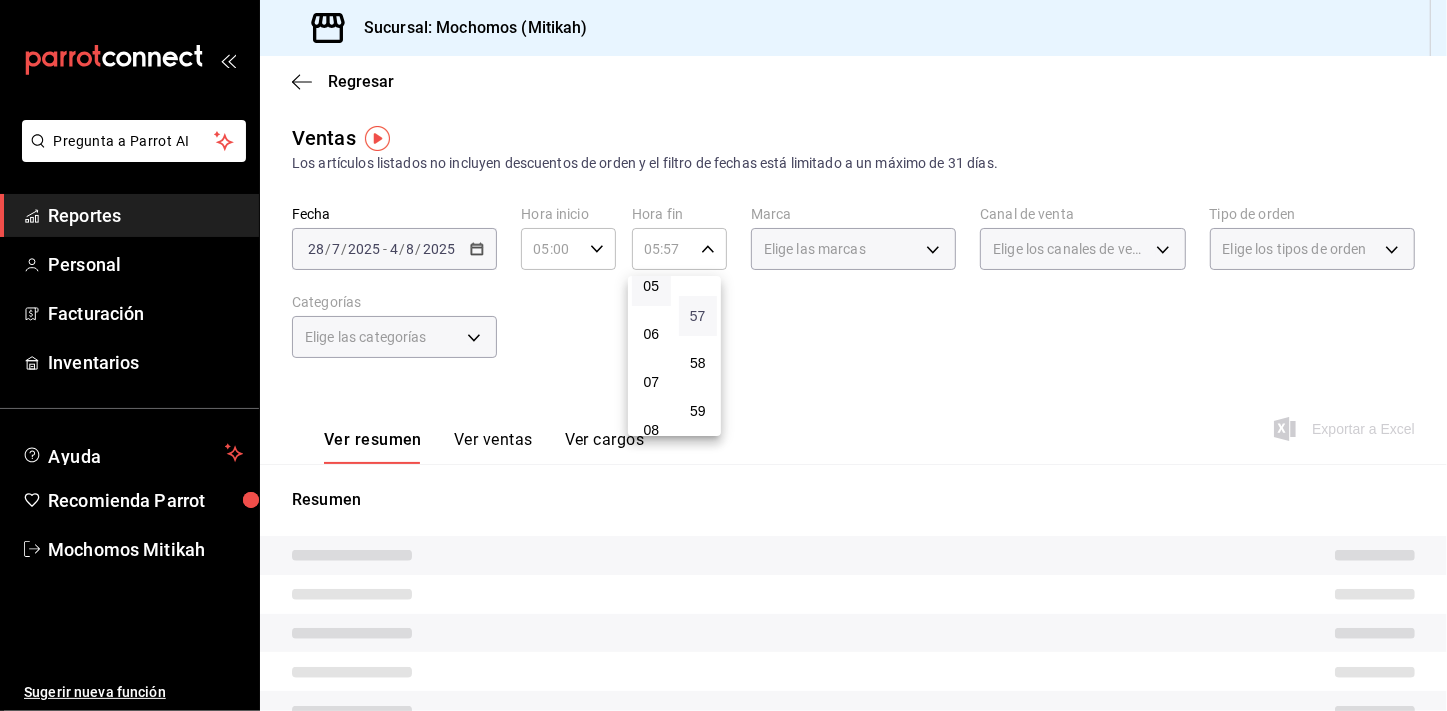 type 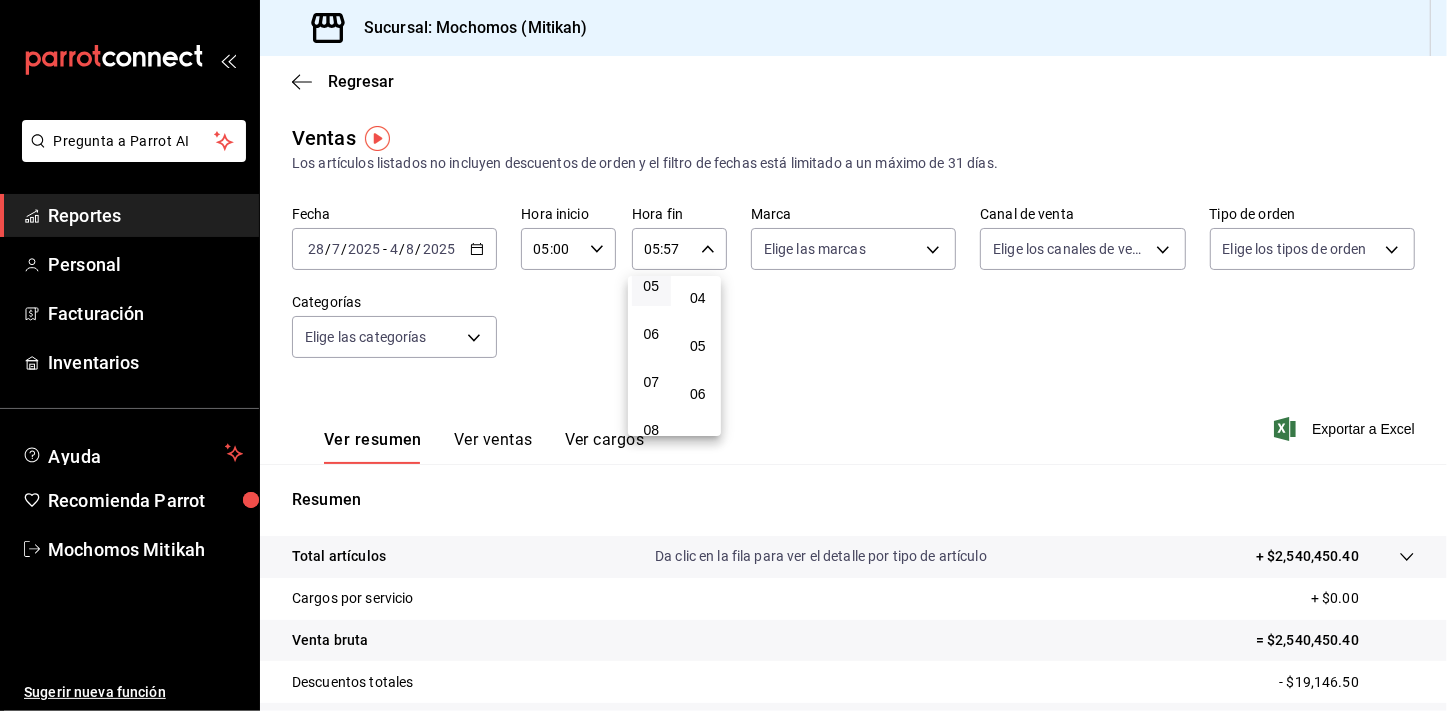 scroll, scrollTop: 0, scrollLeft: 0, axis: both 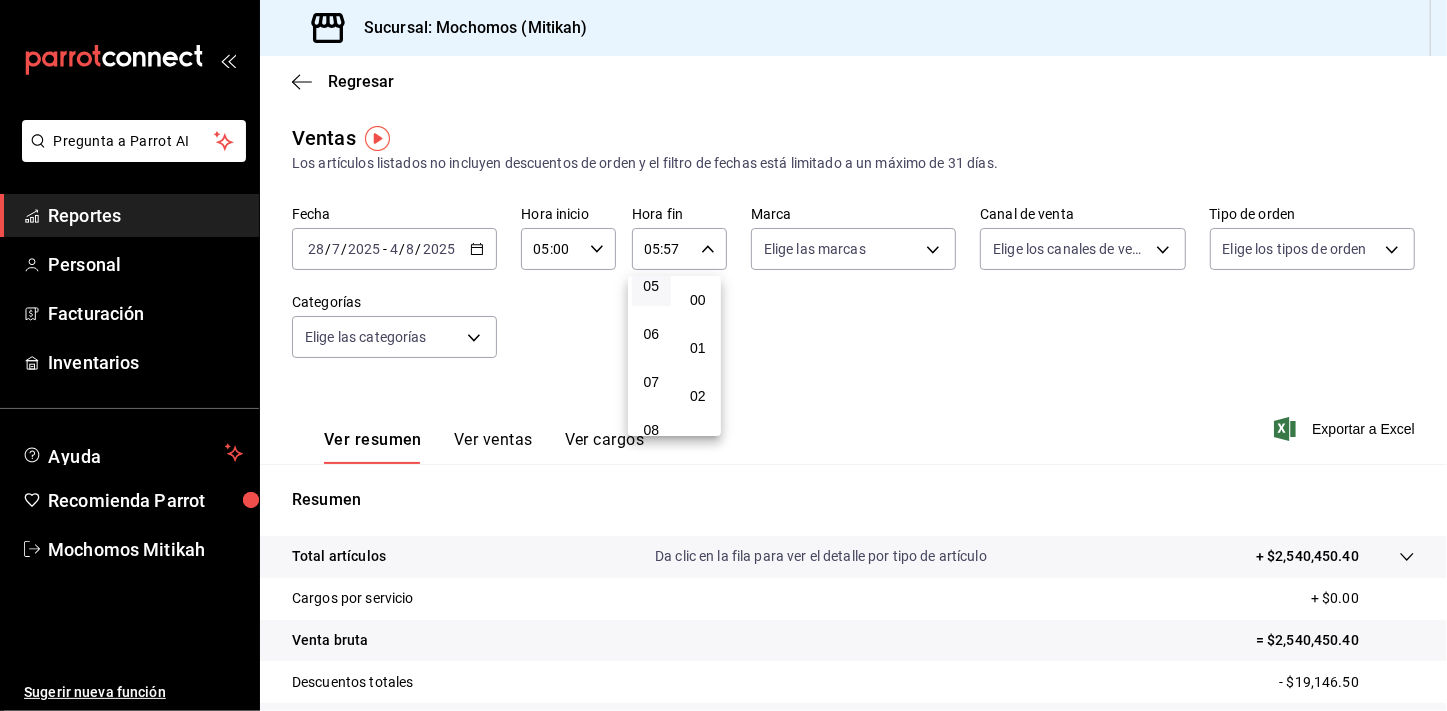 click on "00" at bounding box center [698, 300] 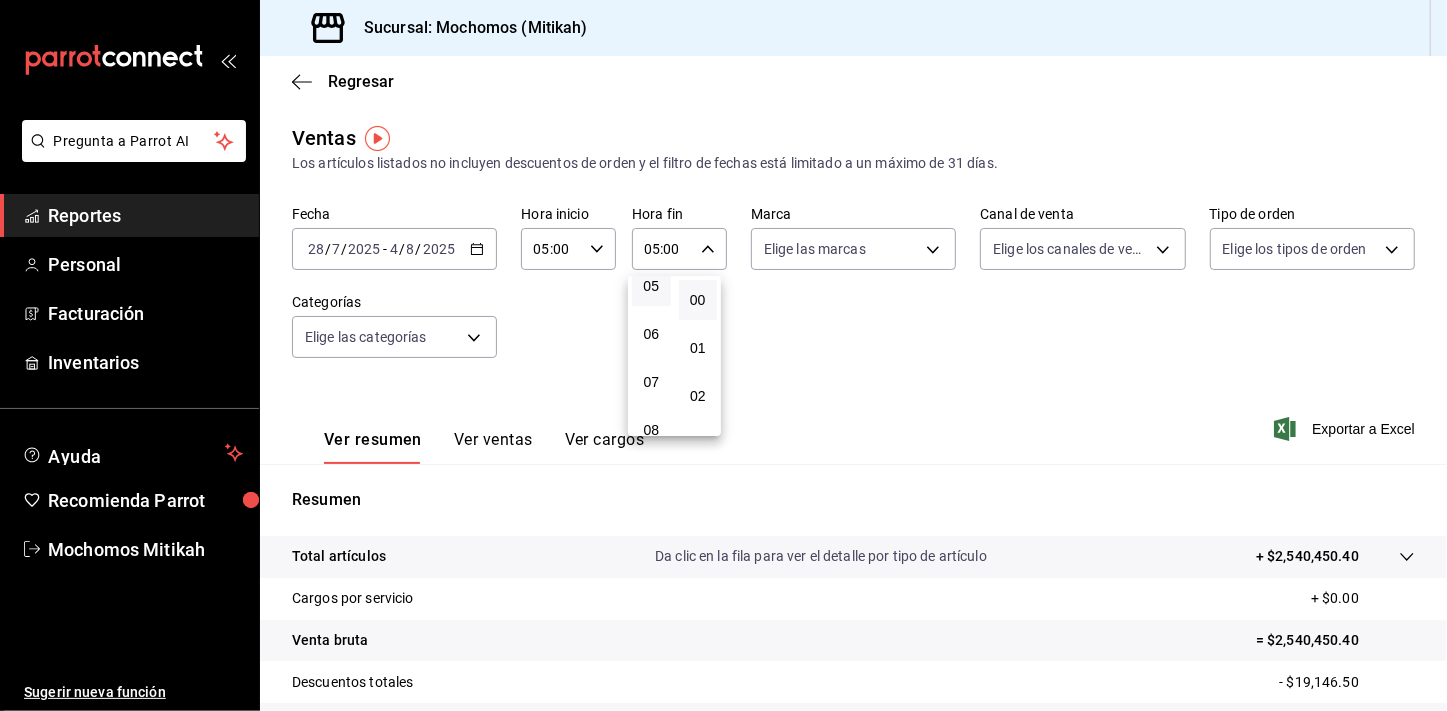 click at bounding box center [723, 355] 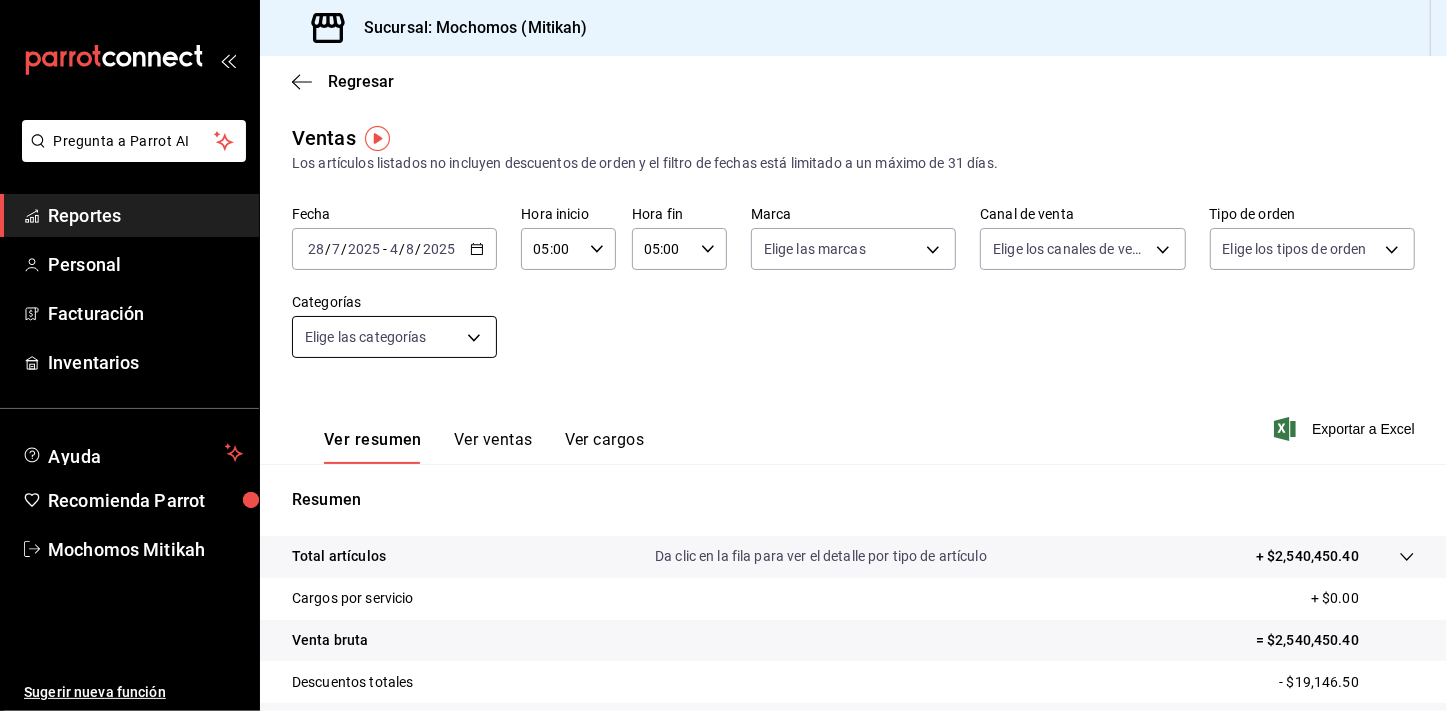 click on "Pregunta a Parrot AI Reportes   Personal   Facturación   Inventarios   Ayuda Recomienda Parrot   Mochomos Mitikah   Sugerir nueva función   Sucursal: Mochomos (Mitikah) Regresar Ventas Los artículos listados no incluyen descuentos de orden y el filtro de fechas está limitado a un máximo de 31 días. Fecha [DATE] [DATE] - [DATE] [DATE] Hora inicio 05:00 Hora inicio Hora fin 05:00 Hora fin Marca Elige las marcas Canal de venta Elige los canales de venta Tipo de orden Elige los tipos de orden Categorías Elige las categorías Ver resumen Ver ventas Ver cargos Exportar a Excel Resumen Total artículos Da clic en la fila para ver el detalle por tipo de artículo + $2,540,450.40 Cargos por servicio + $0.00 Venta bruta = $2,540,450.40 Descuentos totales - $19,146.50 Certificados de regalo - $11,341.00 Venta total = $2,509,962.90 Impuestos - $346,201.78 Venta neta = $2,163,761.12 Pregunta a Parrot AI Reportes   Personal   Facturación   Inventarios   Ayuda Recomienda Parrot       Ir a video" at bounding box center (723, 355) 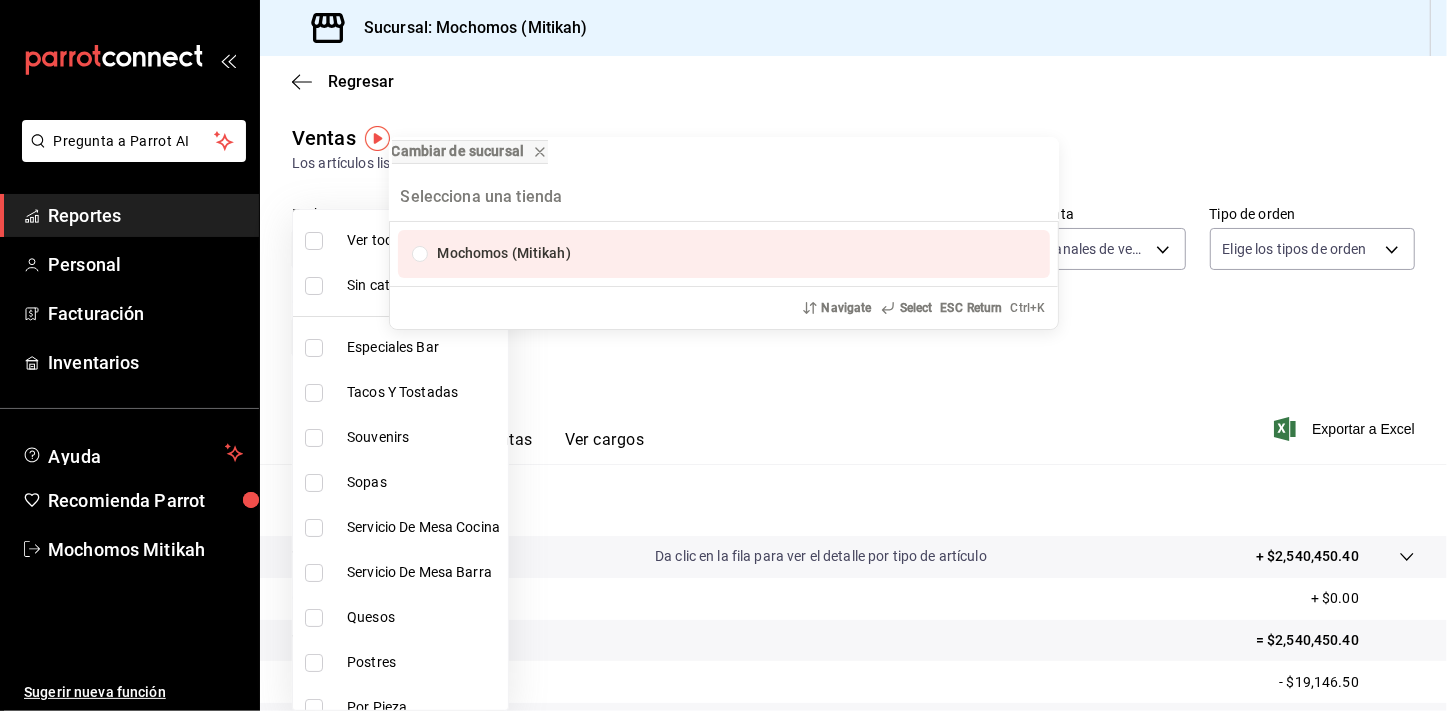 click on "Cambiar de sucursal Mochomos (Mitikah) Navigate Select ESC Return Ctrl+ K" at bounding box center (723, 355) 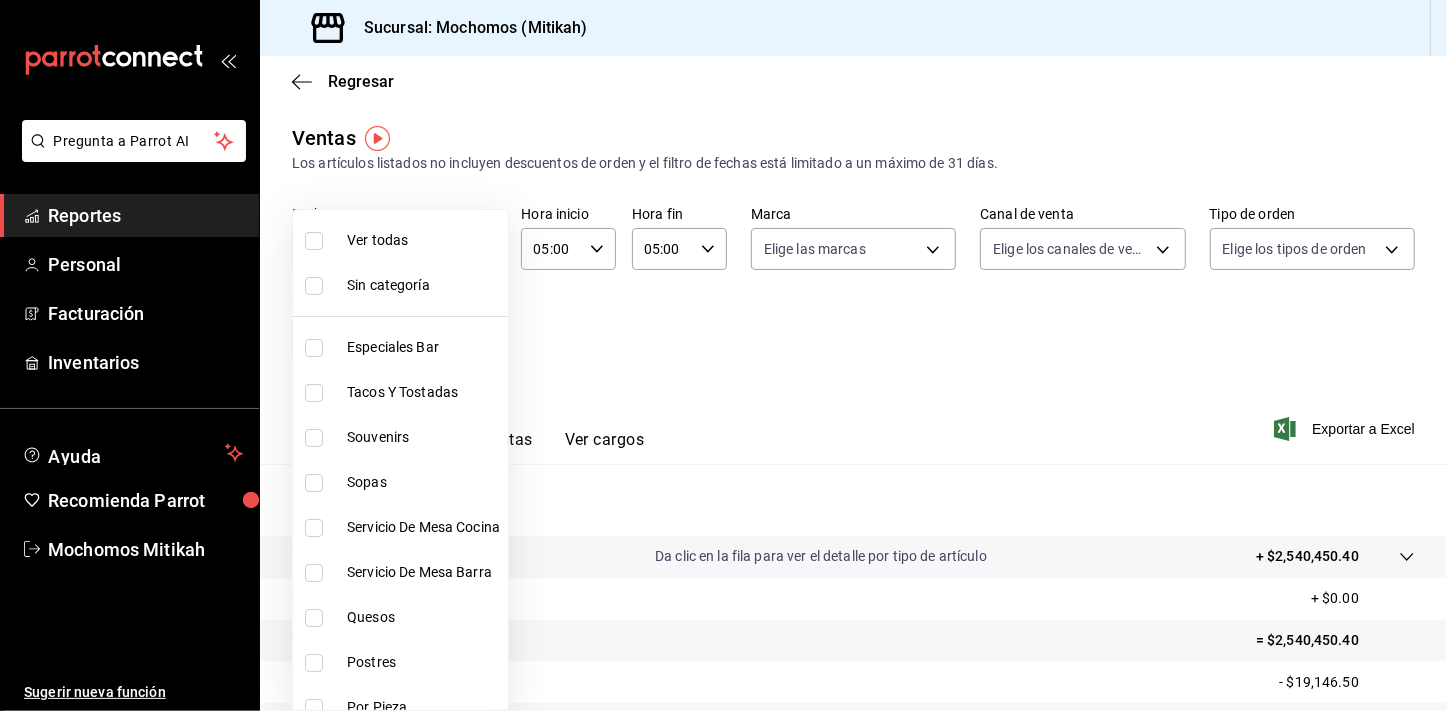 click at bounding box center [723, 355] 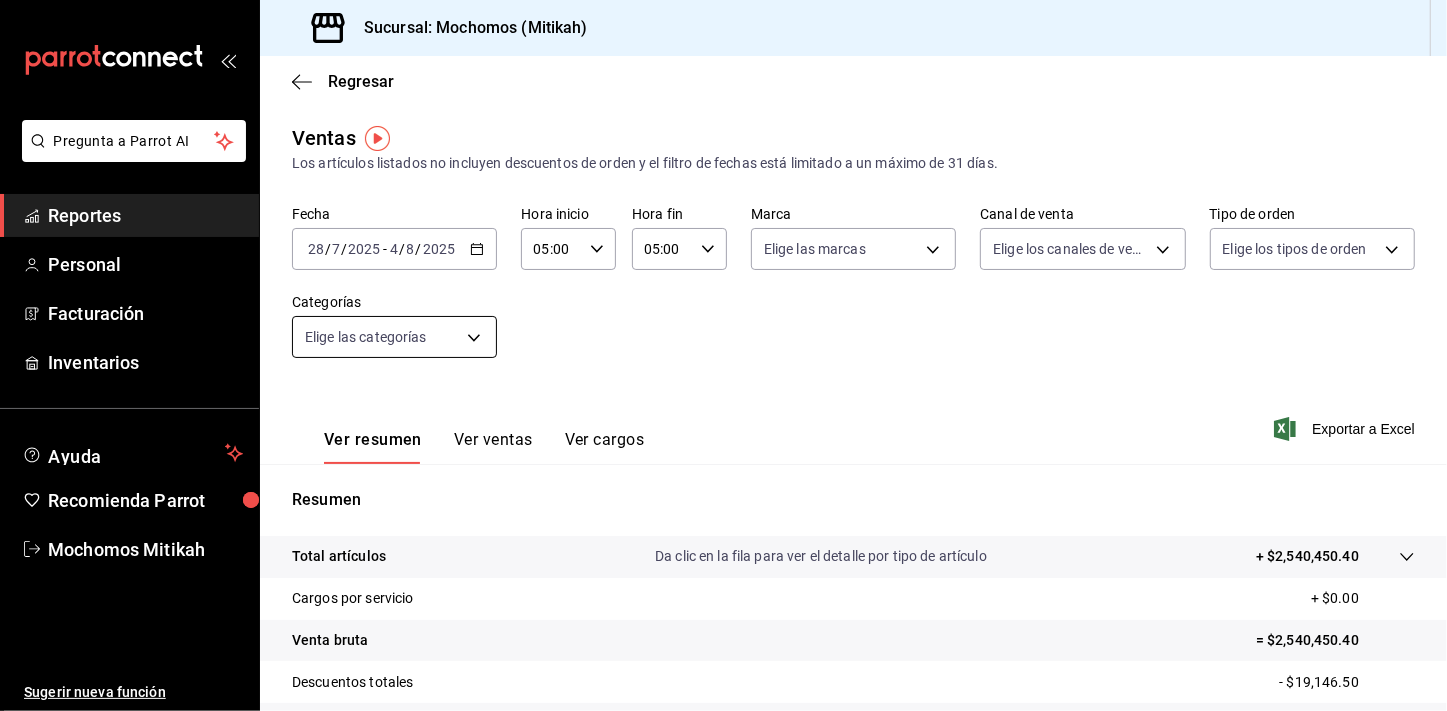 click on "Pregunta a Parrot AI Reportes   Personal   Facturación   Inventarios   Ayuda Recomienda Parrot   Mochomos Mitikah   Sugerir nueva función   Sucursal: Mochomos (Mitikah) Regresar Ventas Los artículos listados no incluyen descuentos de orden y el filtro de fechas está limitado a un máximo de 31 días. Fecha [DATE] [DATE] - [DATE] [DATE] Hora inicio 05:00 Hora inicio Hora fin 05:00 Hora fin Marca Elige las marcas Canal de venta Elige los canales de venta Tipo de orden Elige los tipos de orden Categorías Elige las categorías Ver resumen Ver ventas Ver cargos Exportar a Excel Resumen Total artículos Da clic en la fila para ver el detalle por tipo de artículo + $2,540,450.40 Cargos por servicio + $0.00 Venta bruta = $2,540,450.40 Descuentos totales - $19,146.50 Certificados de regalo - $11,341.00 Venta total = $2,509,962.90 Impuestos - $346,201.78 Venta neta = $2,163,761.12 Pregunta a Parrot AI Reportes   Personal   Facturación   Inventarios   Ayuda Recomienda Parrot       Ir a video" at bounding box center [723, 355] 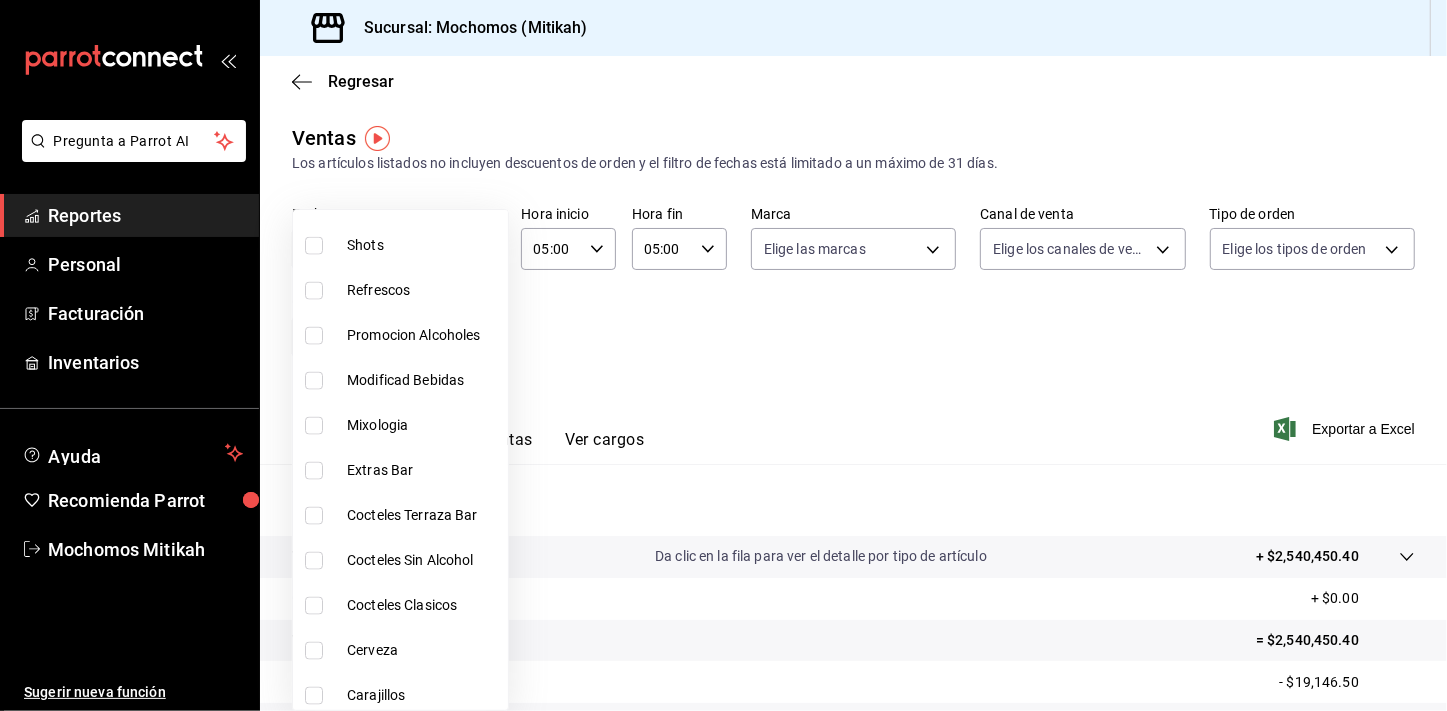 scroll, scrollTop: 2023, scrollLeft: 0, axis: vertical 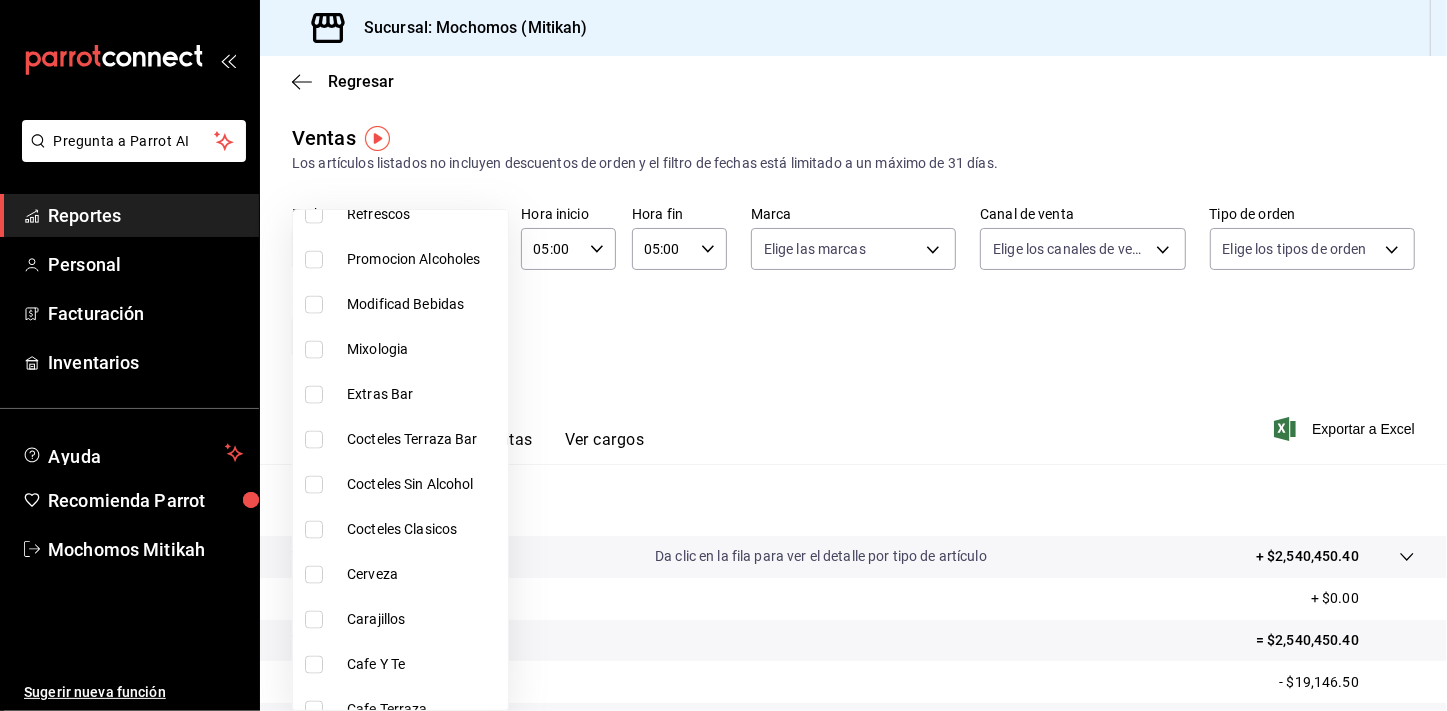 click on "Cerveza" at bounding box center (423, 574) 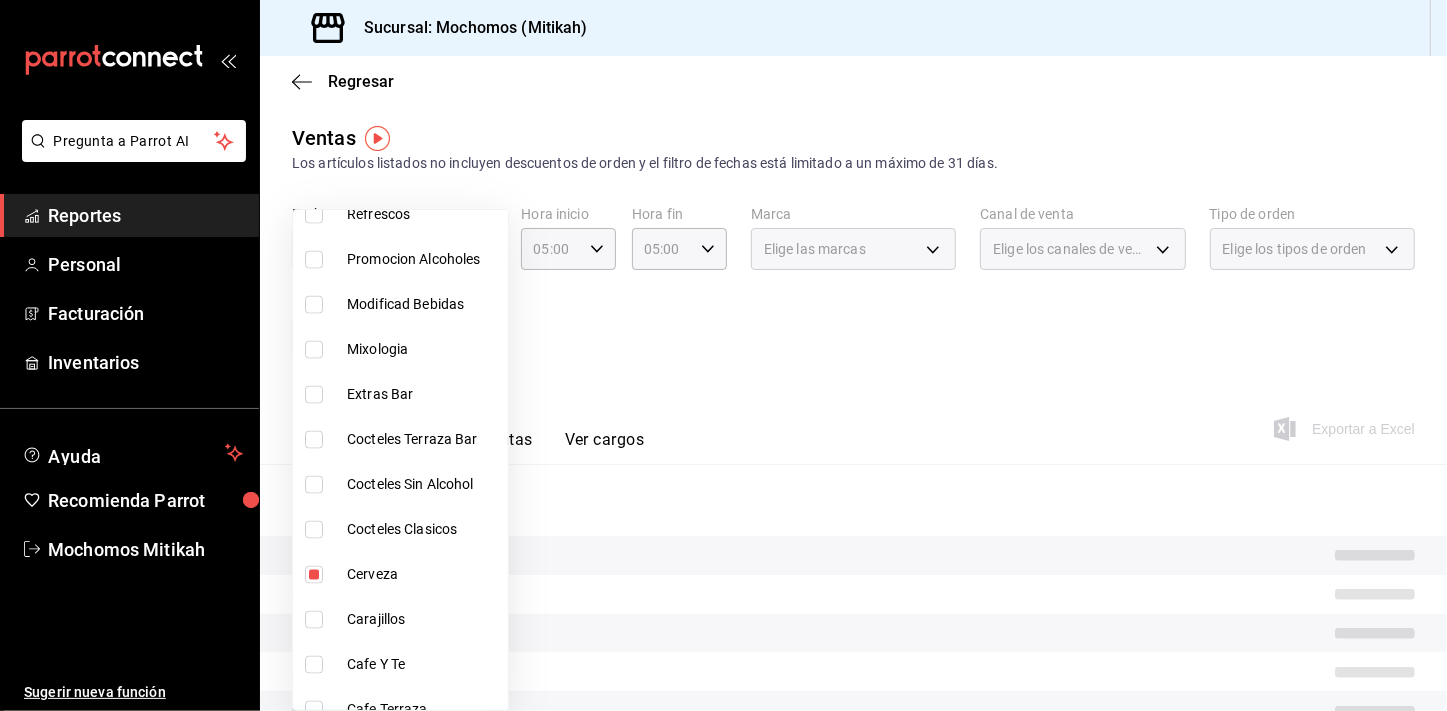 click at bounding box center [723, 355] 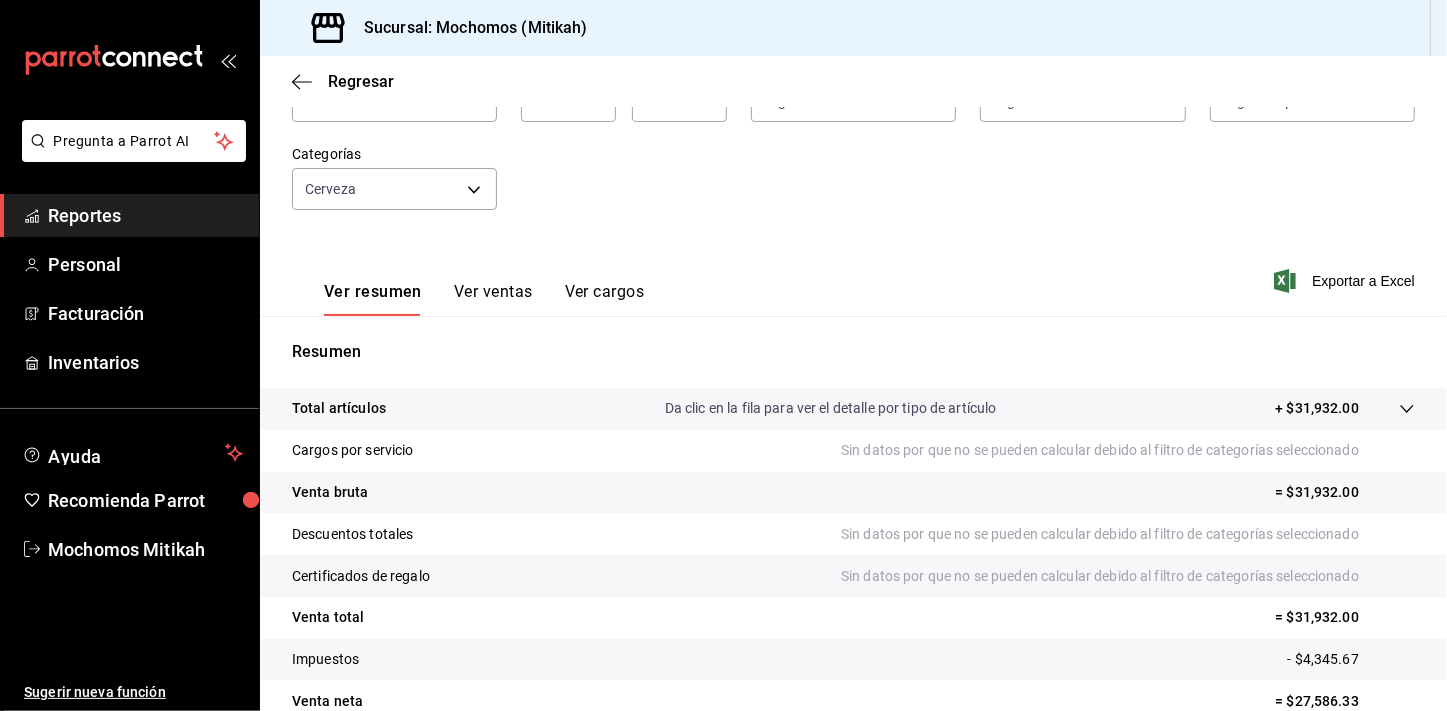 scroll, scrollTop: 247, scrollLeft: 0, axis: vertical 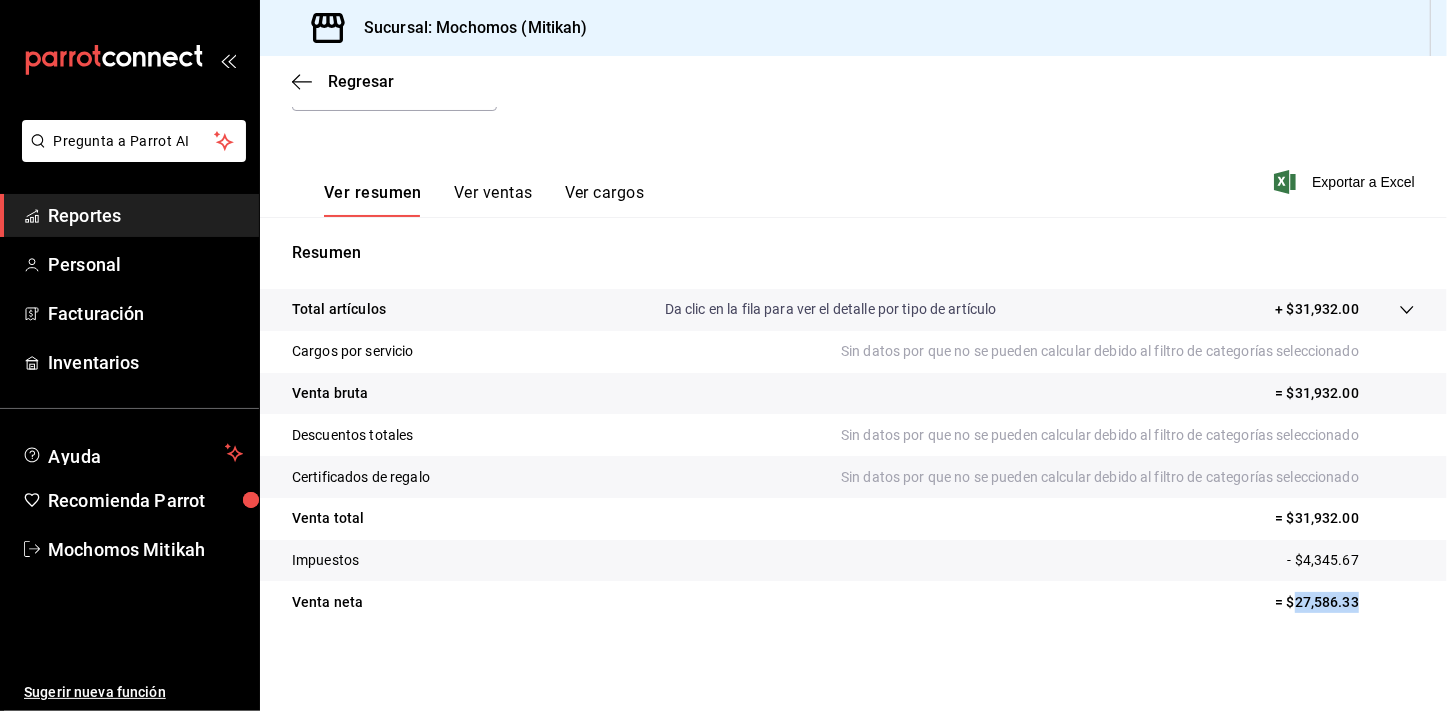 drag, startPoint x: 1278, startPoint y: 598, endPoint x: 1341, endPoint y: 605, distance: 63.387695 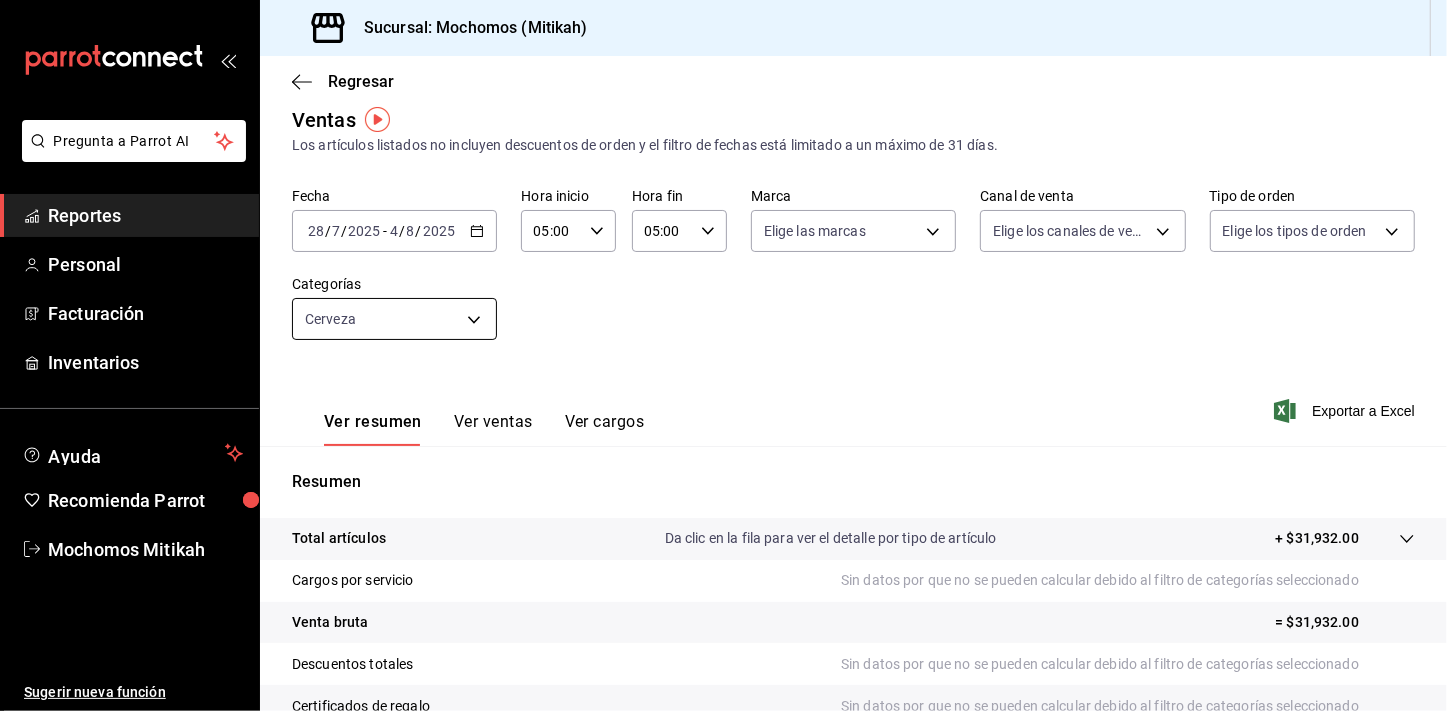 click on "Pregunta a Parrot AI Reportes   Personal   Facturación   Inventarios   Ayuda Recomienda Parrot   Mochomos Mitikah   Sugerir nueva función   Sucursal: Mochomos (Mitikah) Regresar Ventas Los artículos listados no incluyen descuentos de orden y el filtro de fechas está limitado a un máximo de 31 días. Fecha [DATE] [DATE] - [DATE] [DATE] Hora inicio 05:00 Hora inicio Hora fin 05:00 Hora fin Marca Elige las marcas Canal de venta Elige los canales de venta Tipo de orden Elige los tipos de orden Categorías Cerveza [UUID] Ver resumen Ver ventas Ver cargos Exportar a Excel Resumen Total artículos Da clic en la fila para ver el detalle por tipo de artículo + $31,932.00 Cargos por servicio  Sin datos por que no se pueden calcular debido al filtro de categorías seleccionado Venta bruta = $31,932.00 Descuentos totales  Sin datos por que no se pueden calcular debido al filtro de categorías seleccionado Certificados de regalo Venta total = $31,932.00 Impuestos" at bounding box center (723, 355) 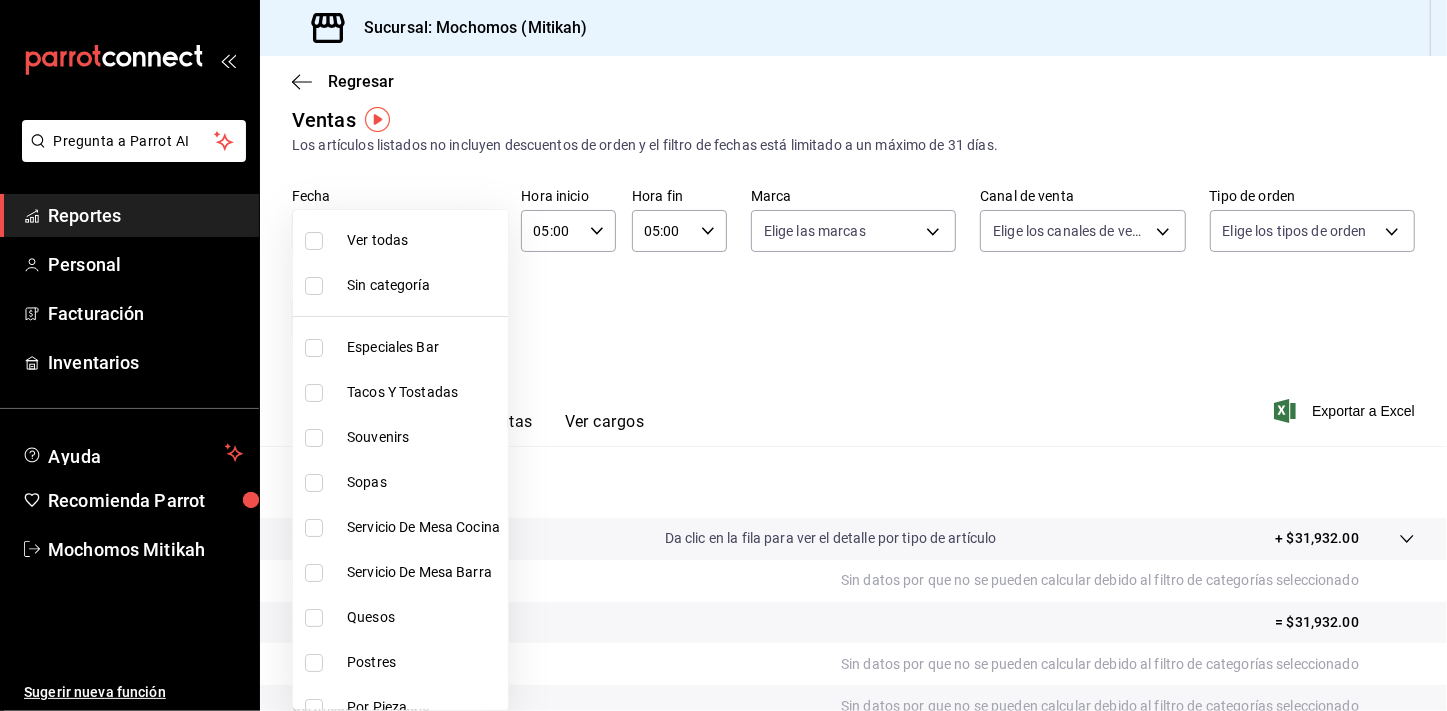 click on "Ver todas" at bounding box center (400, 240) 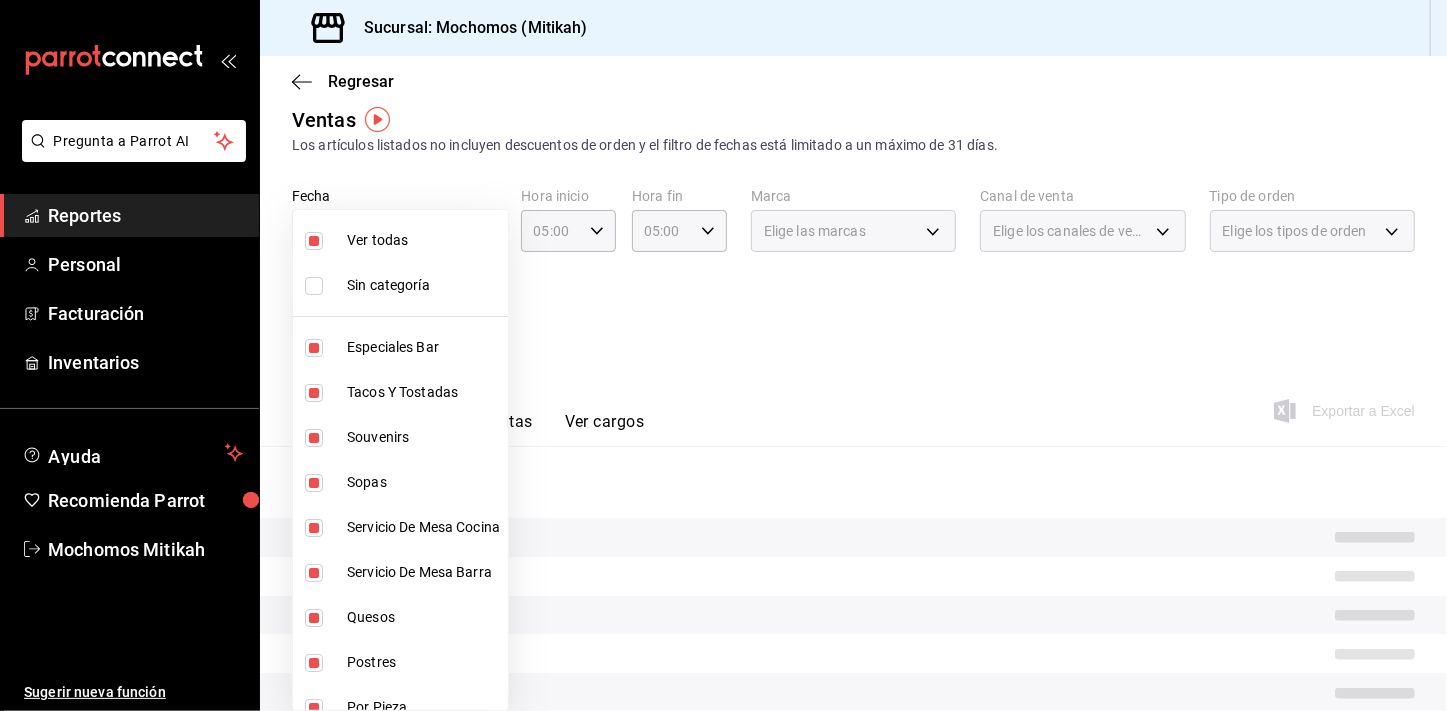 click on "Ver todas" at bounding box center [400, 240] 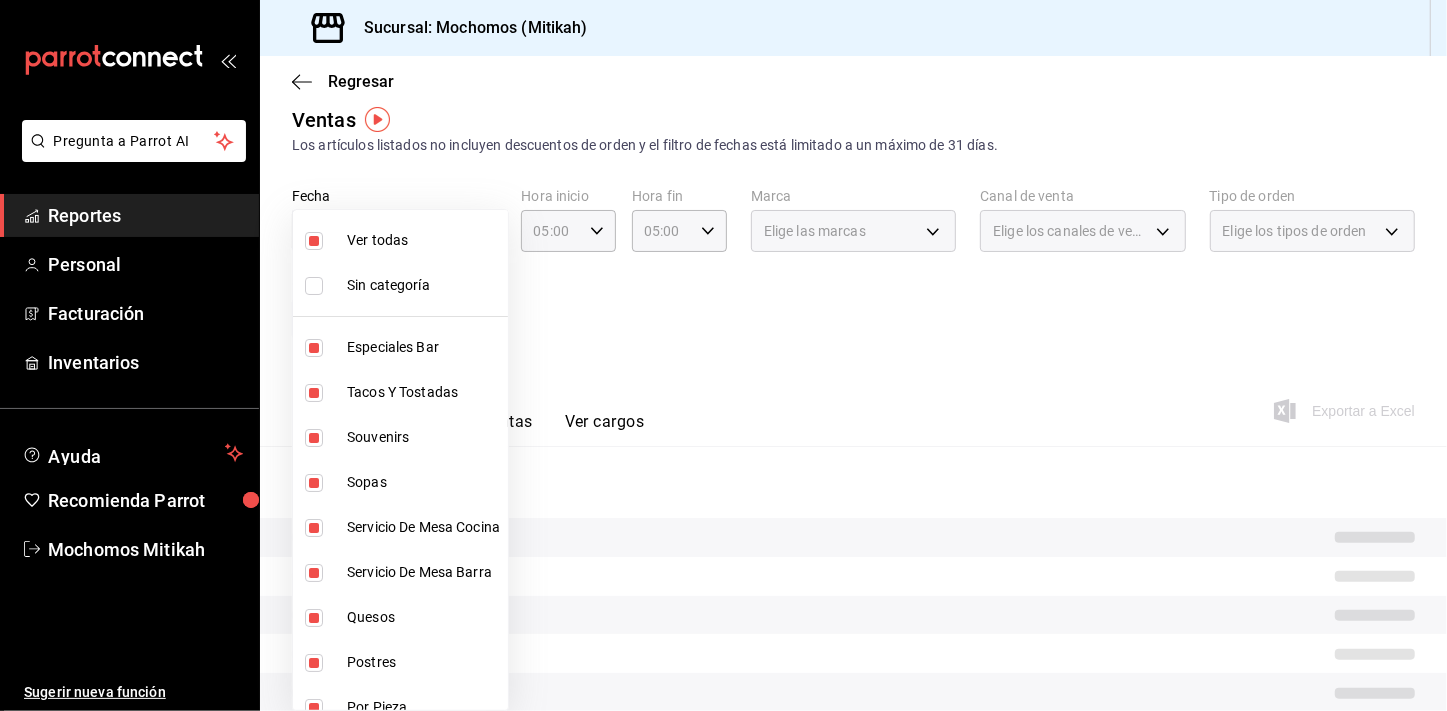 type 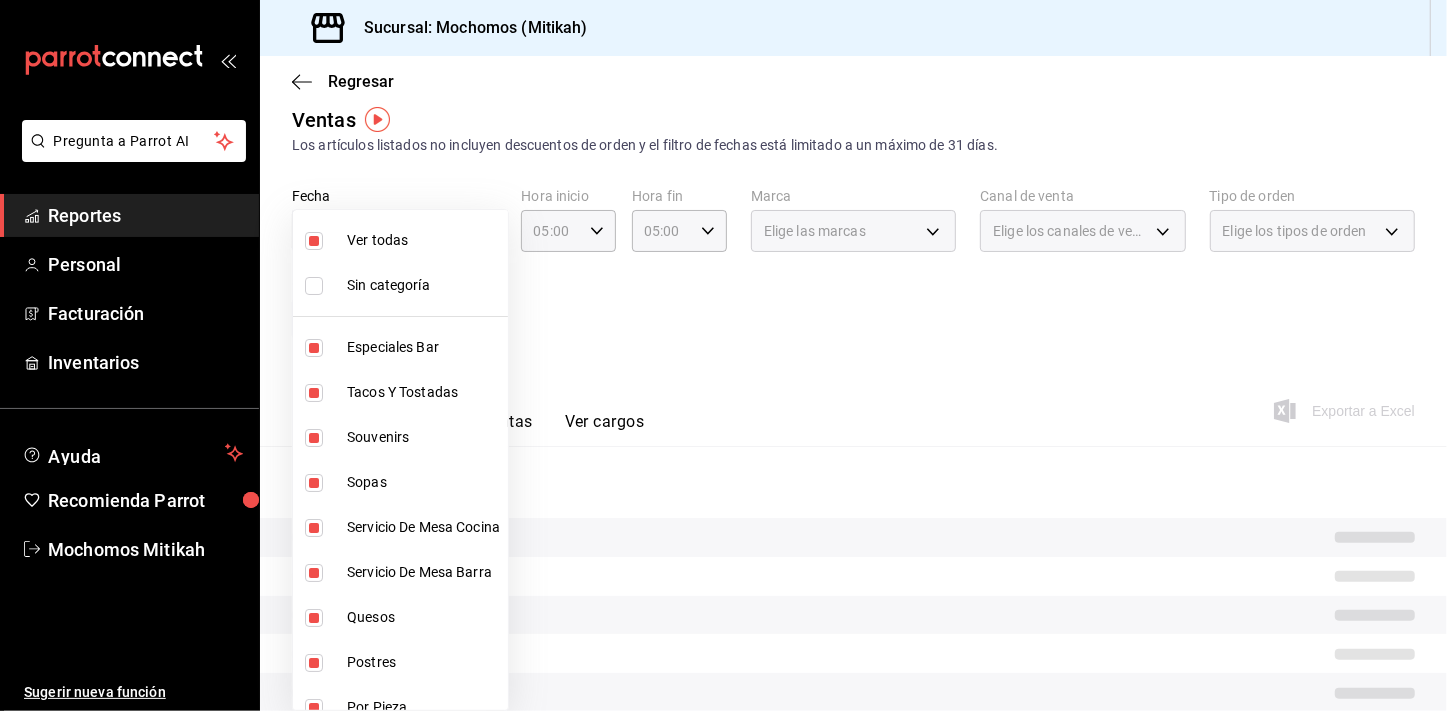 checkbox on "false" 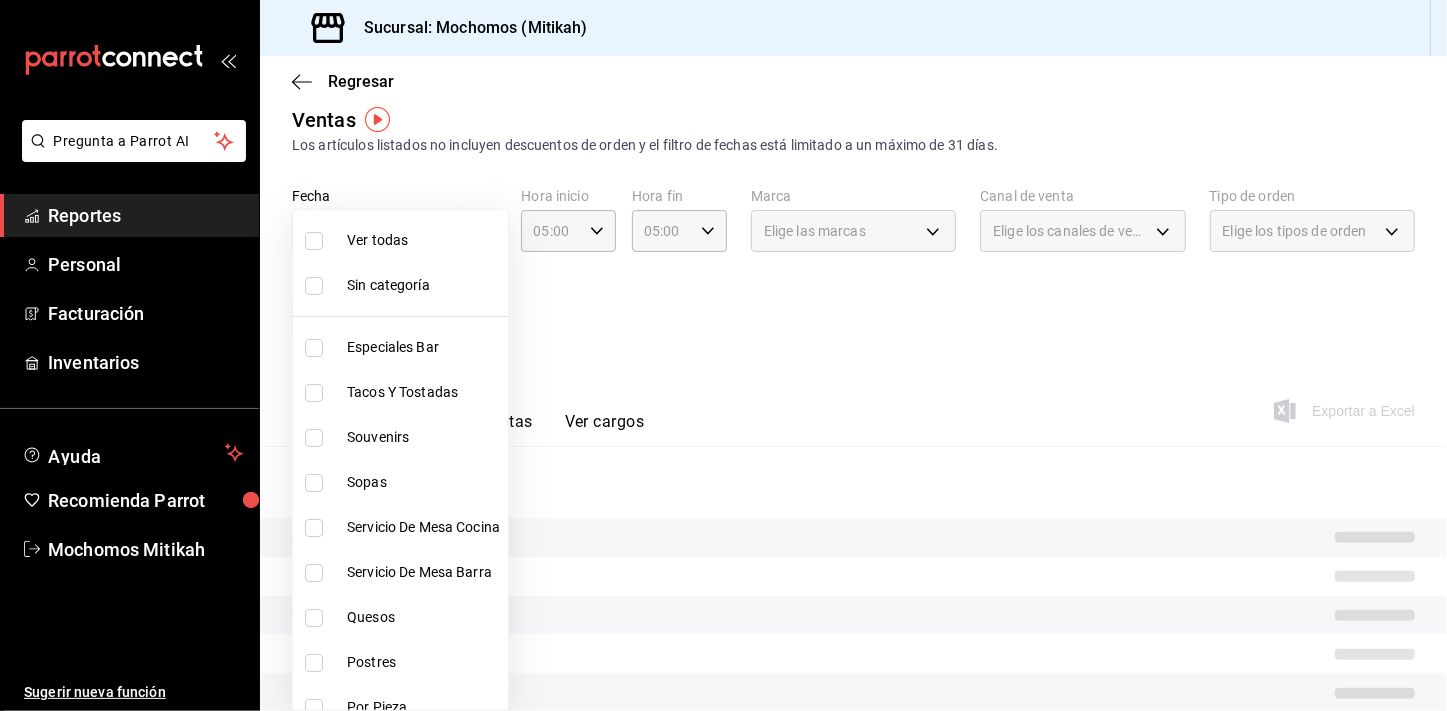 type 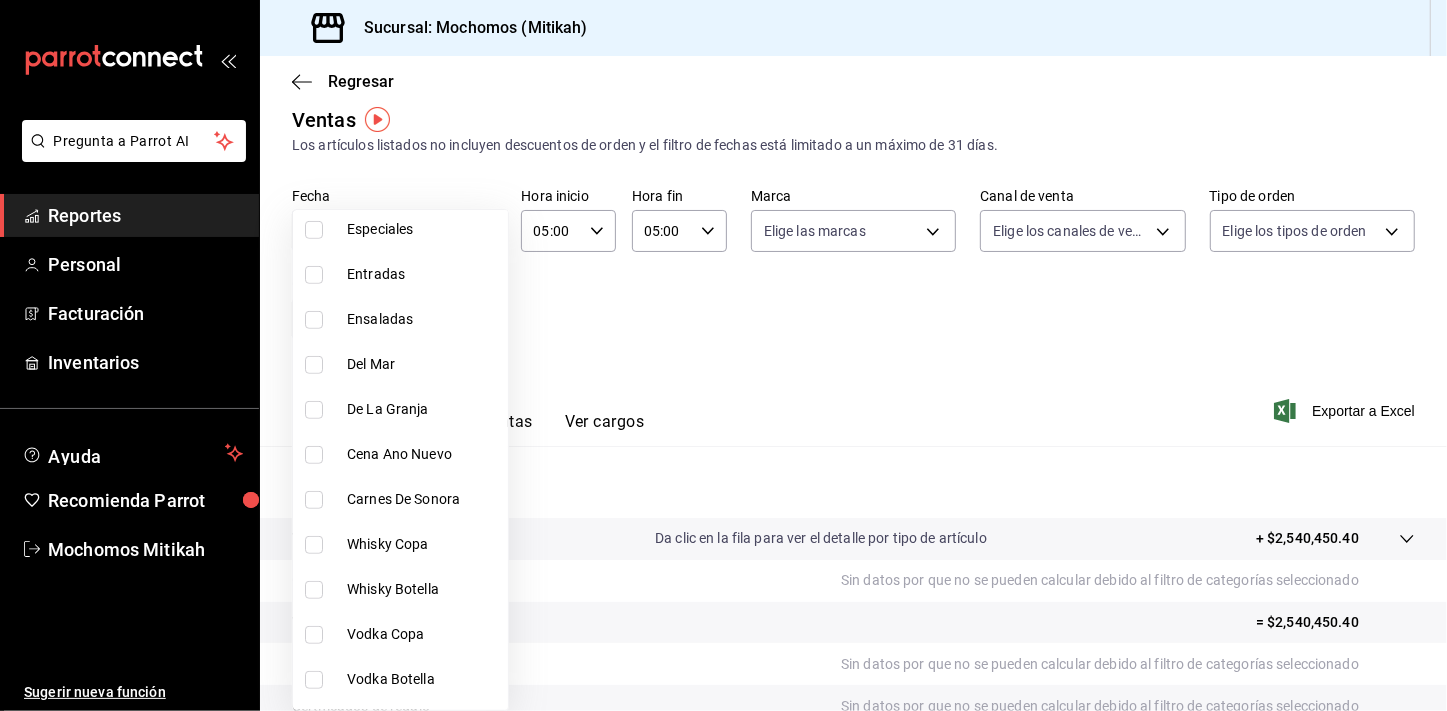 scroll, scrollTop: 863, scrollLeft: 0, axis: vertical 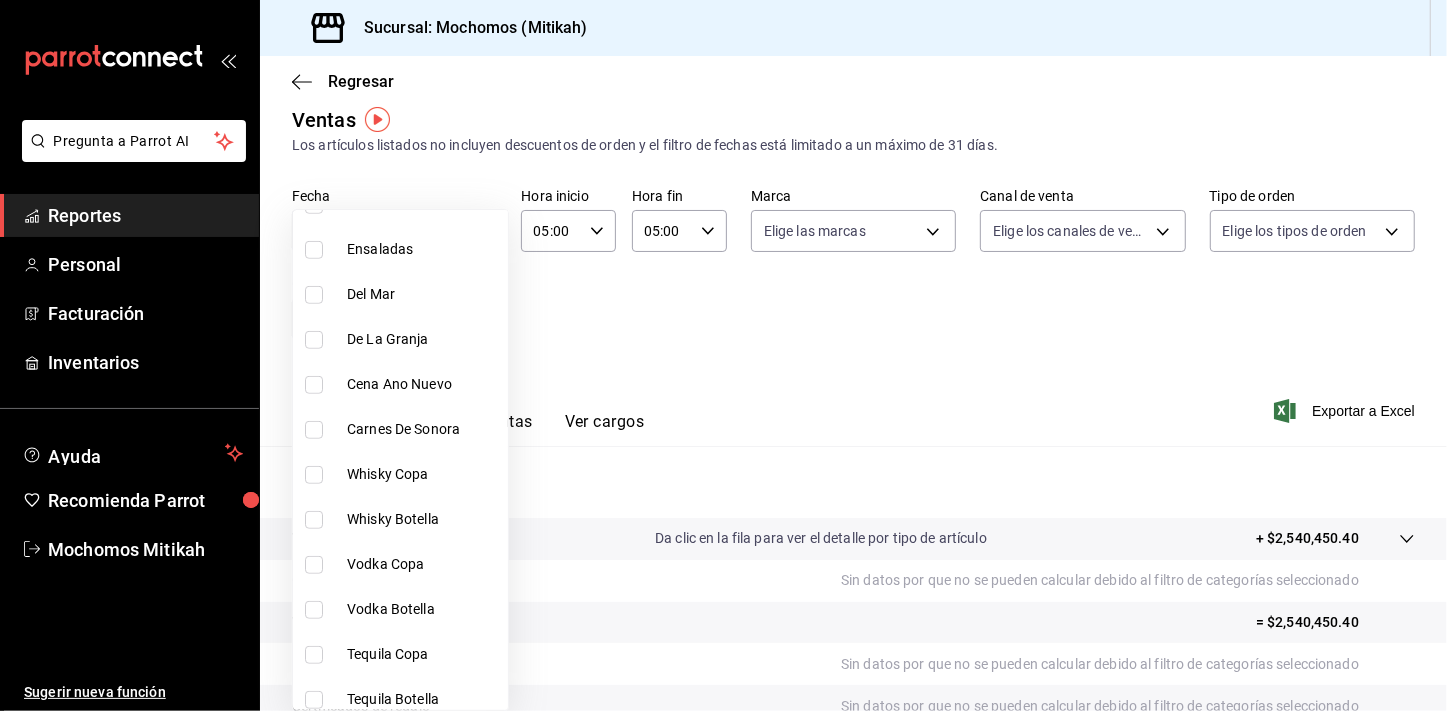 click at bounding box center [314, 475] 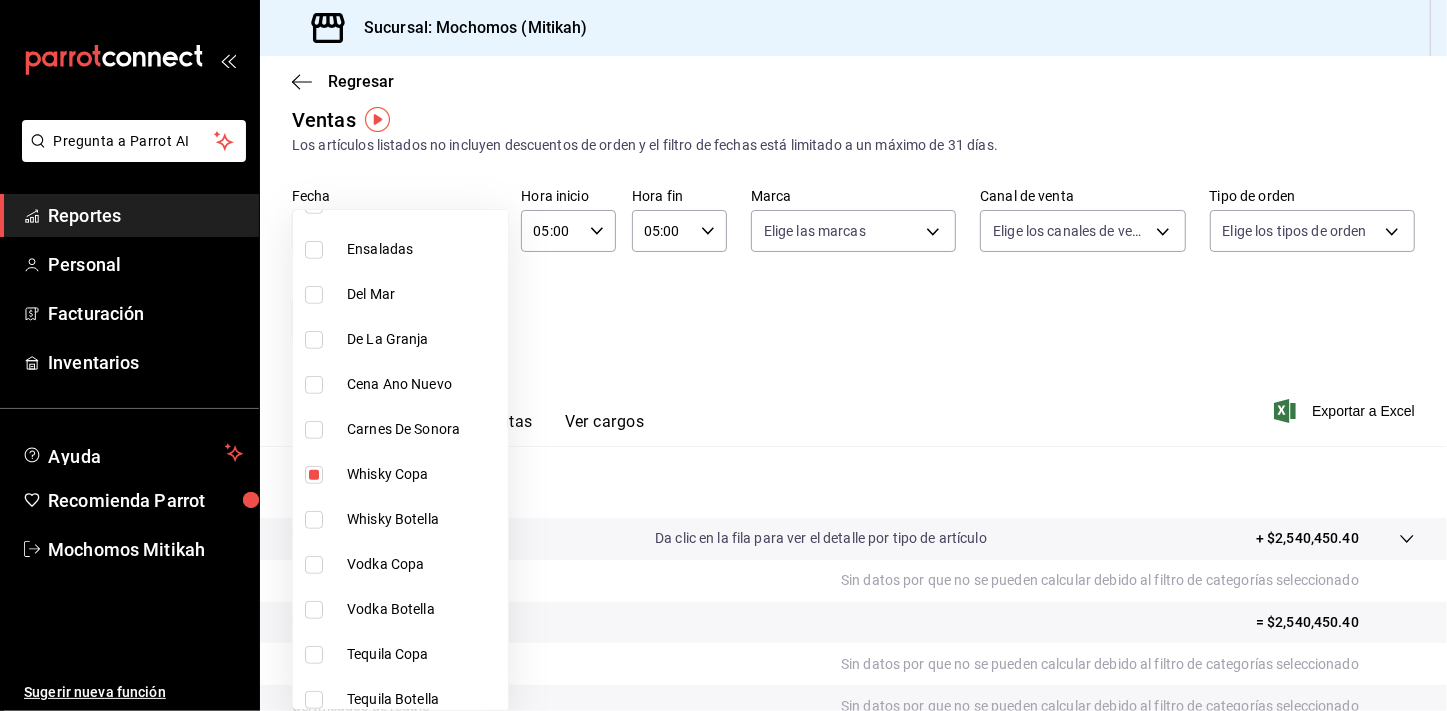 click at bounding box center [314, 520] 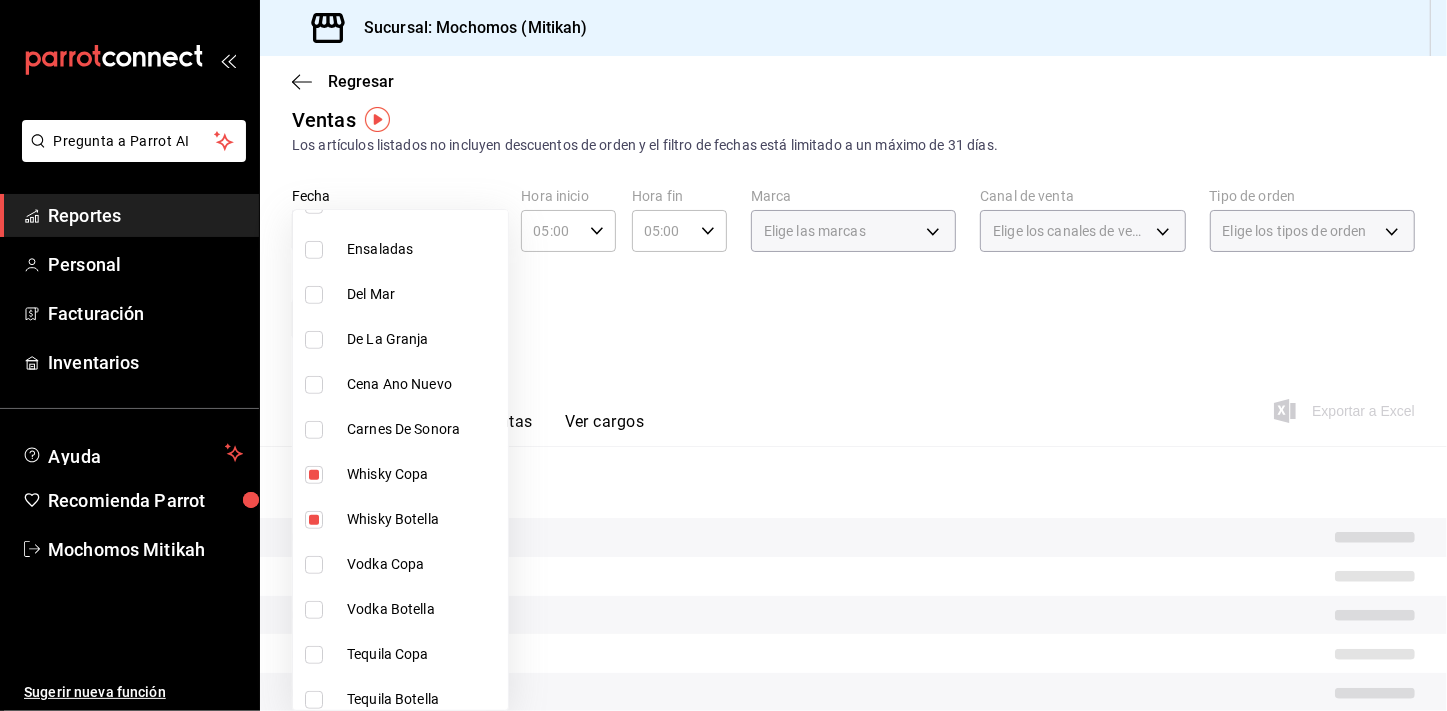 type on "d53151bb-c692-4997-a38b-28d855fe71ee,d285e1d7-cc9e-45ba-a735-c487687f9d6b" 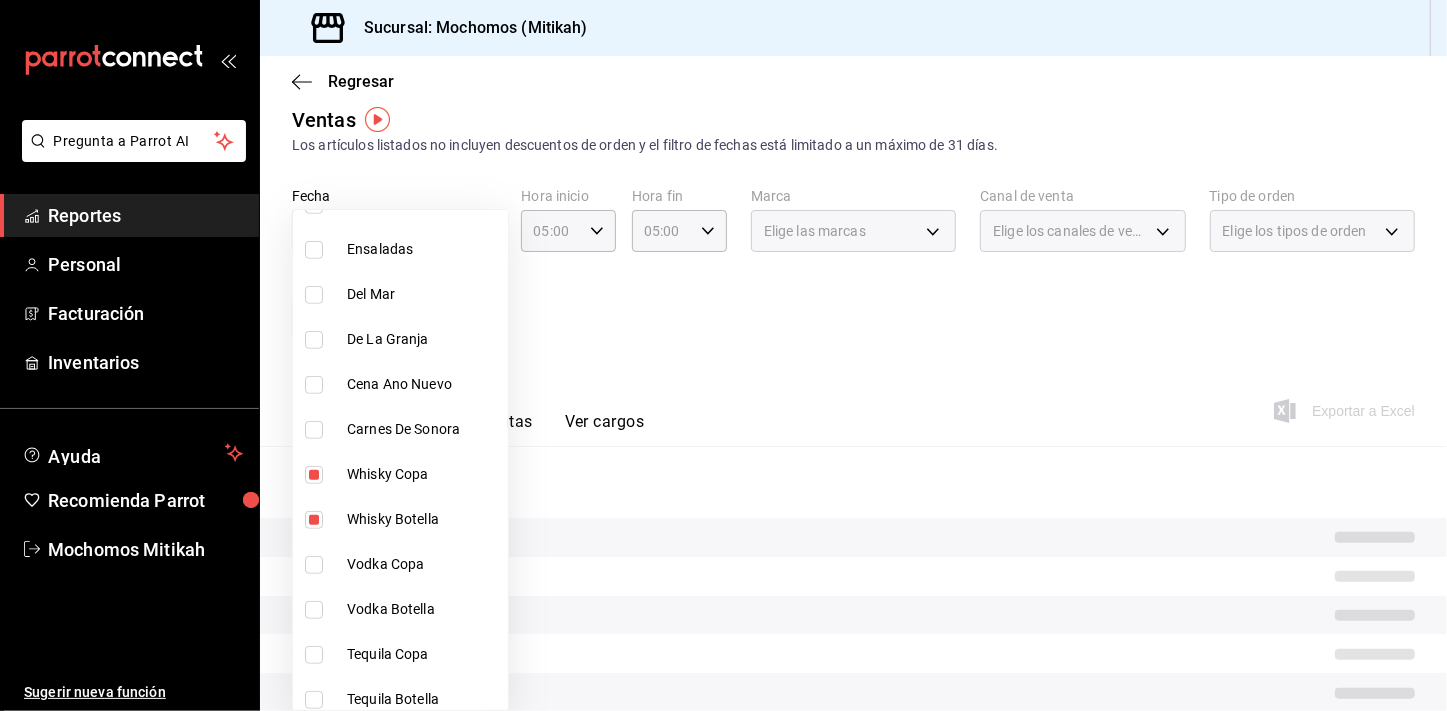 click at bounding box center [314, 565] 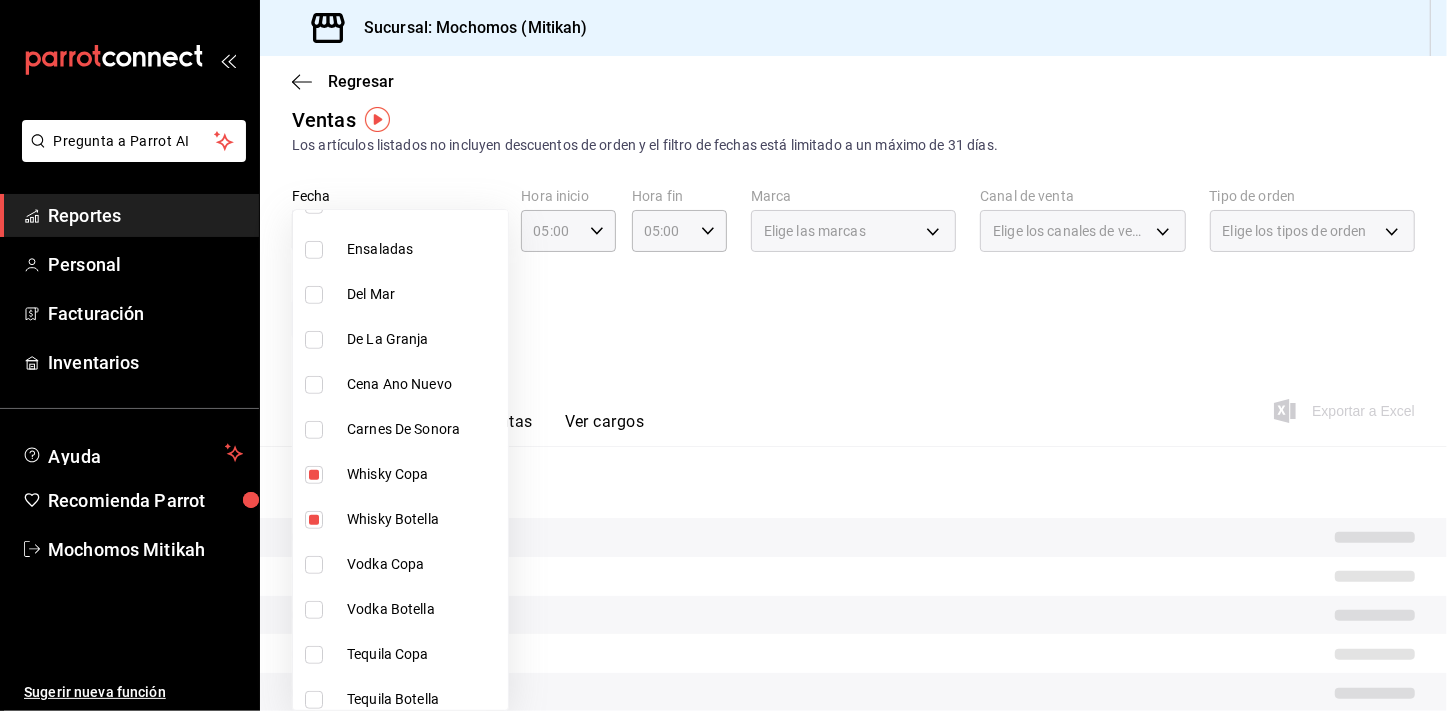checkbox on "true" 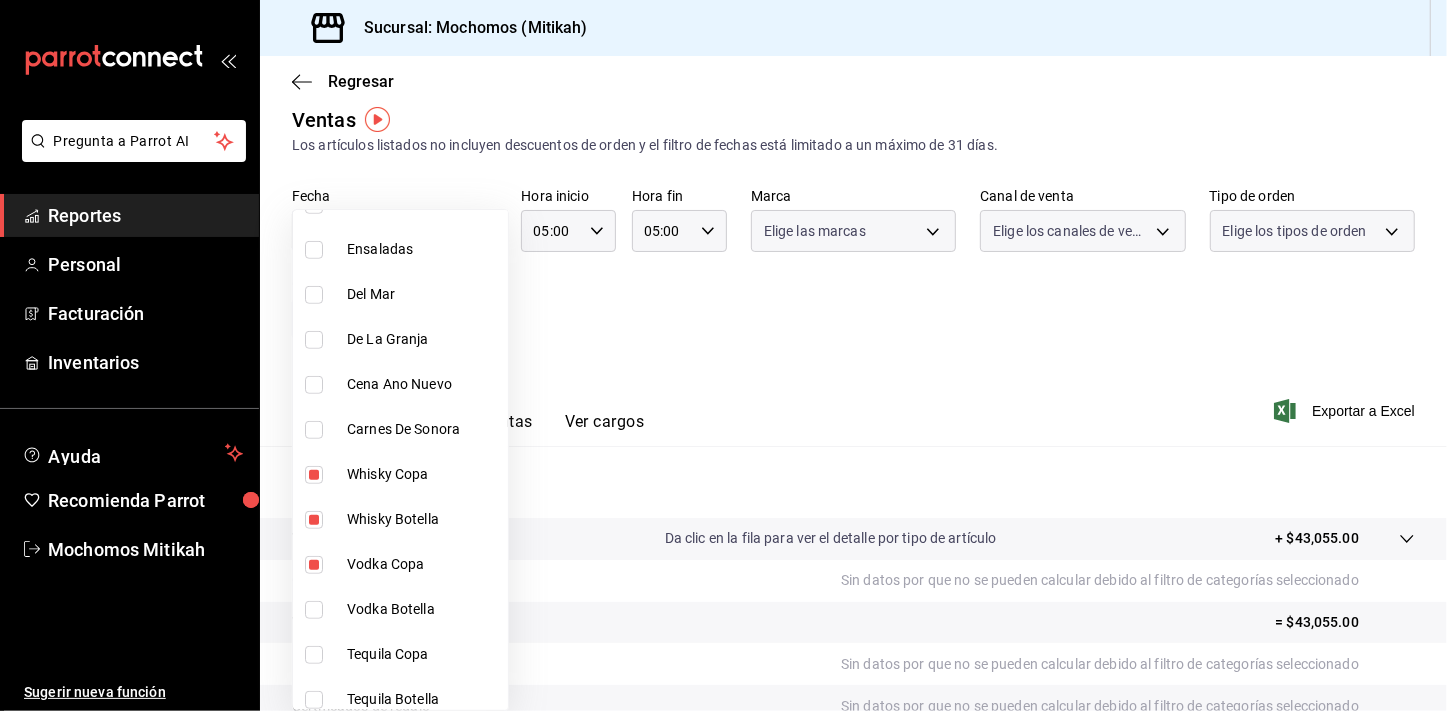 type on "[UUID],[UUID],[UUID]" 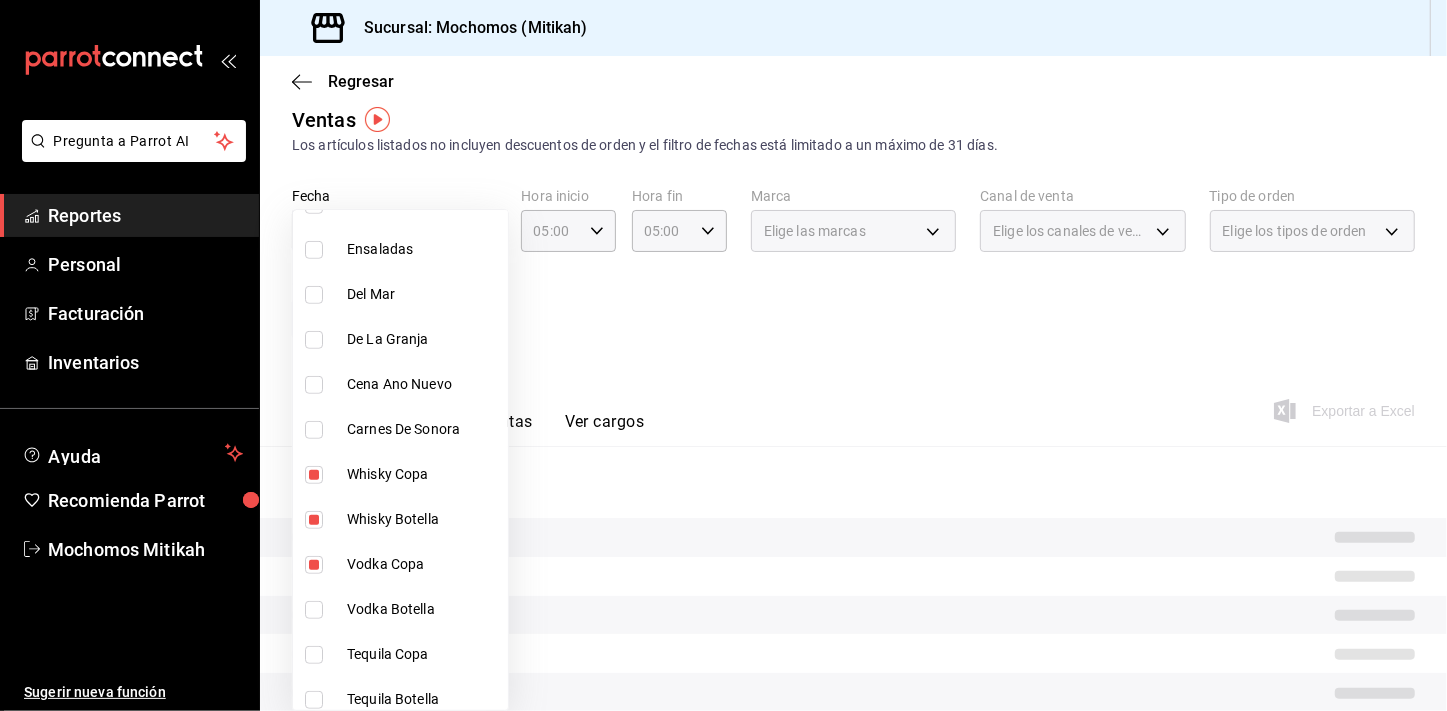 click at bounding box center [314, 610] 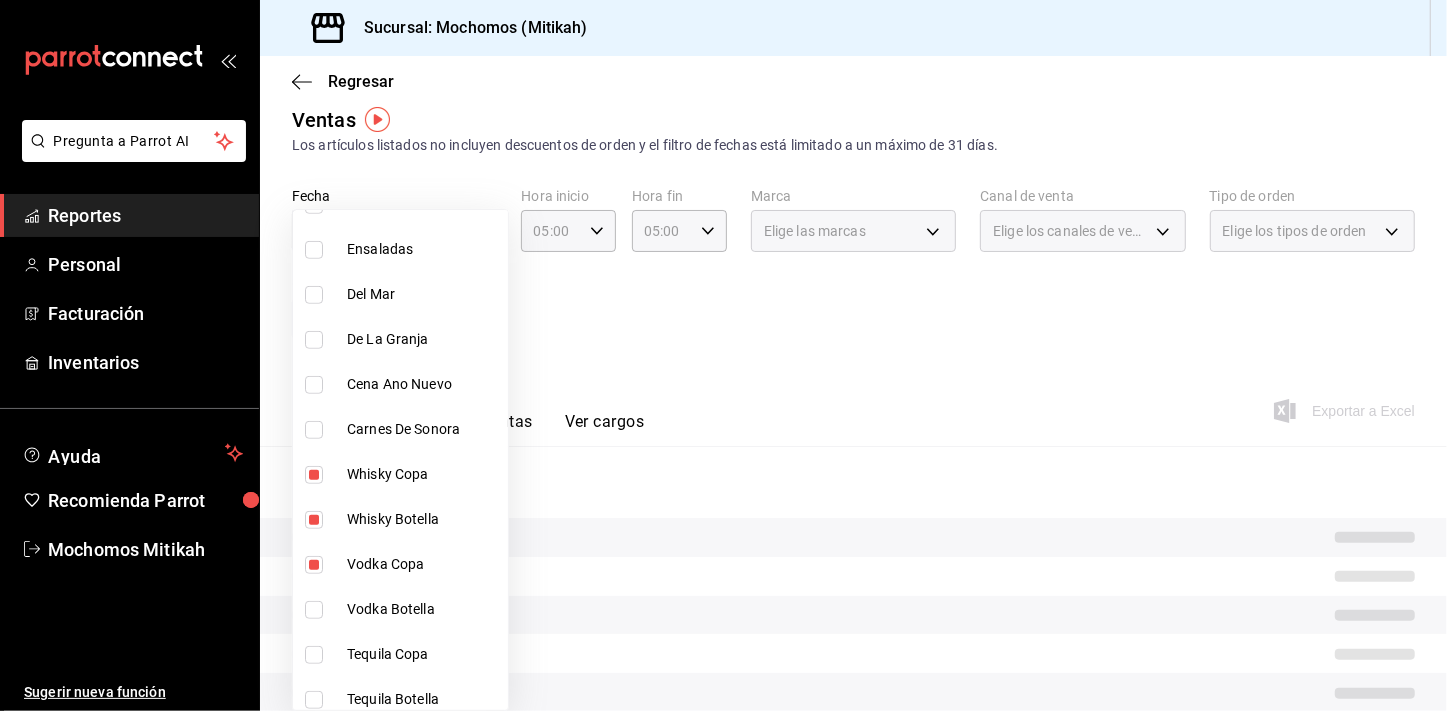 checkbox on "true" 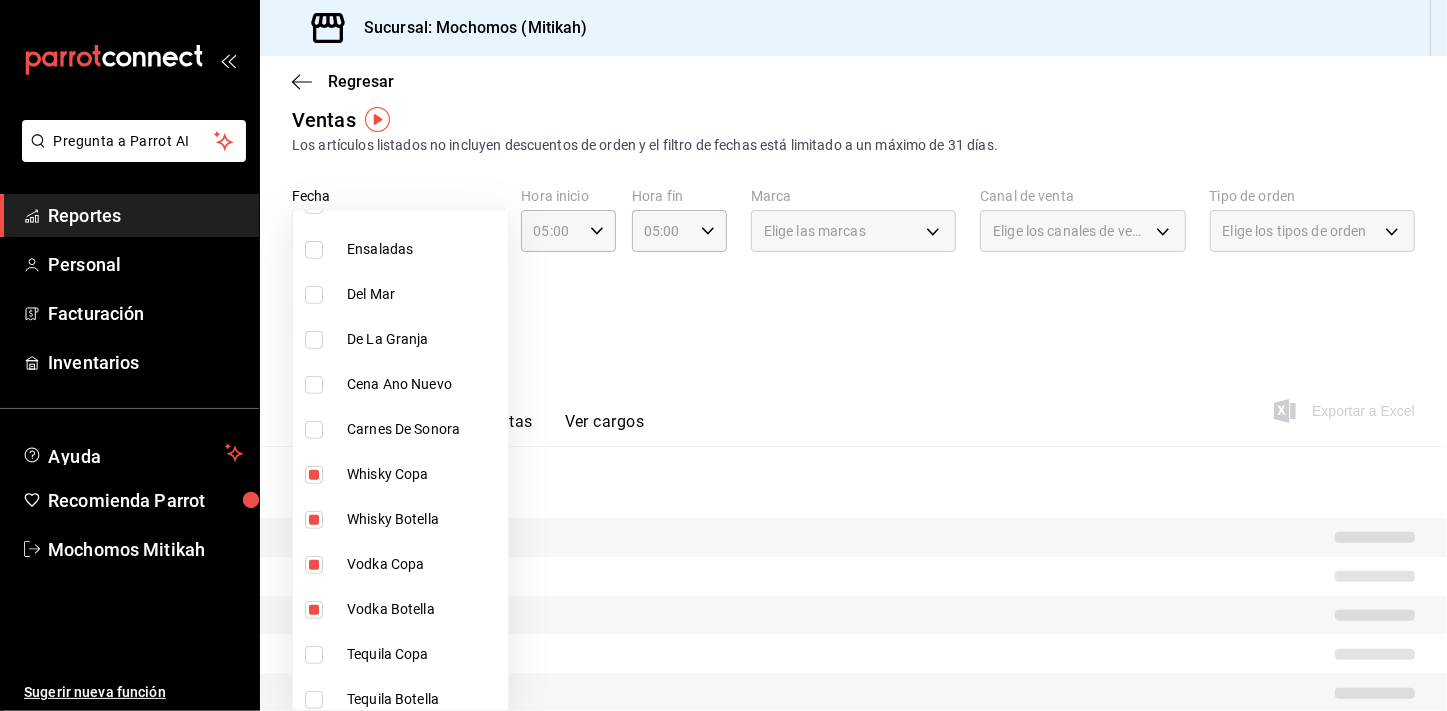 click at bounding box center (314, 655) 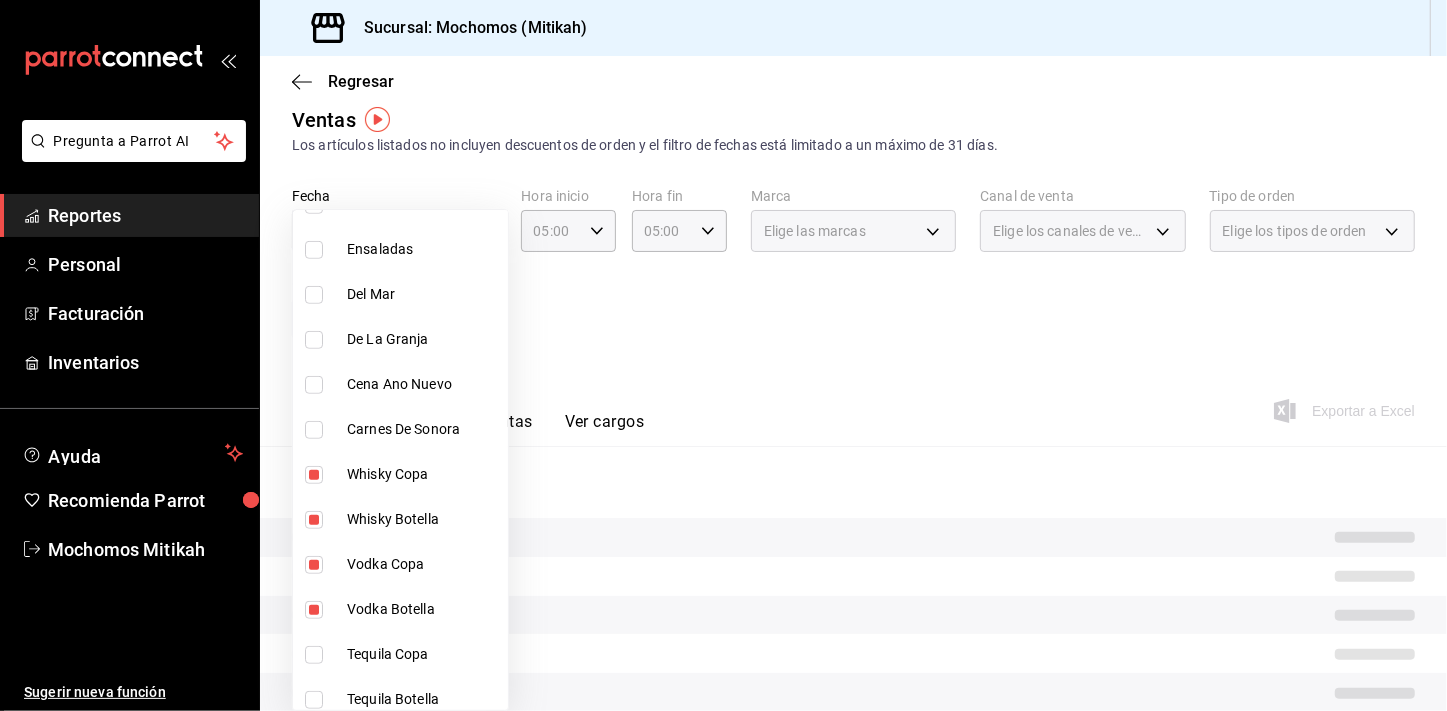 checkbox on "true" 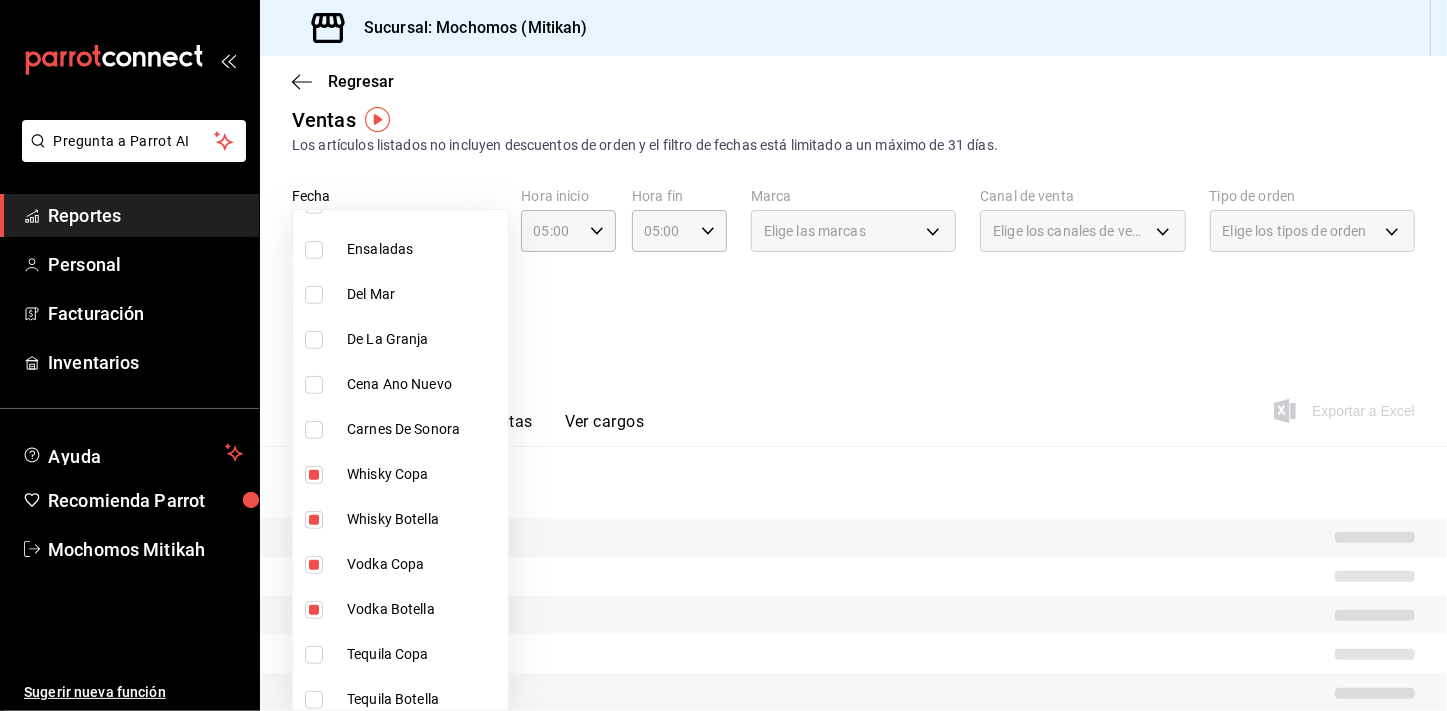 type on "d53151bb-c692-4997-a38b-28d855fe71ee,d285e1d7-cc9e-45ba-a735-c487687f9d6b,e3d731a9-9e76-4be6-8e81-e3e400600852,c31e9804-8b17-4928-84d4-b3c0e8f32afa,1919f1dc-fc31-4edf-83c2-be0b4a01c6f6" 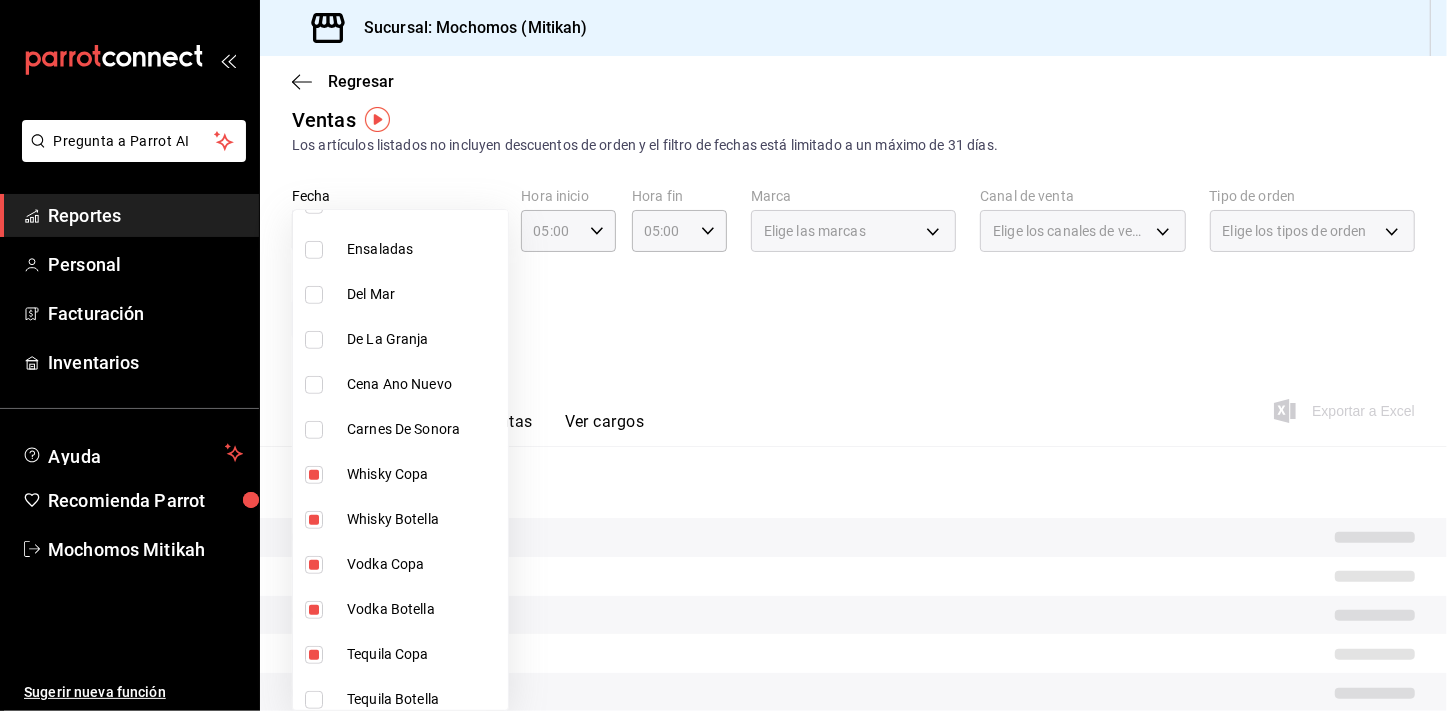 click at bounding box center [314, 700] 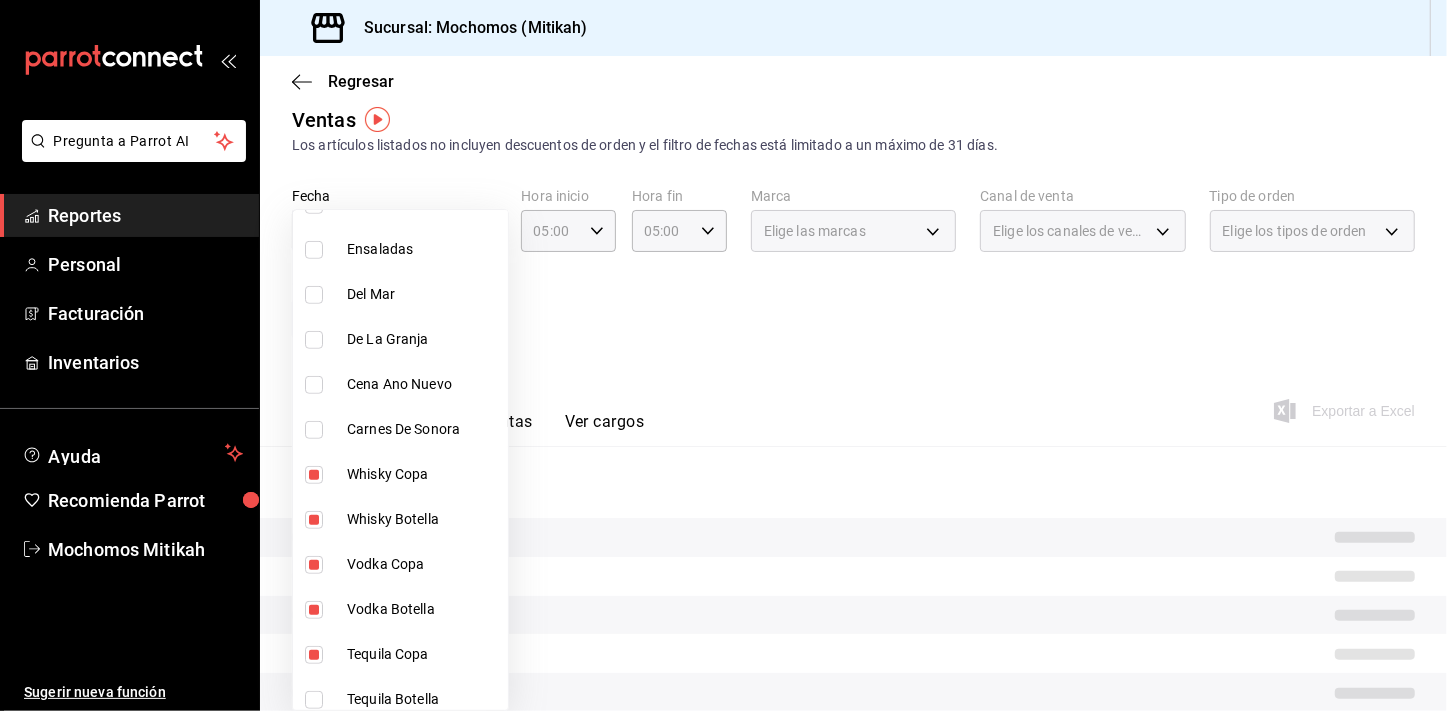 checkbox on "true" 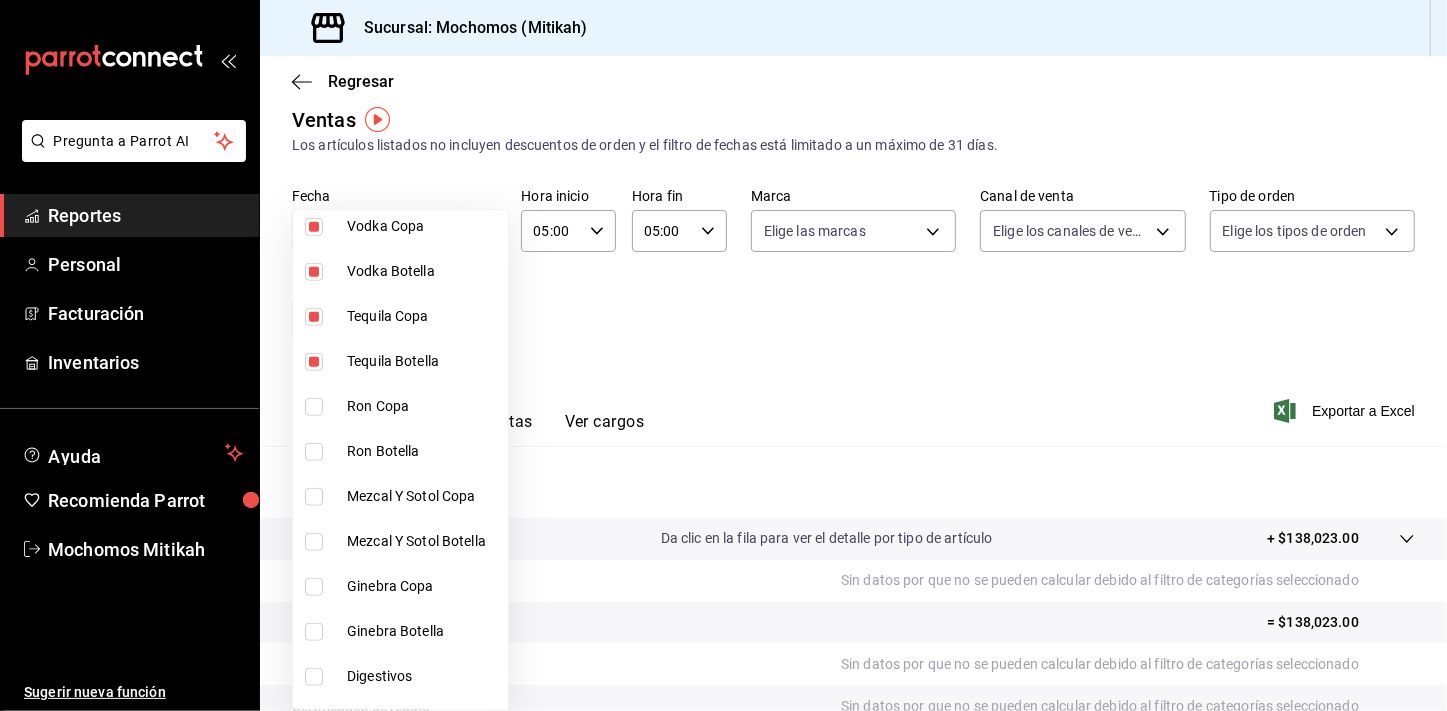 scroll, scrollTop: 1220, scrollLeft: 0, axis: vertical 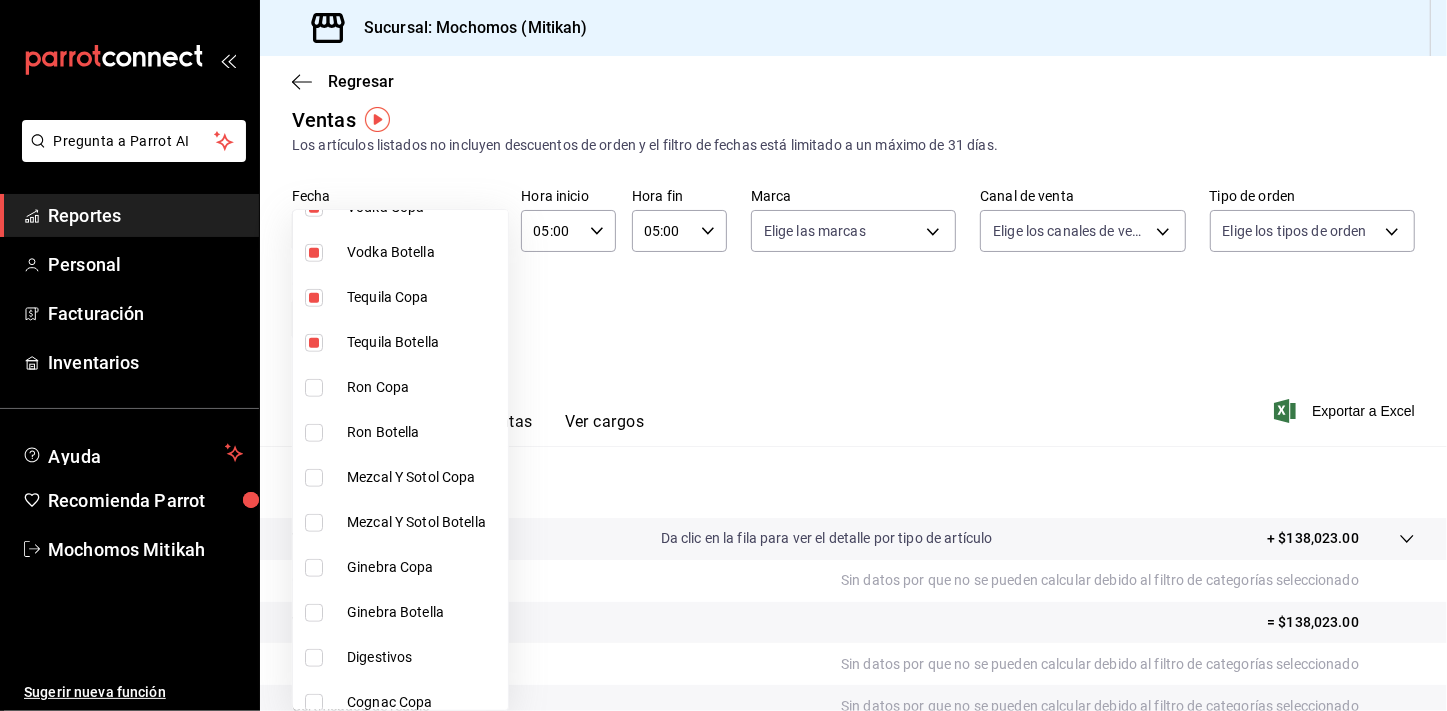drag, startPoint x: 316, startPoint y: 382, endPoint x: 302, endPoint y: 438, distance: 57.72348 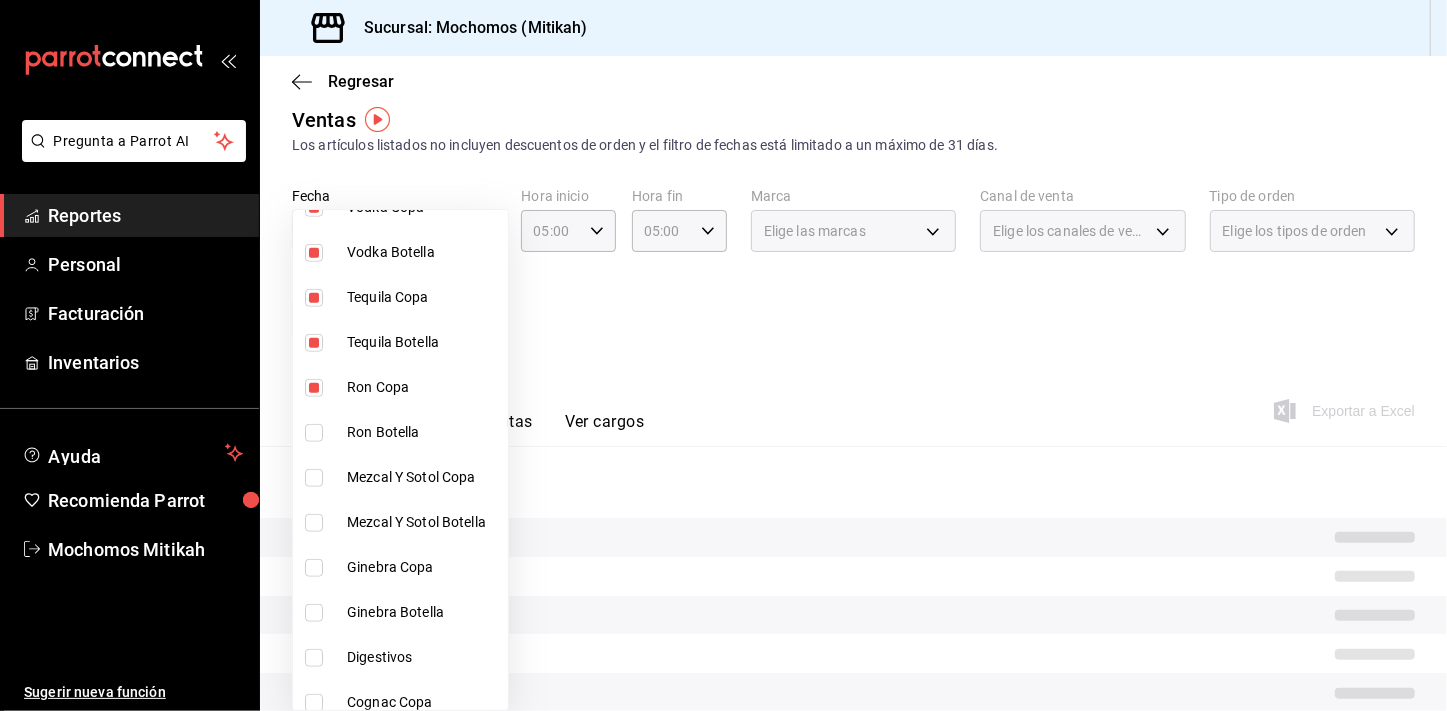 click at bounding box center (314, 433) 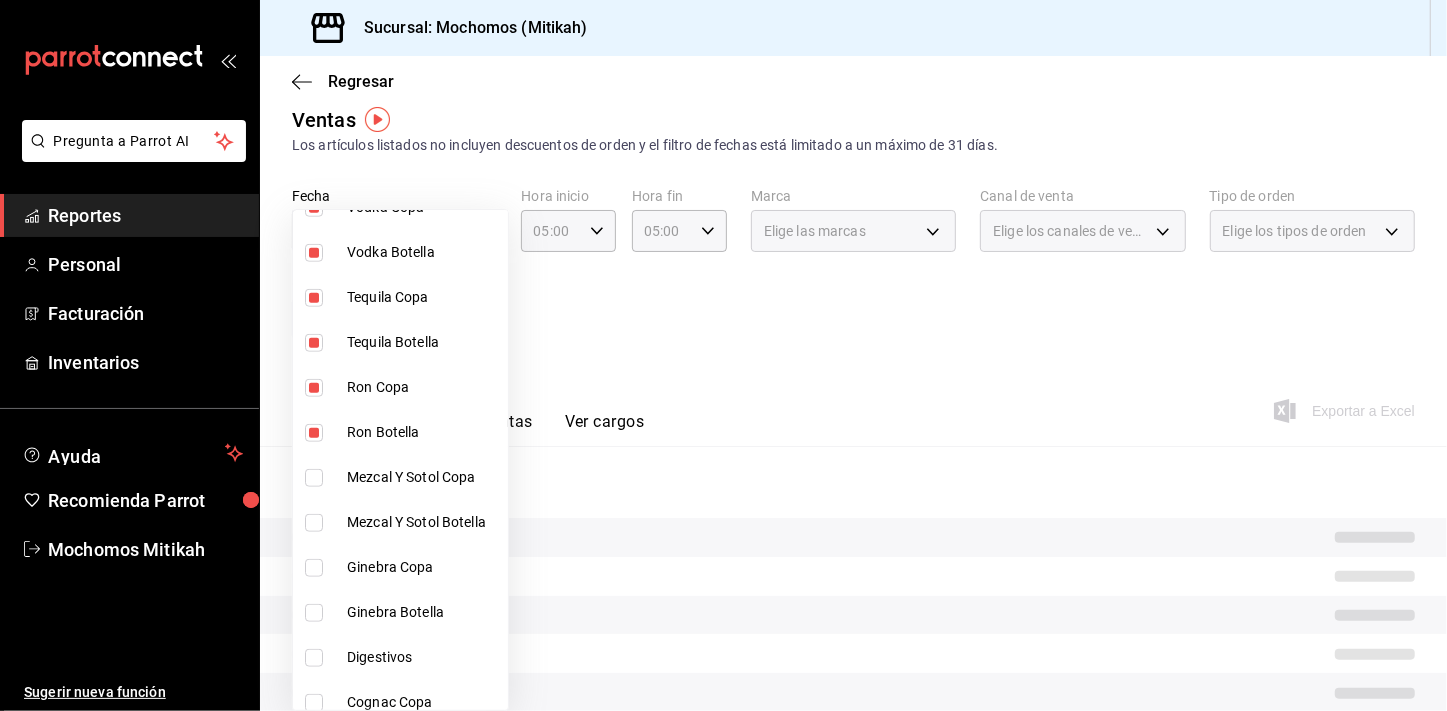 click at bounding box center [314, 478] 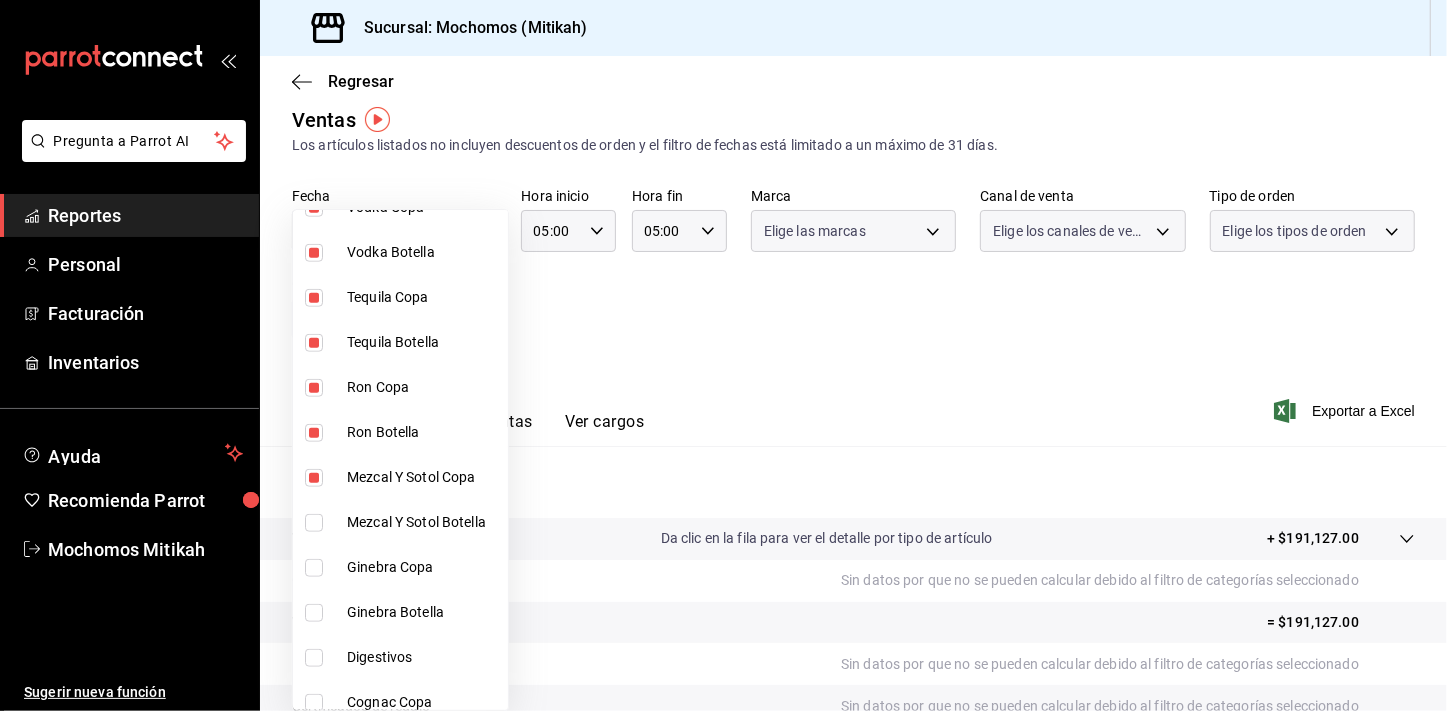 click at bounding box center (314, 523) 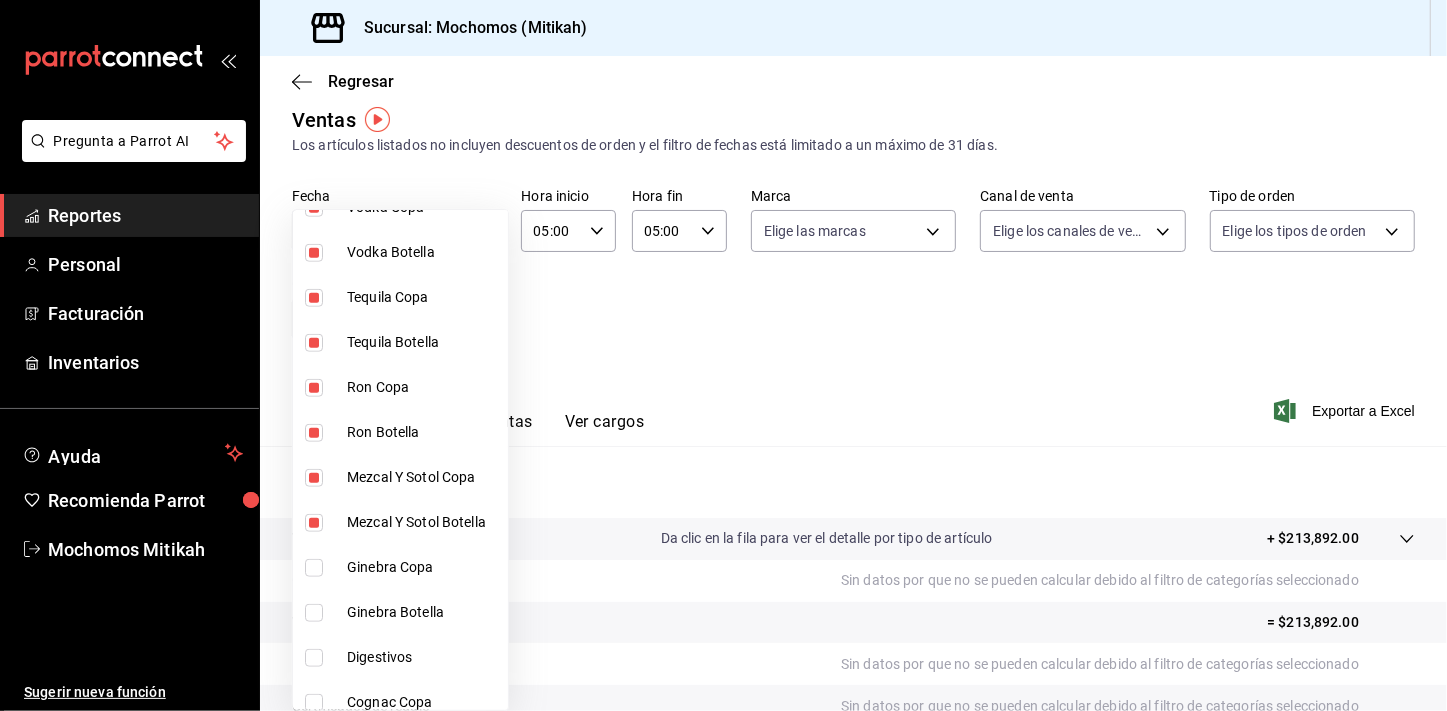 click at bounding box center (314, 568) 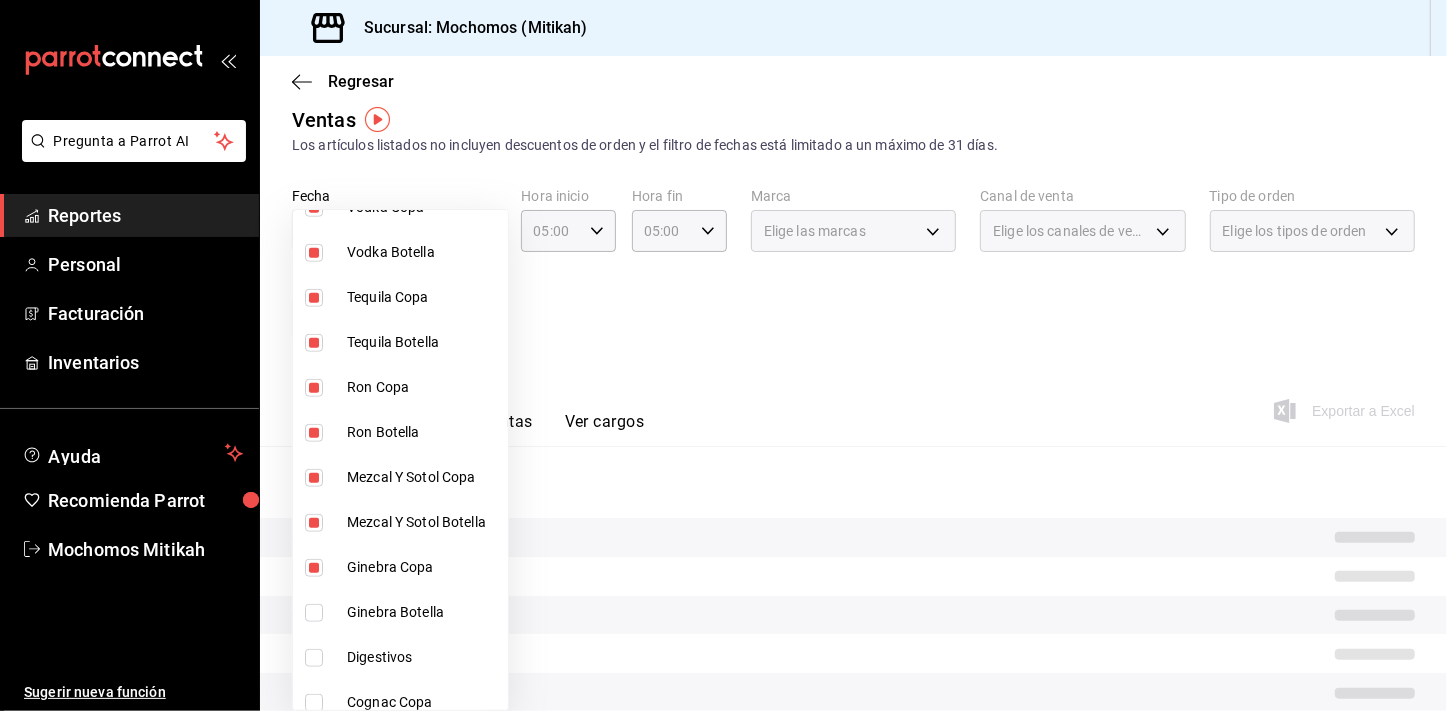 drag, startPoint x: 316, startPoint y: 609, endPoint x: 315, endPoint y: 648, distance: 39.012817 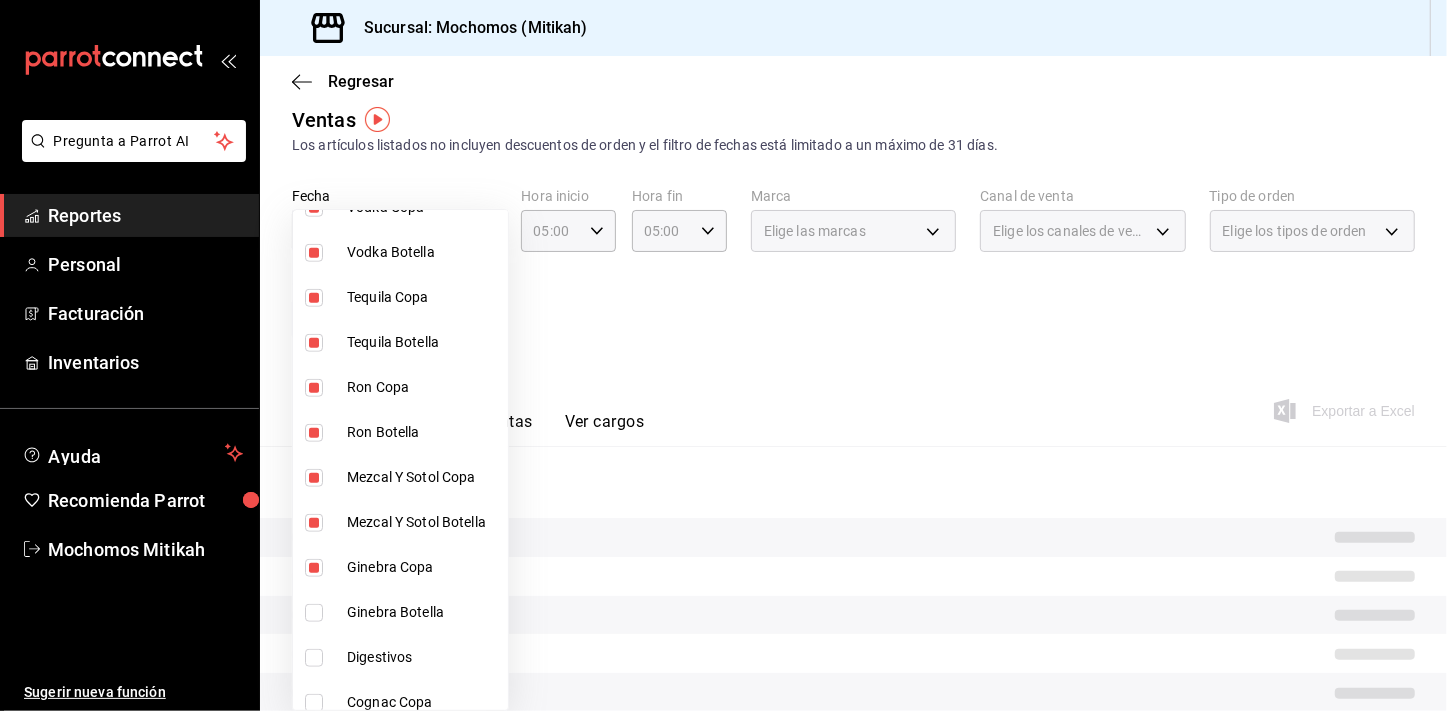 click at bounding box center [314, 613] 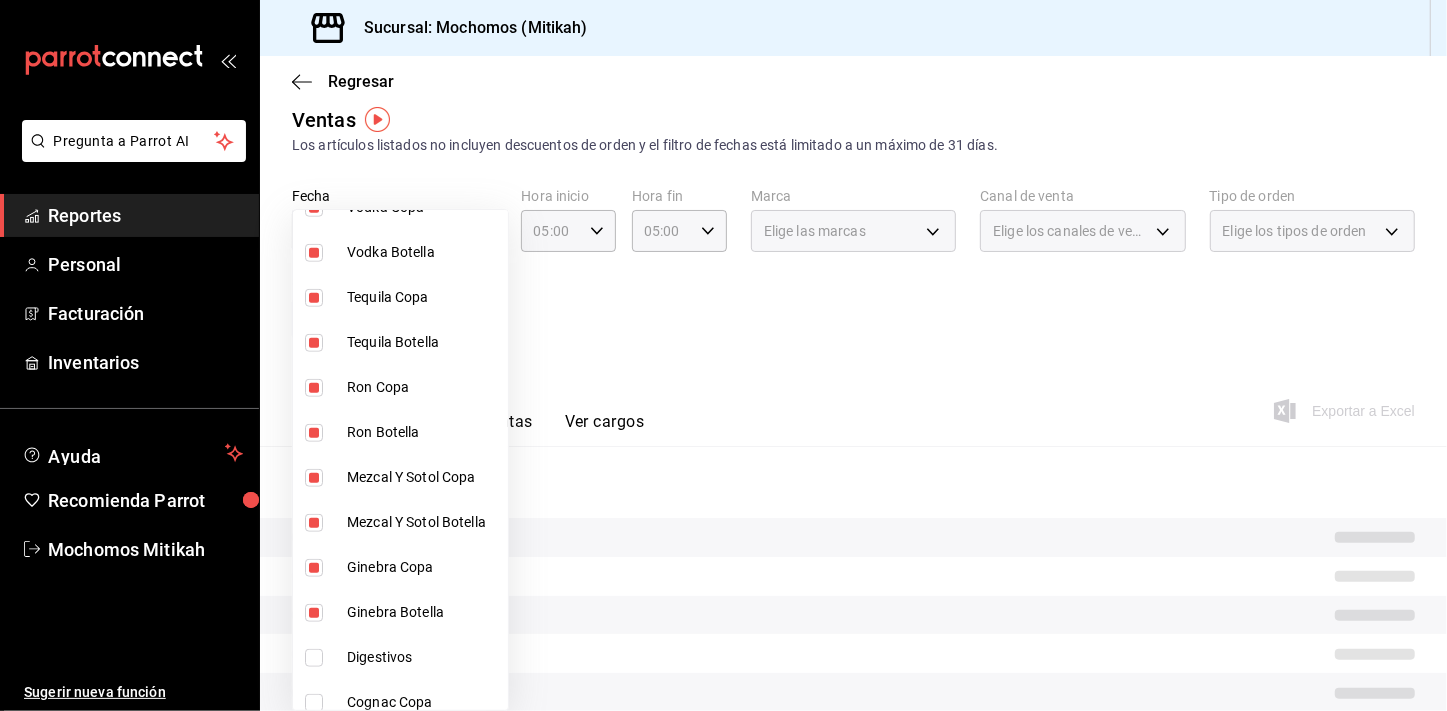 click at bounding box center (314, 658) 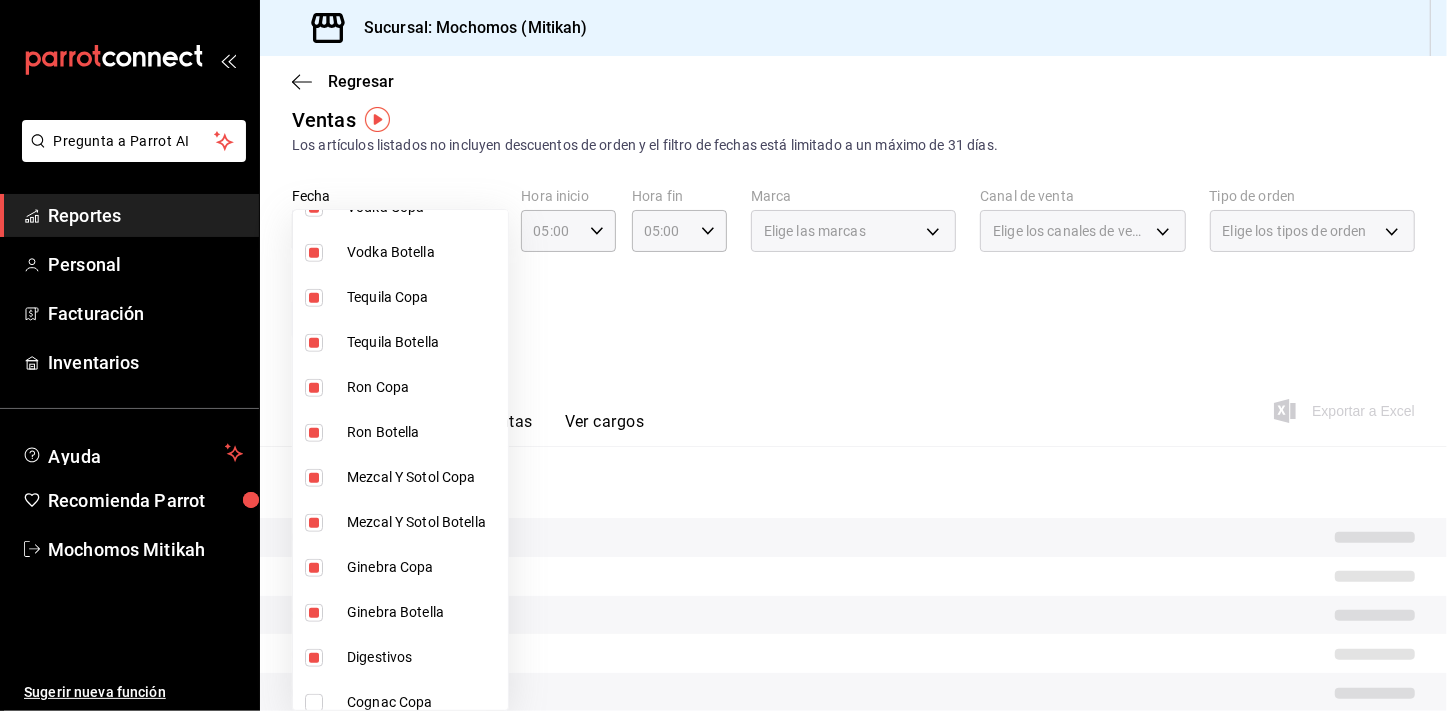 type on "[UUID],[UUID],[UUID],[UUID],[UUID],[UUID],[UUID],[UUID],[UUID],[UUID],[UUID],[UUID],[UUID]" 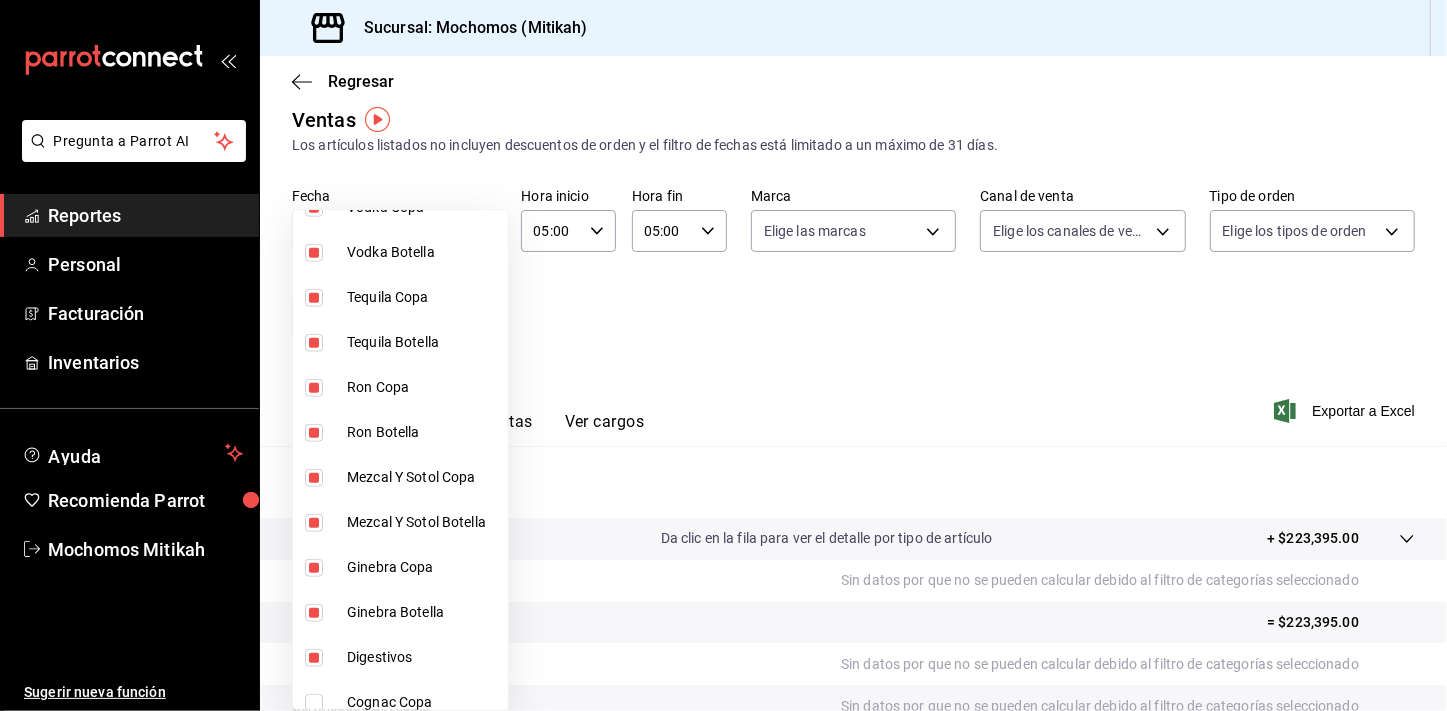 click at bounding box center [314, 703] 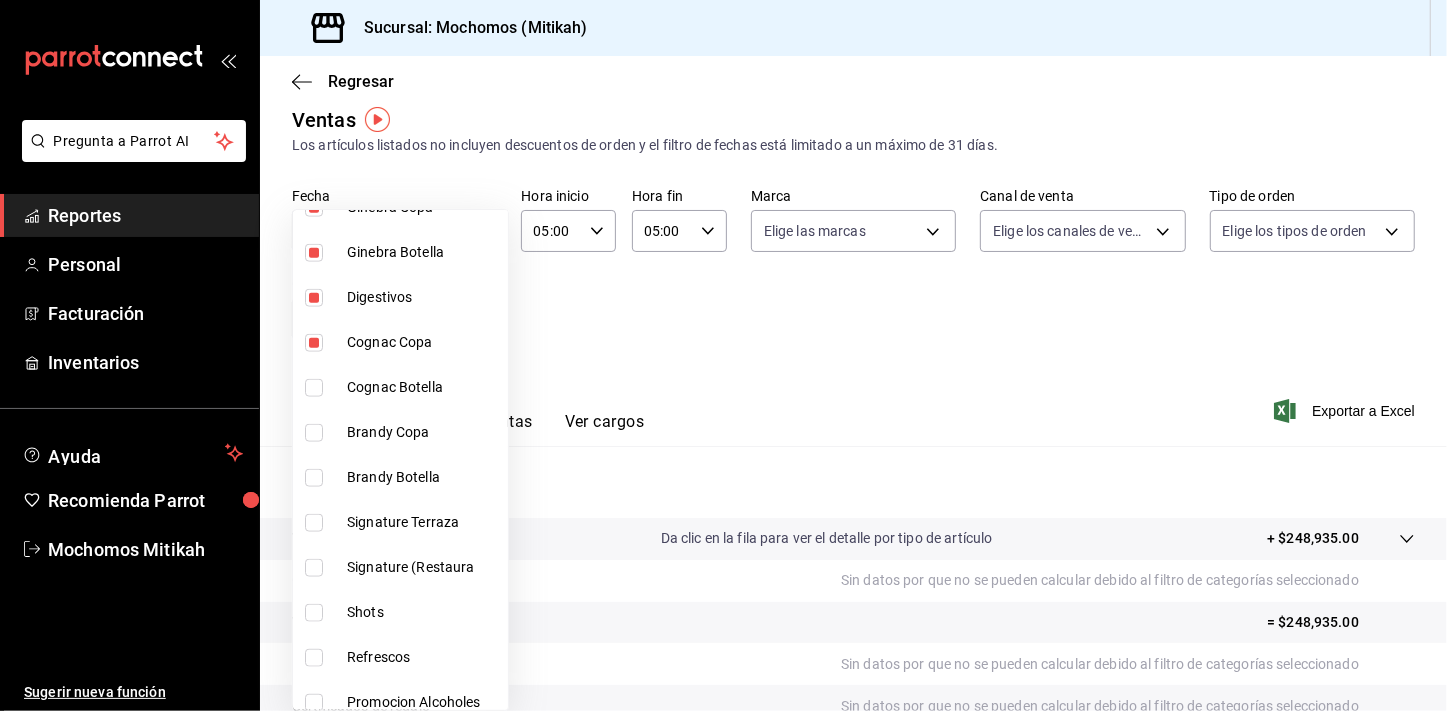 scroll, scrollTop: 1639, scrollLeft: 0, axis: vertical 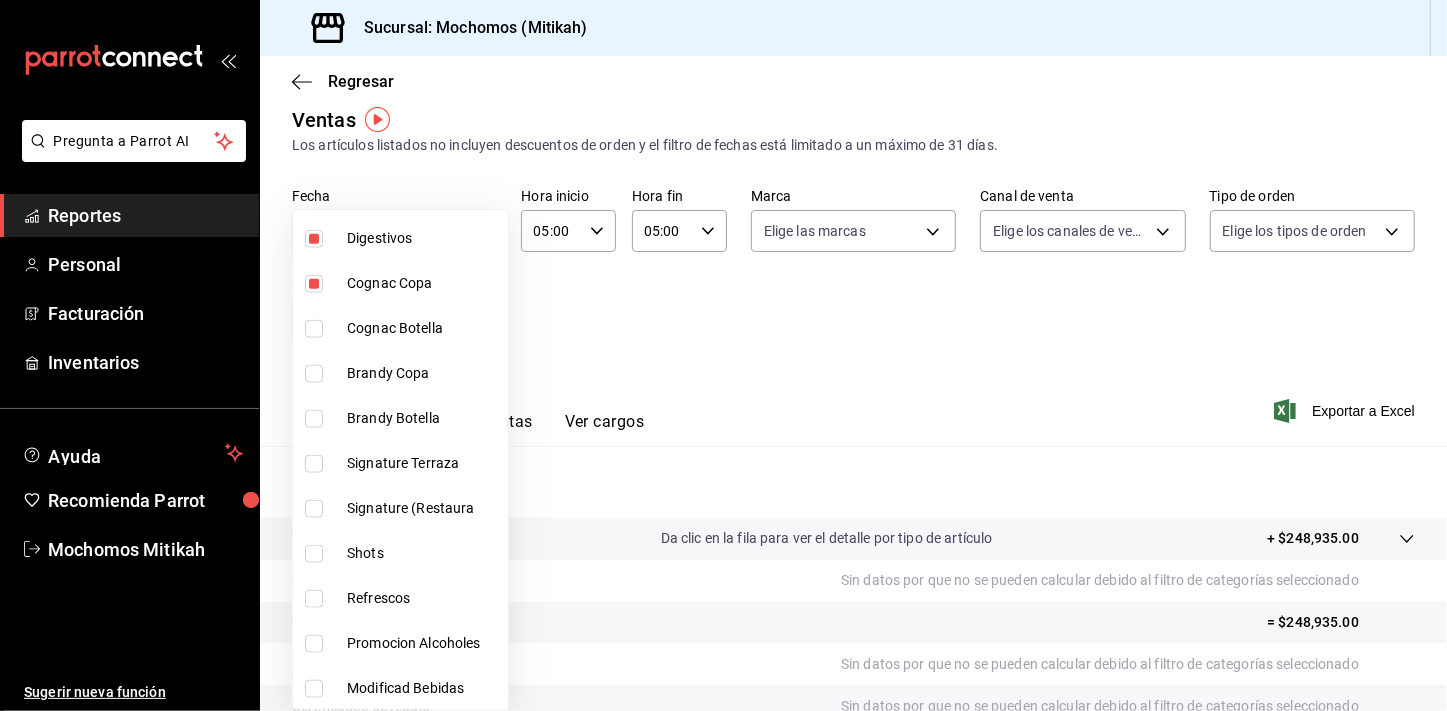 click at bounding box center (314, 329) 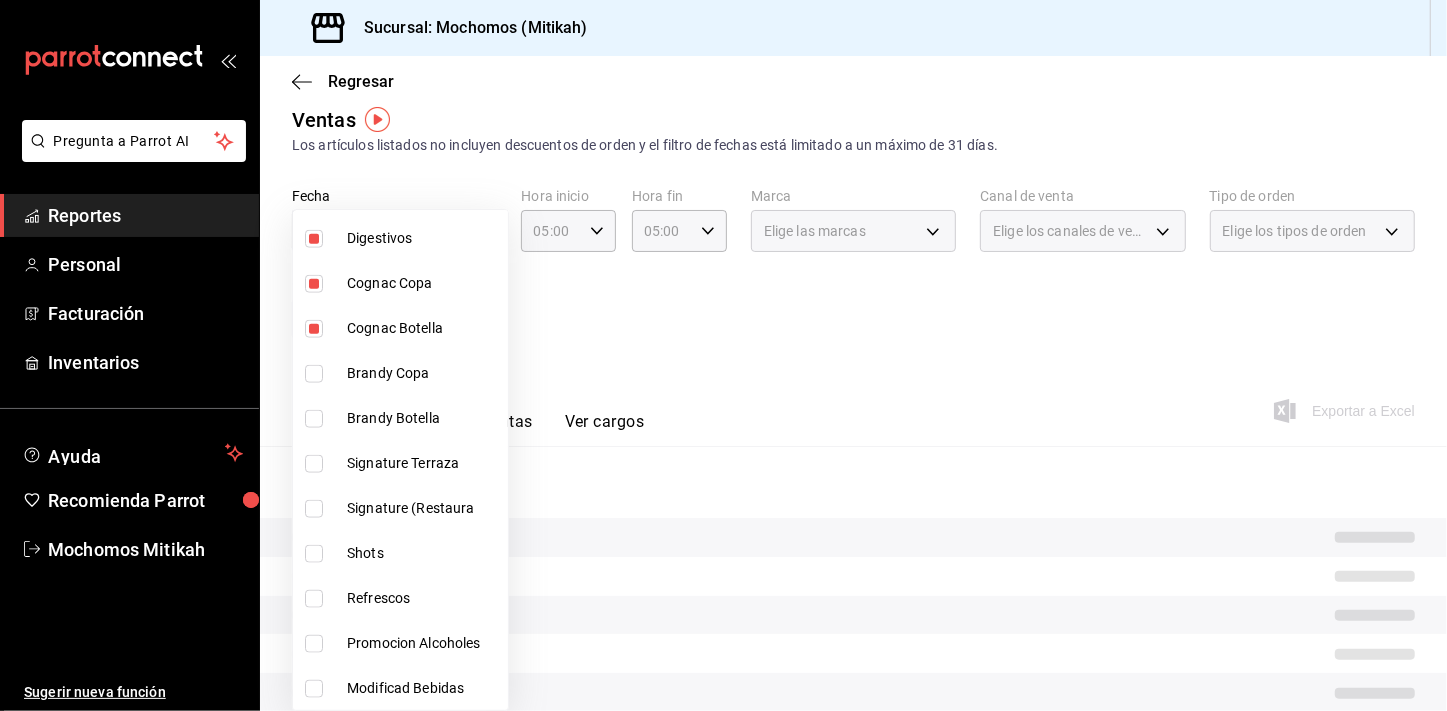 click at bounding box center [314, 374] 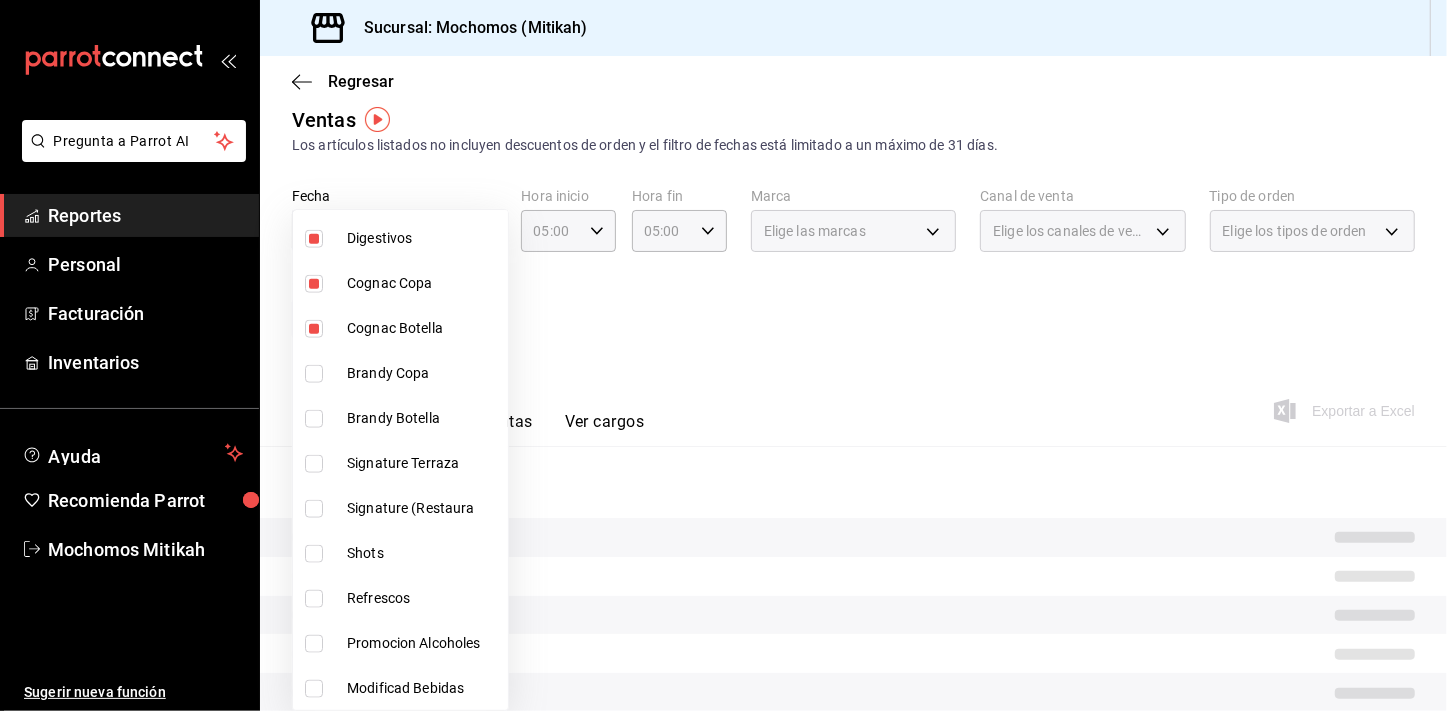 checkbox on "true" 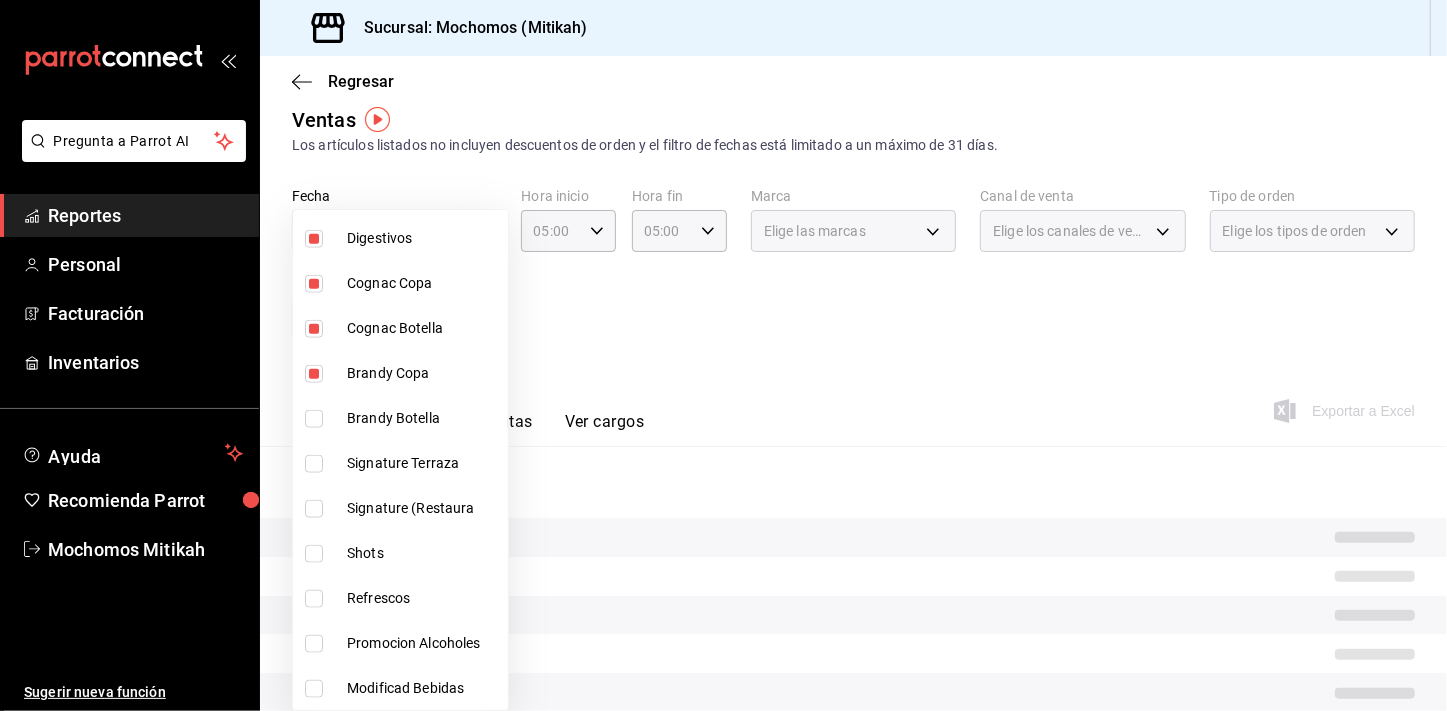 type on "d53151bb-c692-4997-a38b-28d855fe71ee,d285e1d7-cc9e-45ba-a735-c487687f9d6b,e3d731a9-9e76-4be6-8e81-e3e400600852,c31e9804-8b17-4928-84d4-b3c0e8f32afa,1919f1dc-fc31-4edf-83c2-be0b4a01c6f6,2e1a4321-1024-4e9b-8d1b-ecb6c2b2a724,09a00bc2-ce8f-4922-84ac-a4ff7d22605c,3fadb4b5-8707-4935-a1a4-e05a00c5cb3f,36c880ed-e9e4-462e-8963-ffeba8285adb,d626d559-4117-4513-94d2-265e3cedd989,04a27ba4-c6a7-4556-9fb2-779000c1f1ed,ed9addca-6b4e-4194-a6bb-e1466aff39ff,dc78f59e-1305-48cc-b9ab-989fc1bf240f,6e57197c-103a-46db-92f6-4017639557ac,c63b377f-072e-45d4-92e8-67c892c8aa5d,abb160b3-9de4-4e10-a330-fa7b17861ad6" 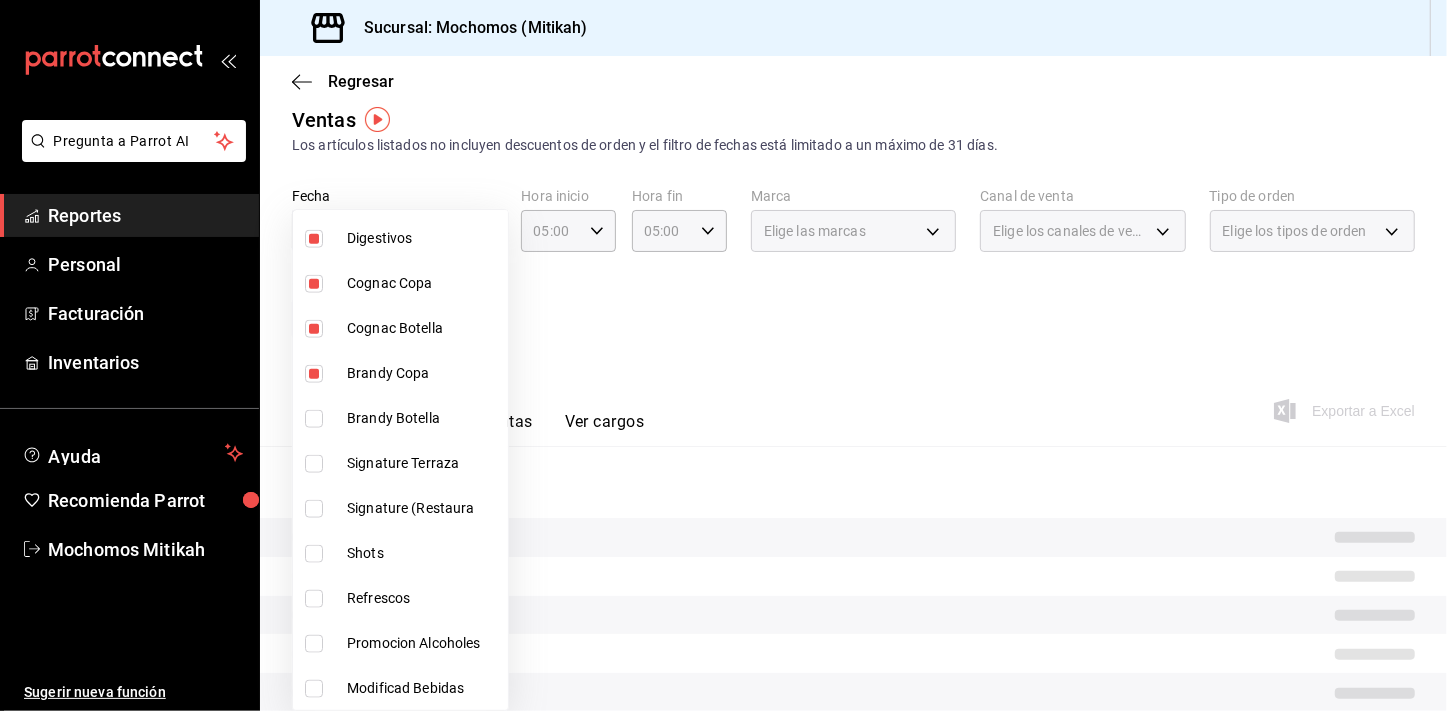 click at bounding box center (314, 419) 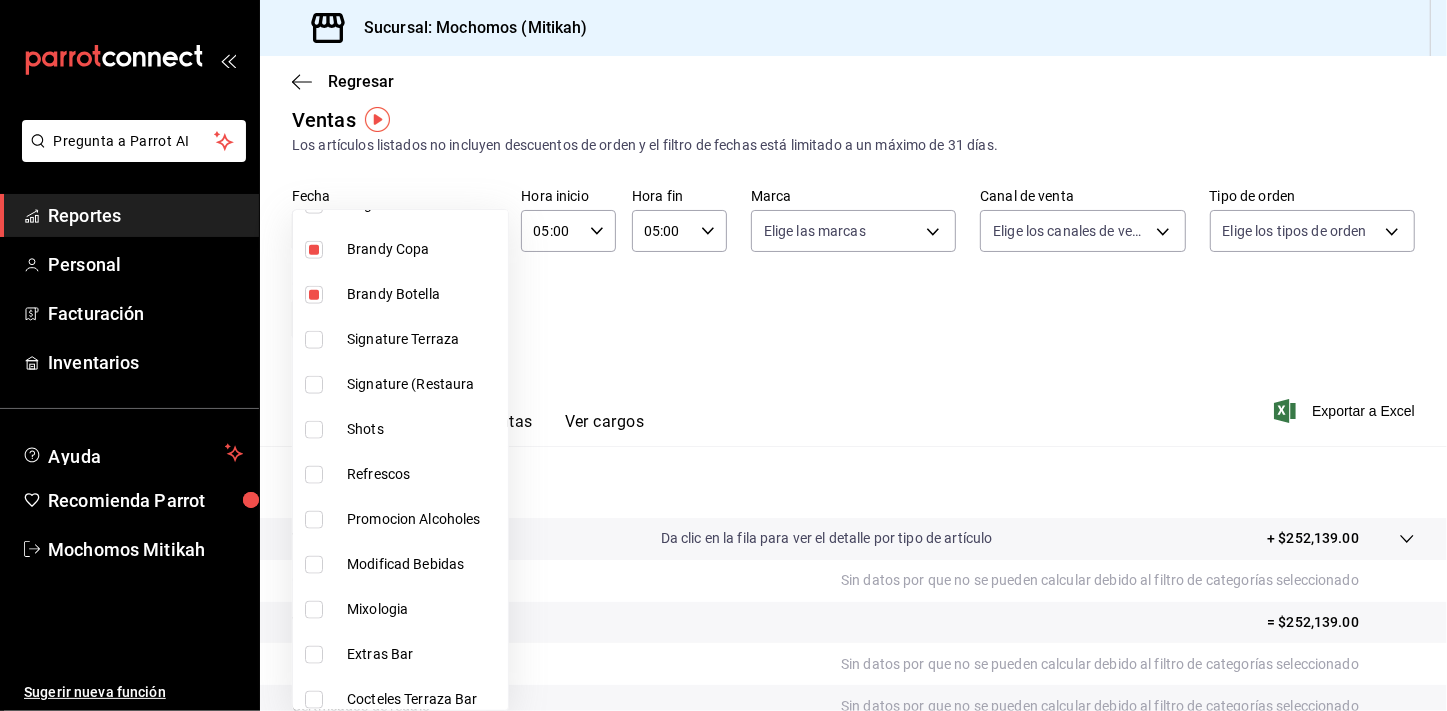 scroll, scrollTop: 1780, scrollLeft: 0, axis: vertical 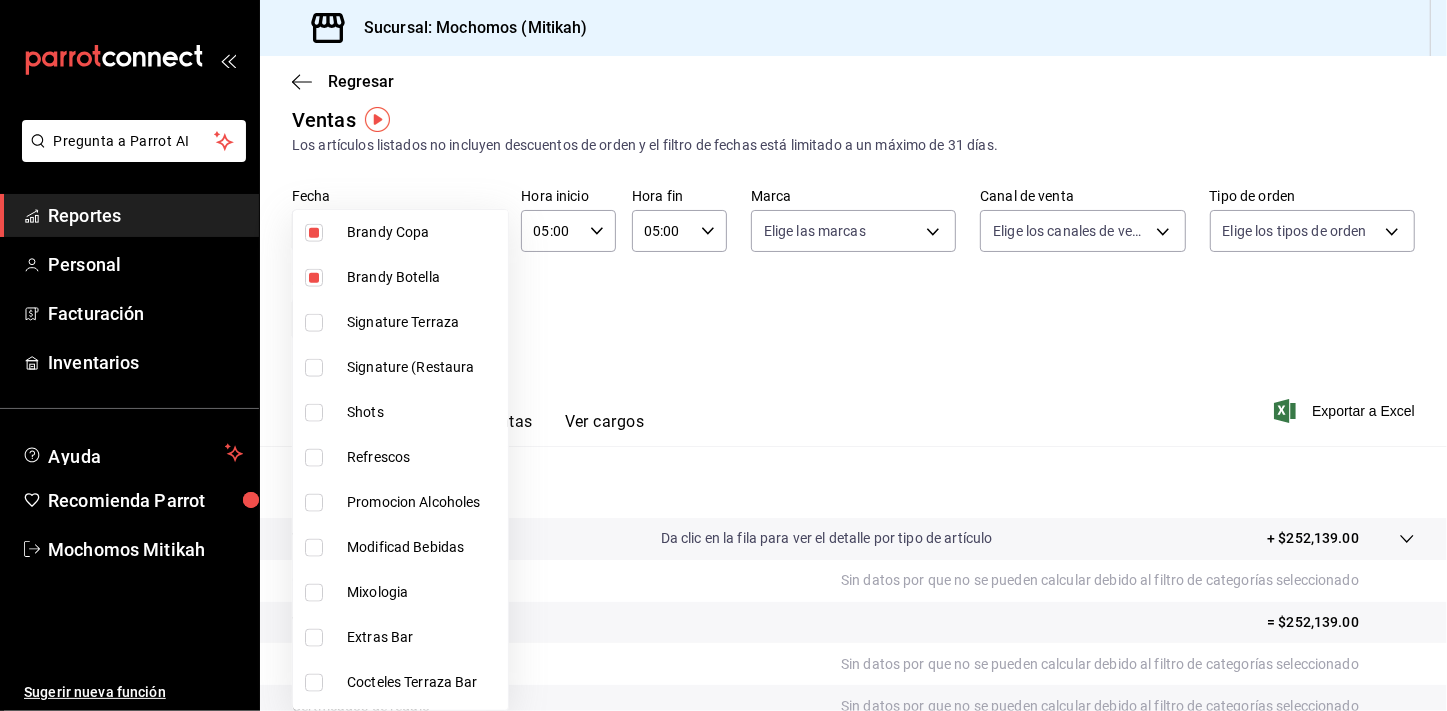 click at bounding box center (723, 355) 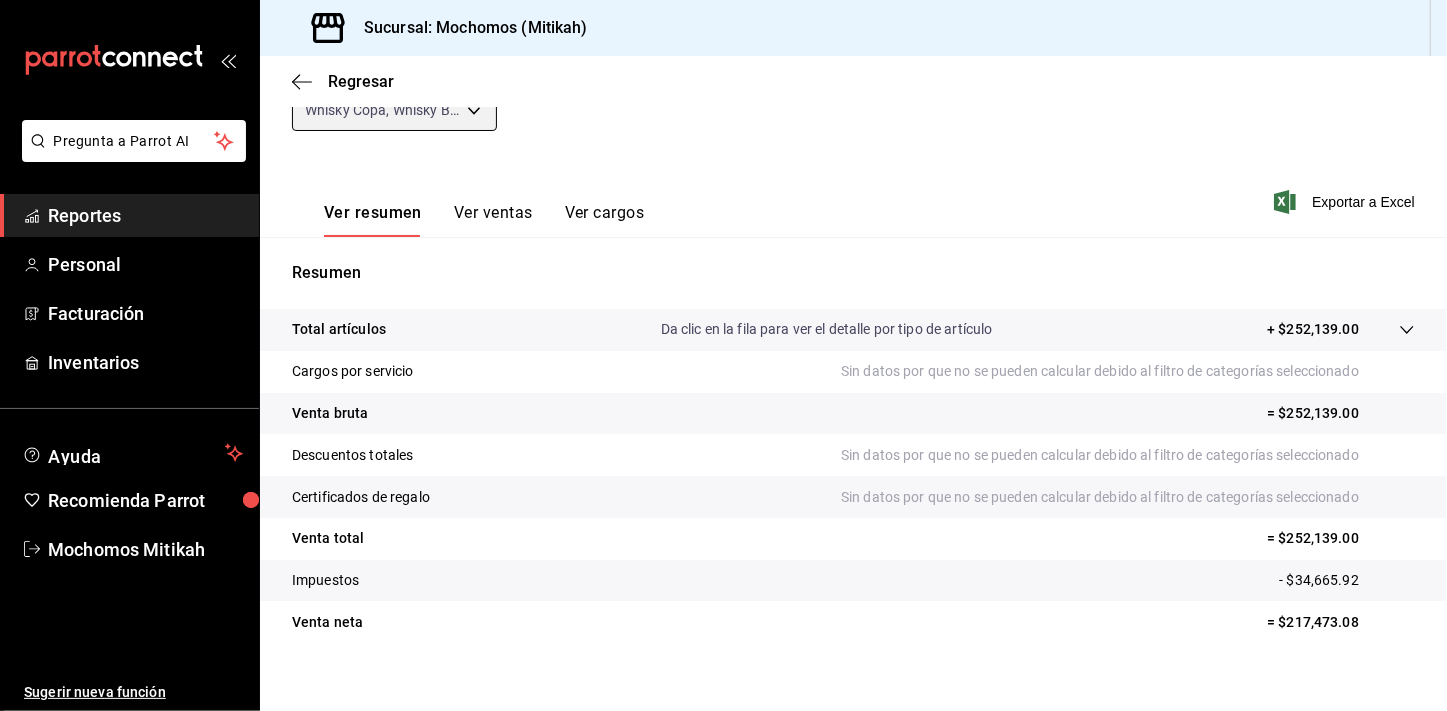 scroll, scrollTop: 247, scrollLeft: 0, axis: vertical 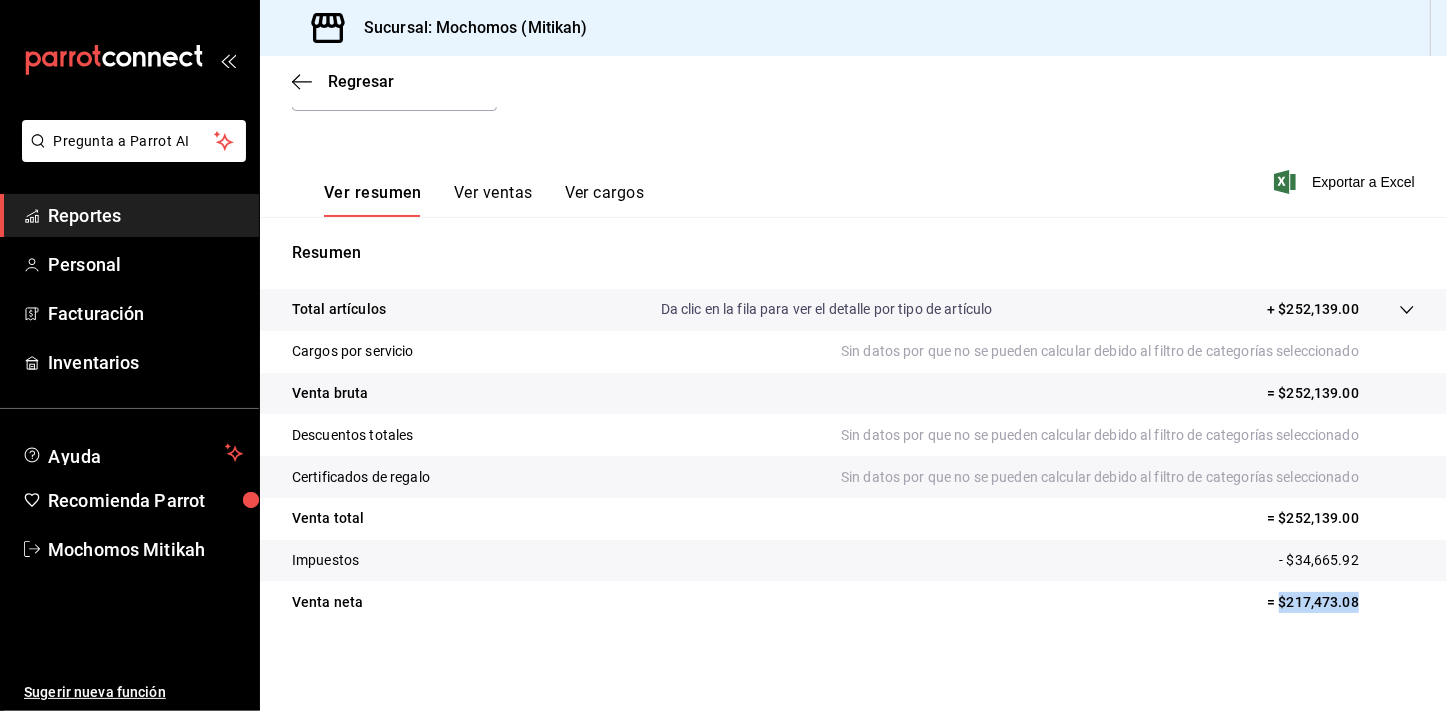 drag, startPoint x: 1269, startPoint y: 602, endPoint x: 1343, endPoint y: 608, distance: 74.24284 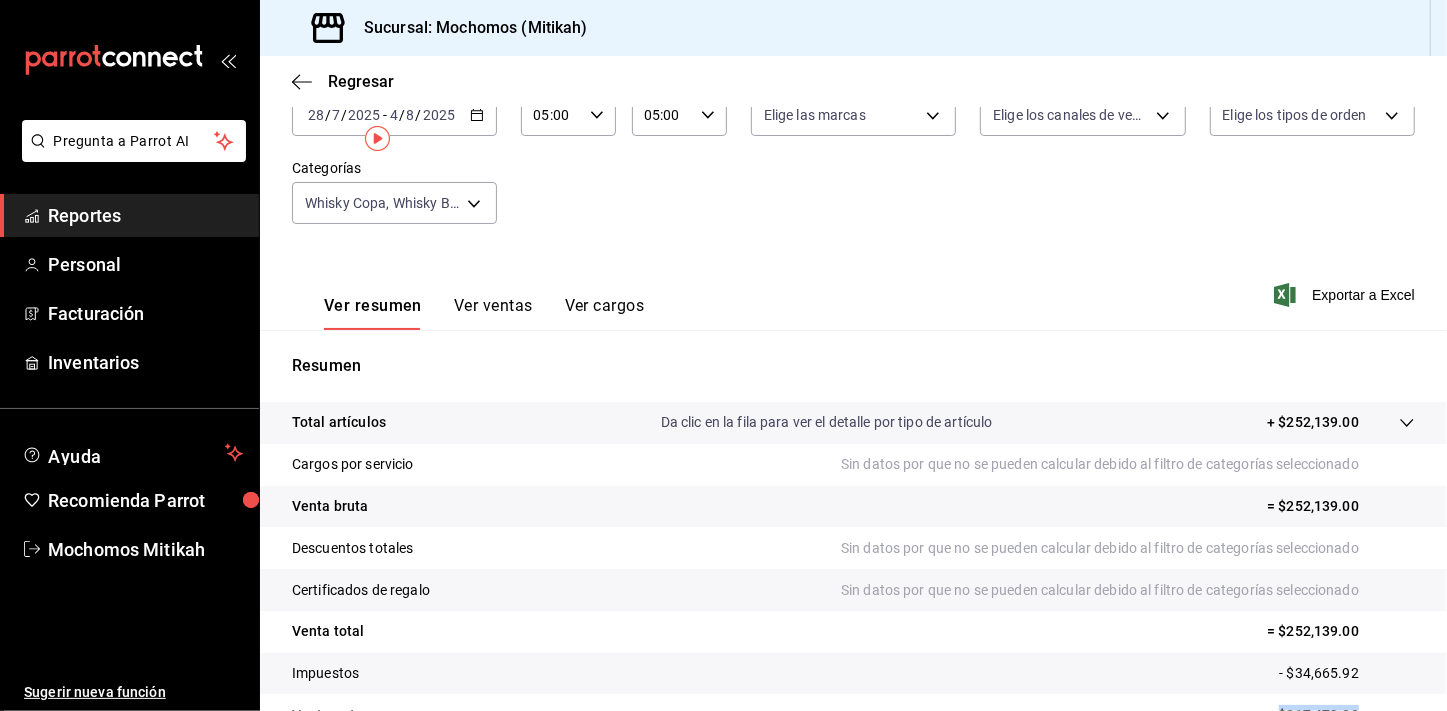 scroll, scrollTop: 0, scrollLeft: 0, axis: both 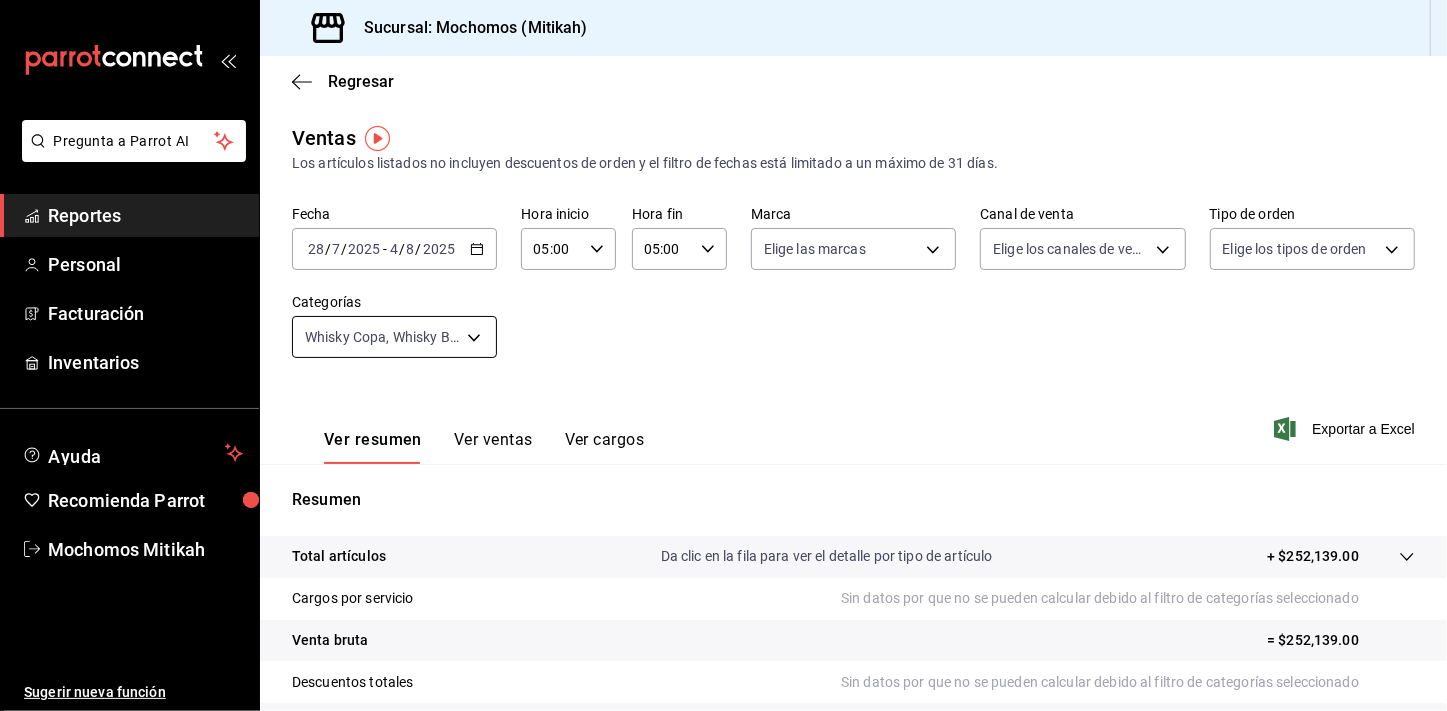 click on "Pregunta a Parrot AI Reportes   Personal   Facturación   Inventarios   Ayuda Recomienda Parrot   Mochomos Mitikah   Sugerir nueva función   Sucursal: Mochomos (Mitikah) Regresar Ventas Los artículos listados no incluyen descuentos de orden y el filtro de fechas está limitado a un máximo de 31 días. Fecha [DATE] [DATE] - [DATE] [DATE] Hora inicio 05:00 Hora inicio Hora fin 05:00 Hora fin Marca Elige las marcas Canal de venta Elige los canales de venta Tipo de orden Elige los tipos de orden Categorías Whisky Copa, Whisky Botella, Vodka Copa, Vodka Botella, Tequila Copa, Tequila Botella, Ron Copa, Ron Botella, Mezcal Y Sotol Copa, Mezcal Y Sotol Botella, Ginebra Copa, Ginebra Botella, Digestivos, Cognac Copa, Cognac Botella, Brandy Copa, Brandy Botella Ver resumen Ver ventas Ver cargos Exportar a Excel Resumen Total artículos Da clic en la fila para ver el detalle por tipo de artículo + $252,139.00 Cargos por servicio Venta bruta = $252,139.00 Descuentos totales Venta total Reportes" at bounding box center (723, 355) 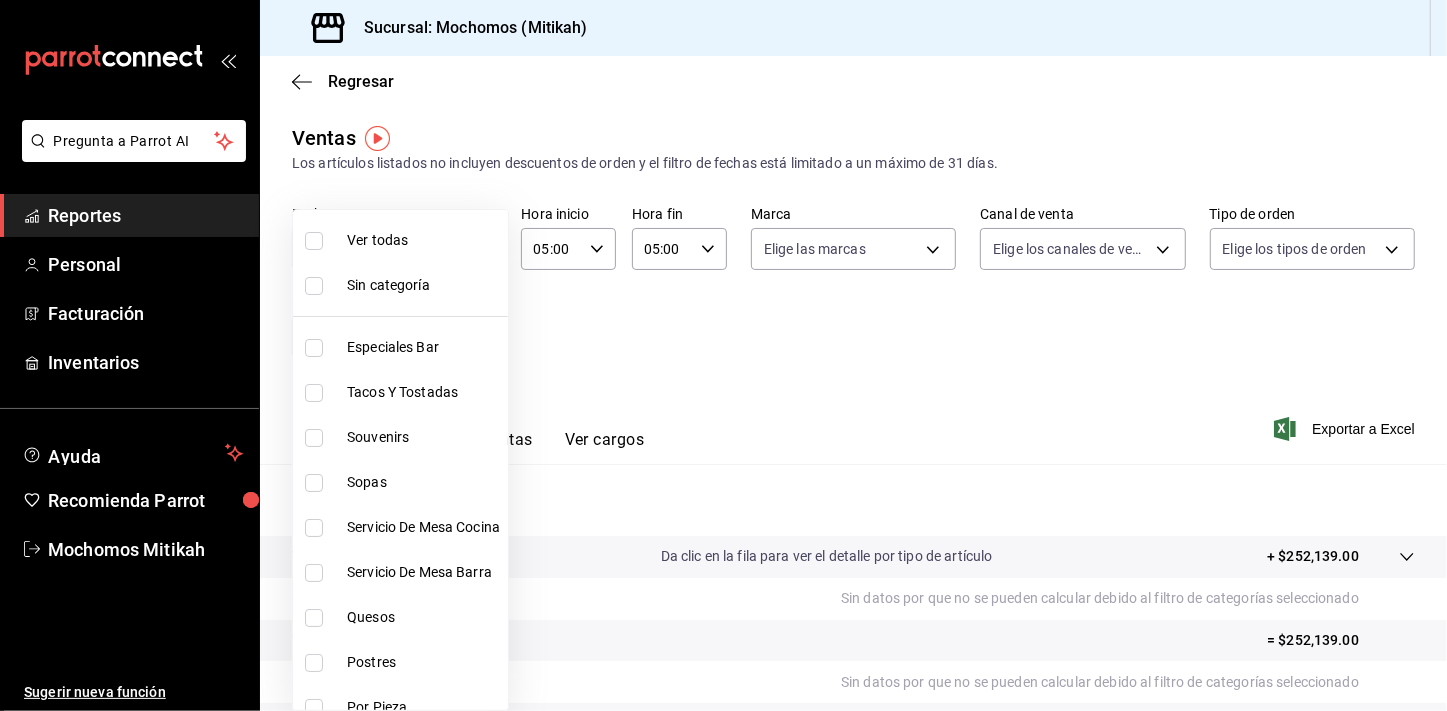 click on "Ver todas" at bounding box center (400, 240) 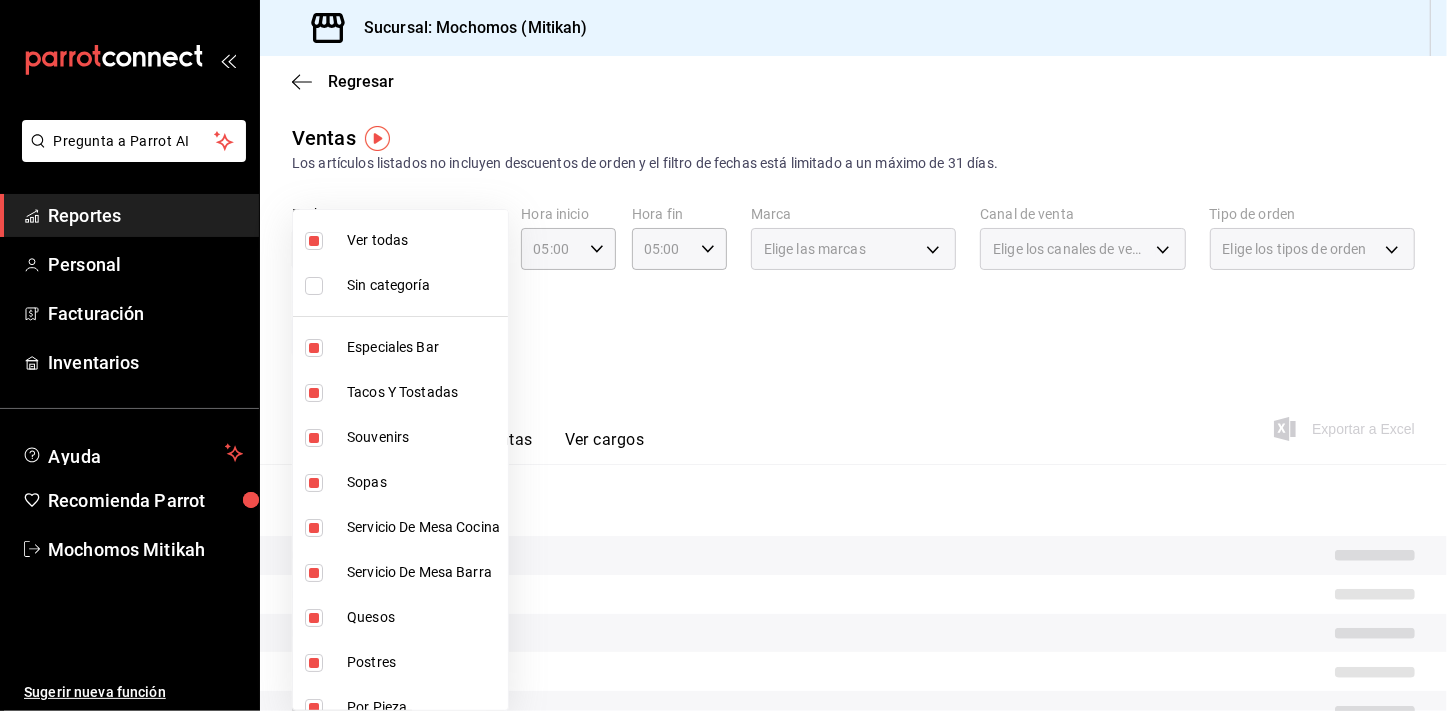 click on "Ver todas" at bounding box center [400, 240] 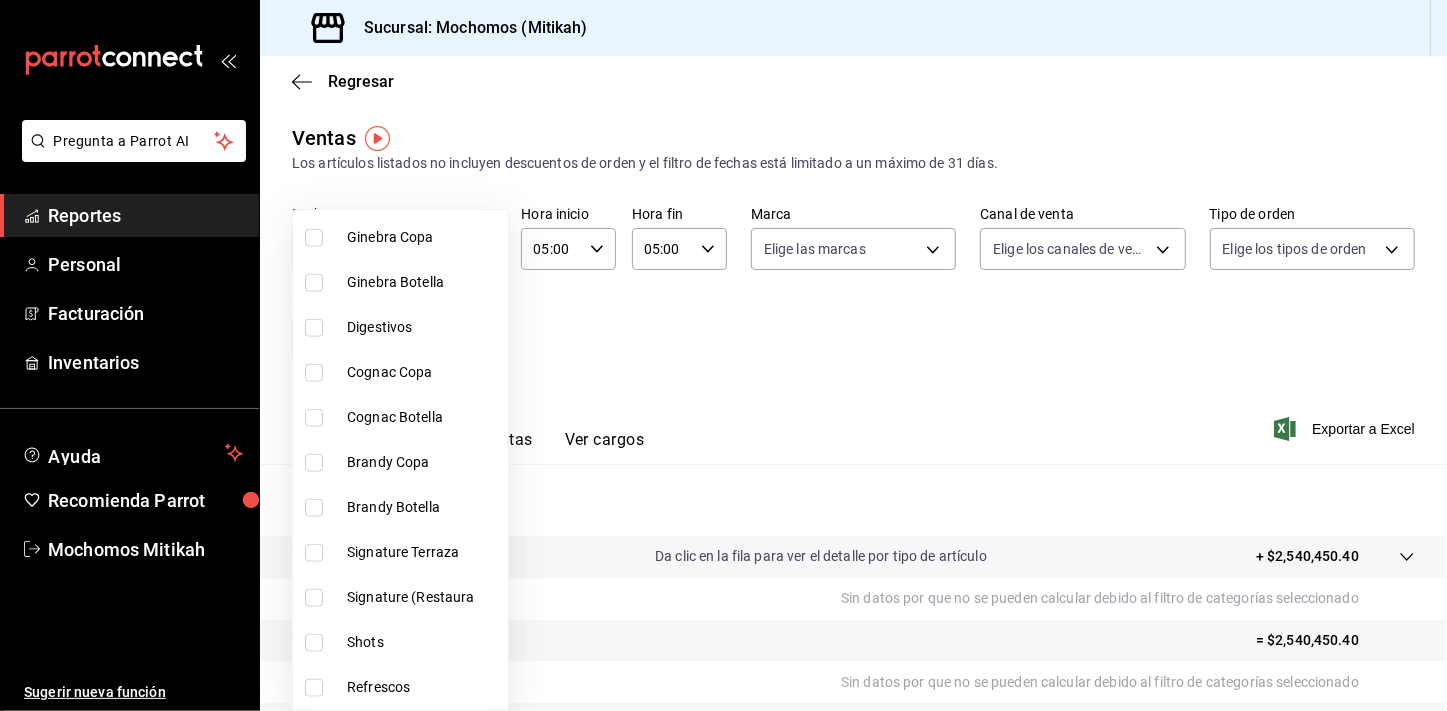 scroll, scrollTop: 1556, scrollLeft: 0, axis: vertical 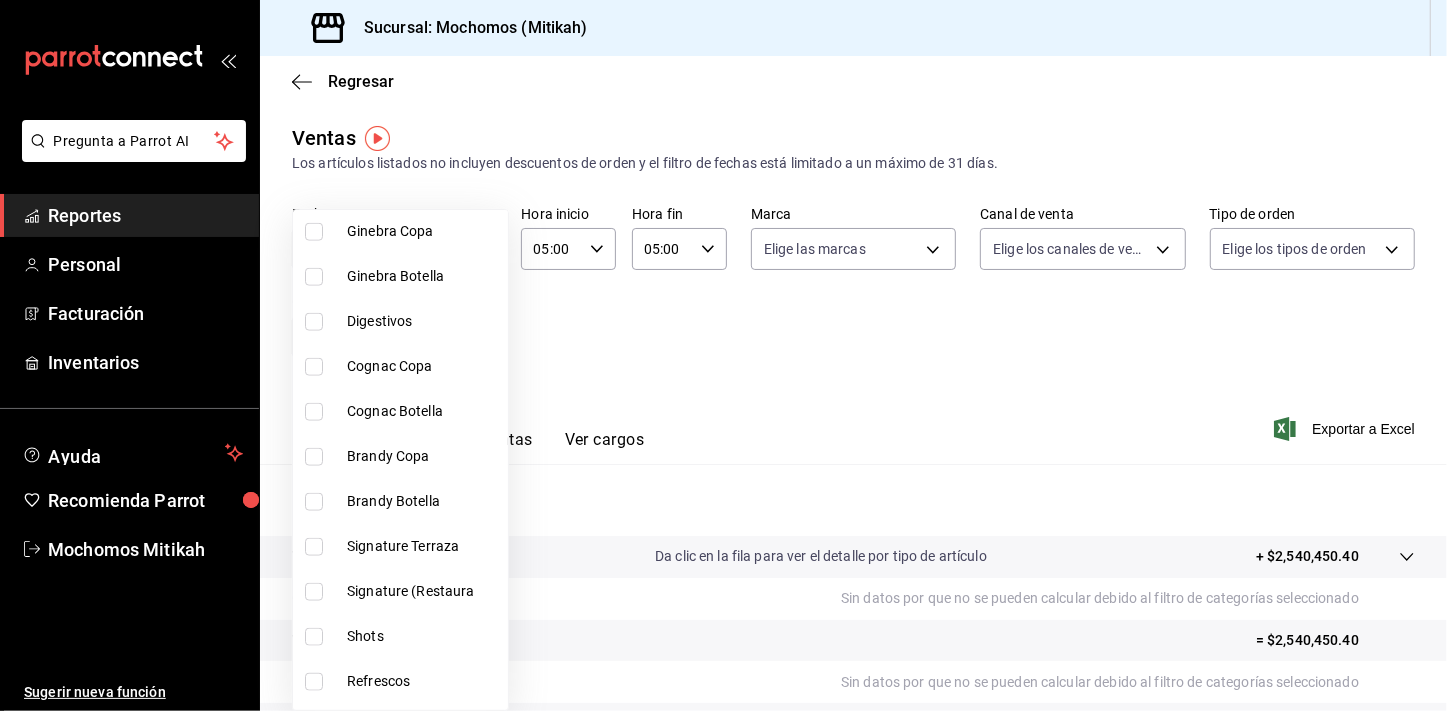 drag, startPoint x: 318, startPoint y: 545, endPoint x: 319, endPoint y: 570, distance: 25.019993 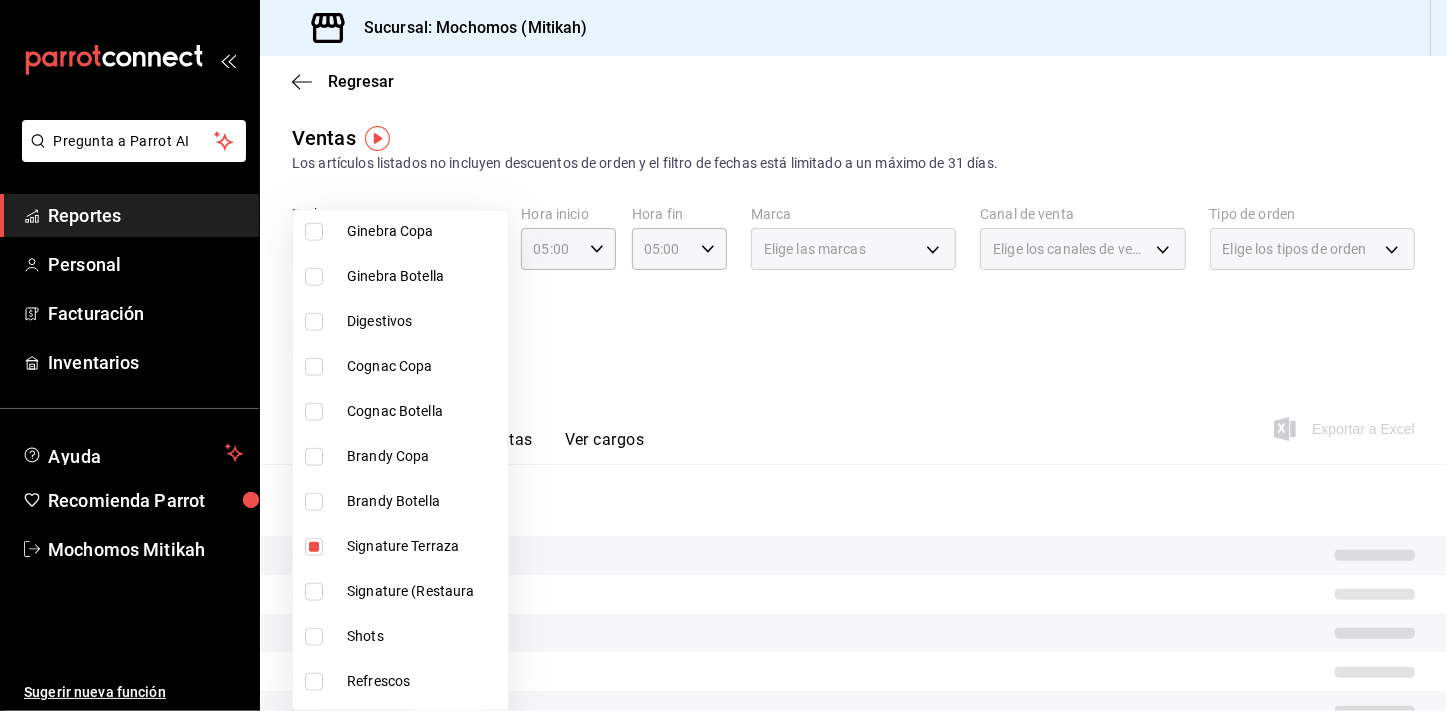 click on "Signature (Restaura" at bounding box center (400, 591) 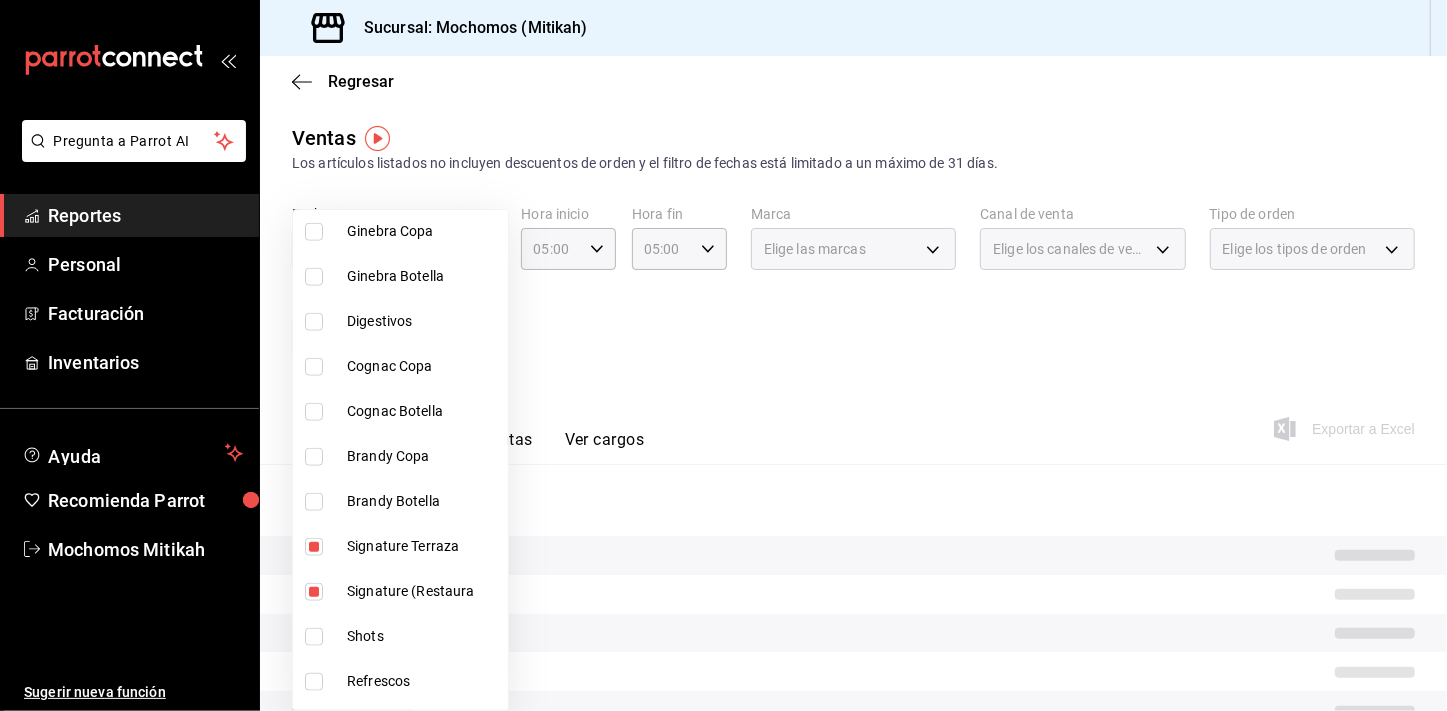drag, startPoint x: 312, startPoint y: 625, endPoint x: 535, endPoint y: 490, distance: 260.67987 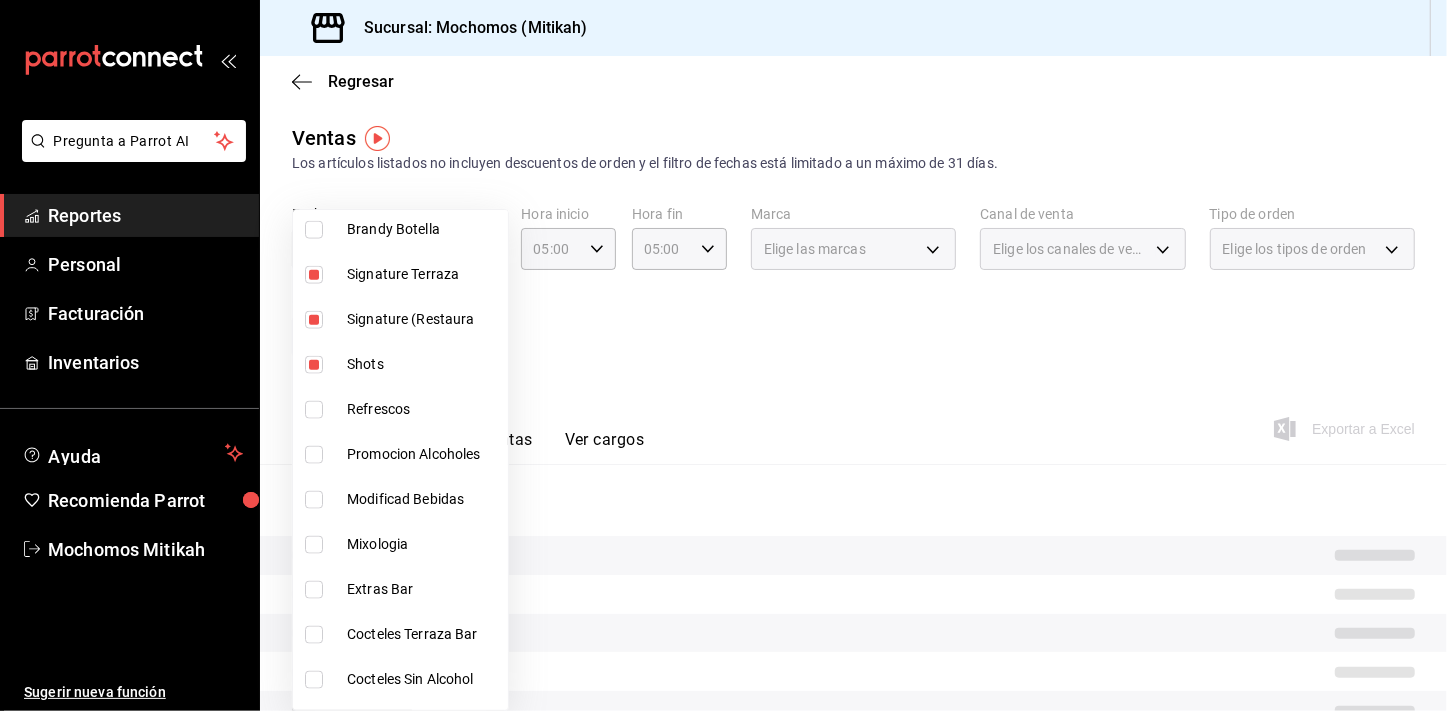 scroll, scrollTop: 1858, scrollLeft: 0, axis: vertical 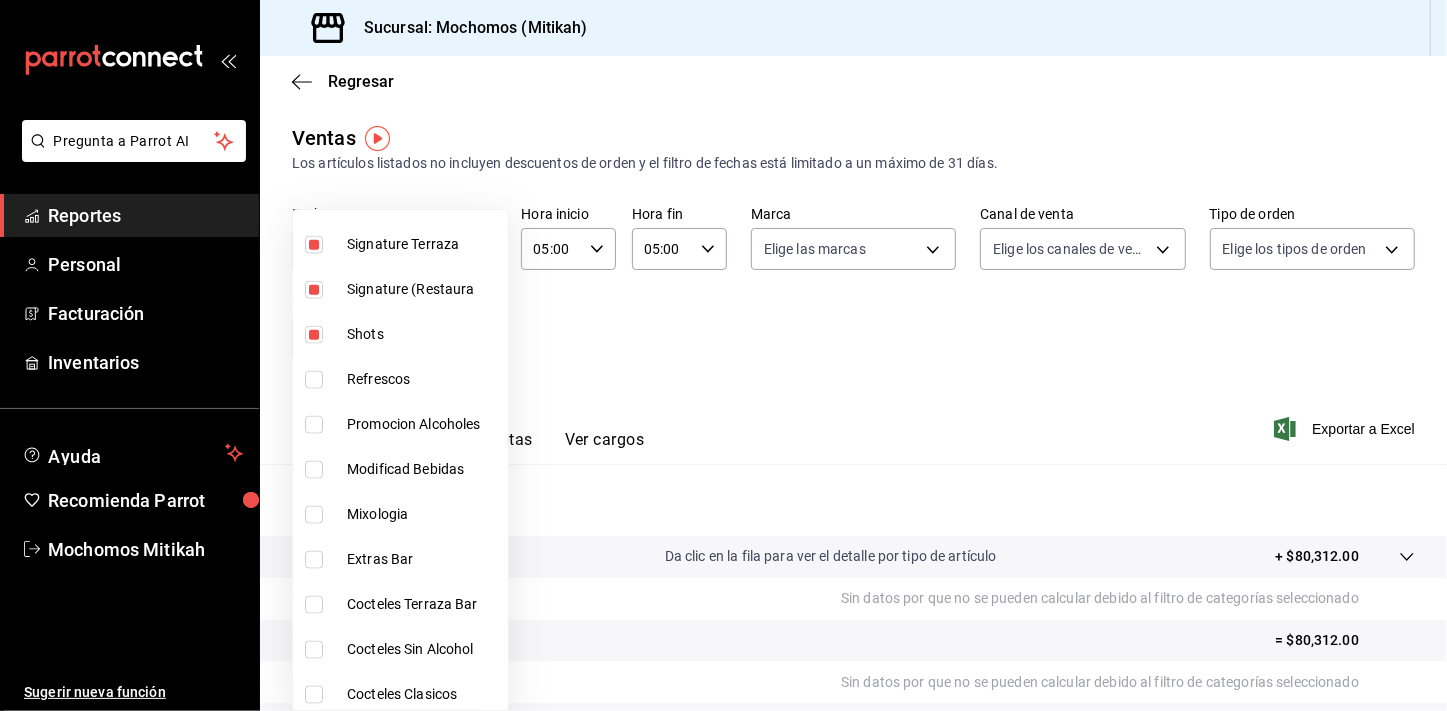 click at bounding box center (314, 515) 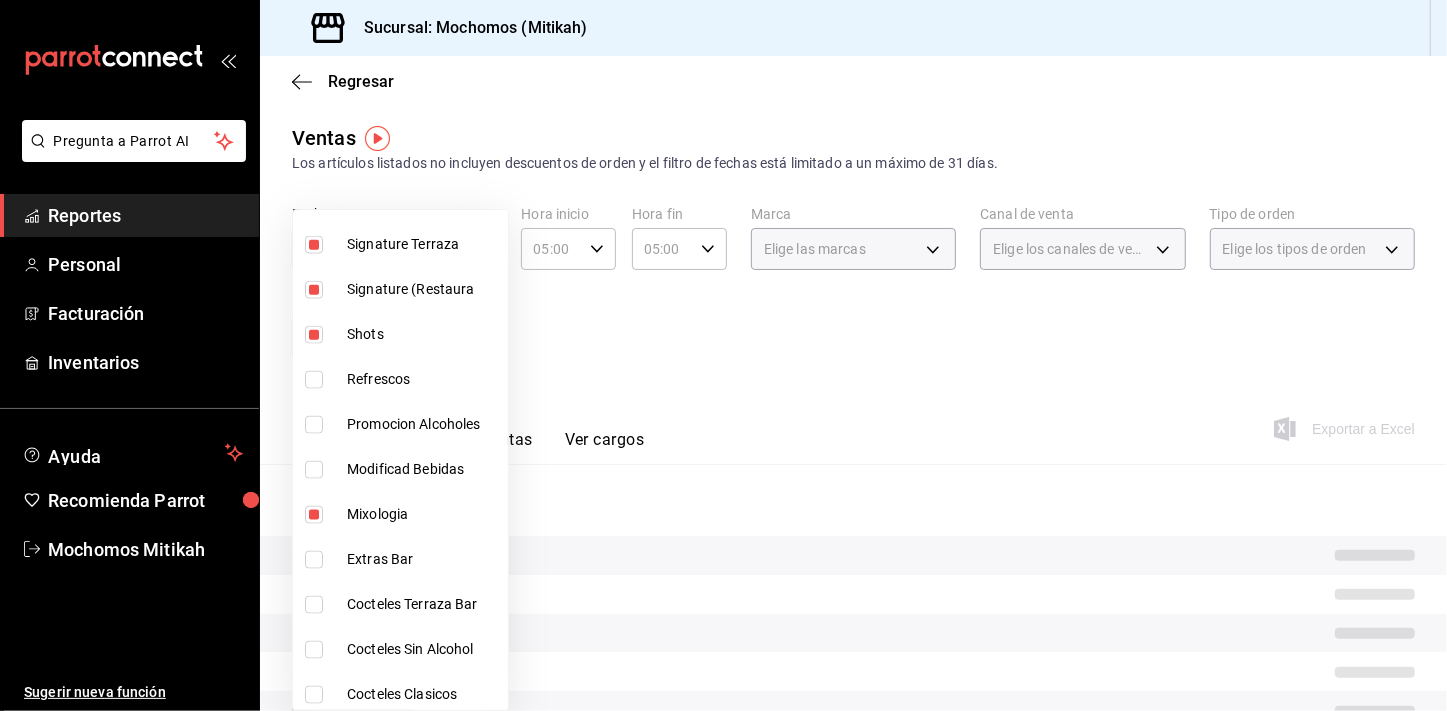 click at bounding box center (314, 605) 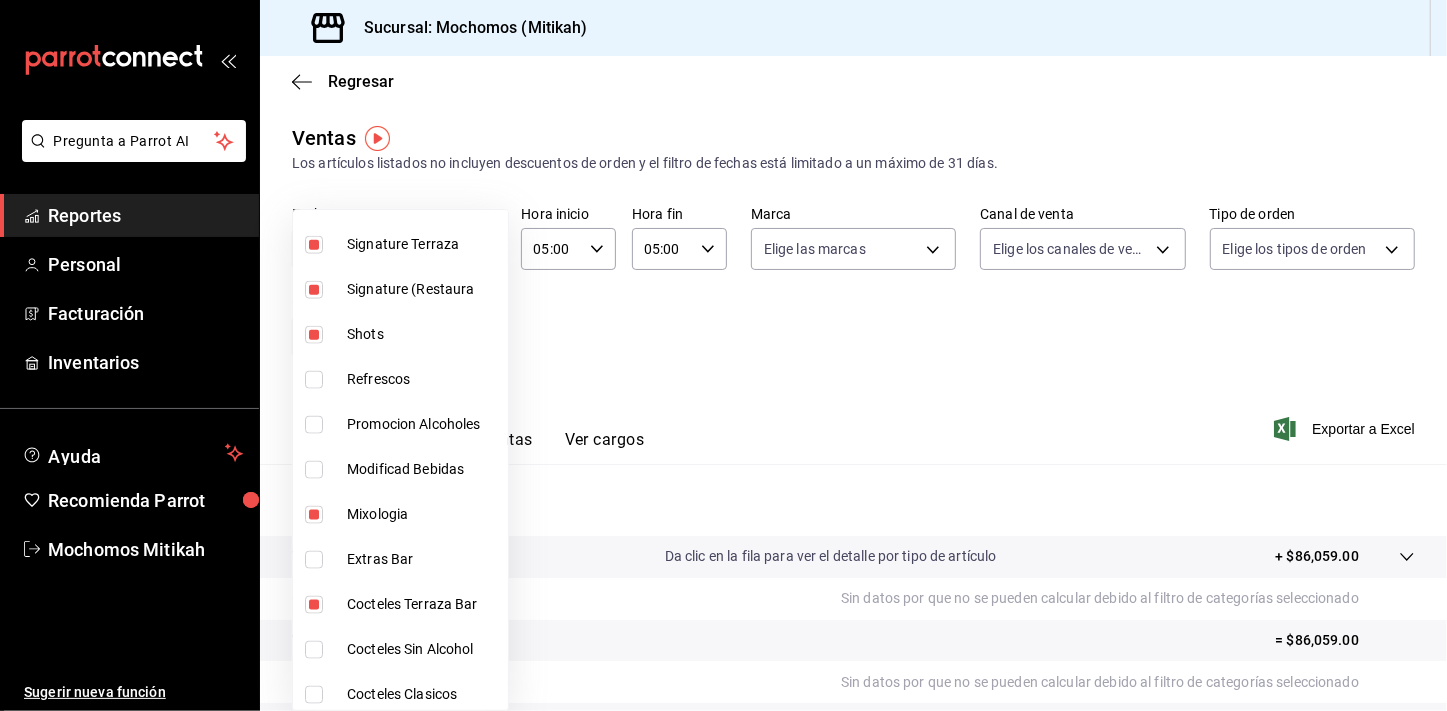 click on "Cocteles Clasicos" at bounding box center [400, 694] 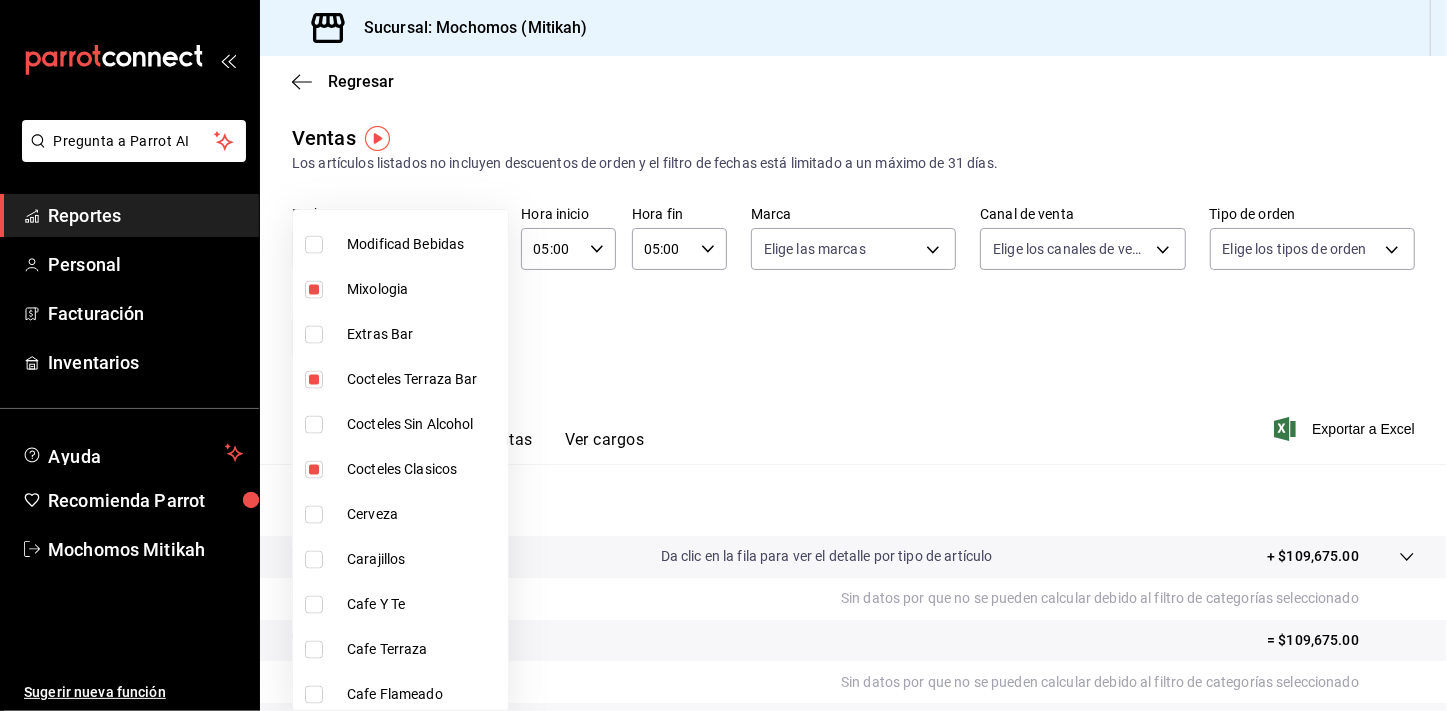 scroll, scrollTop: 2107, scrollLeft: 0, axis: vertical 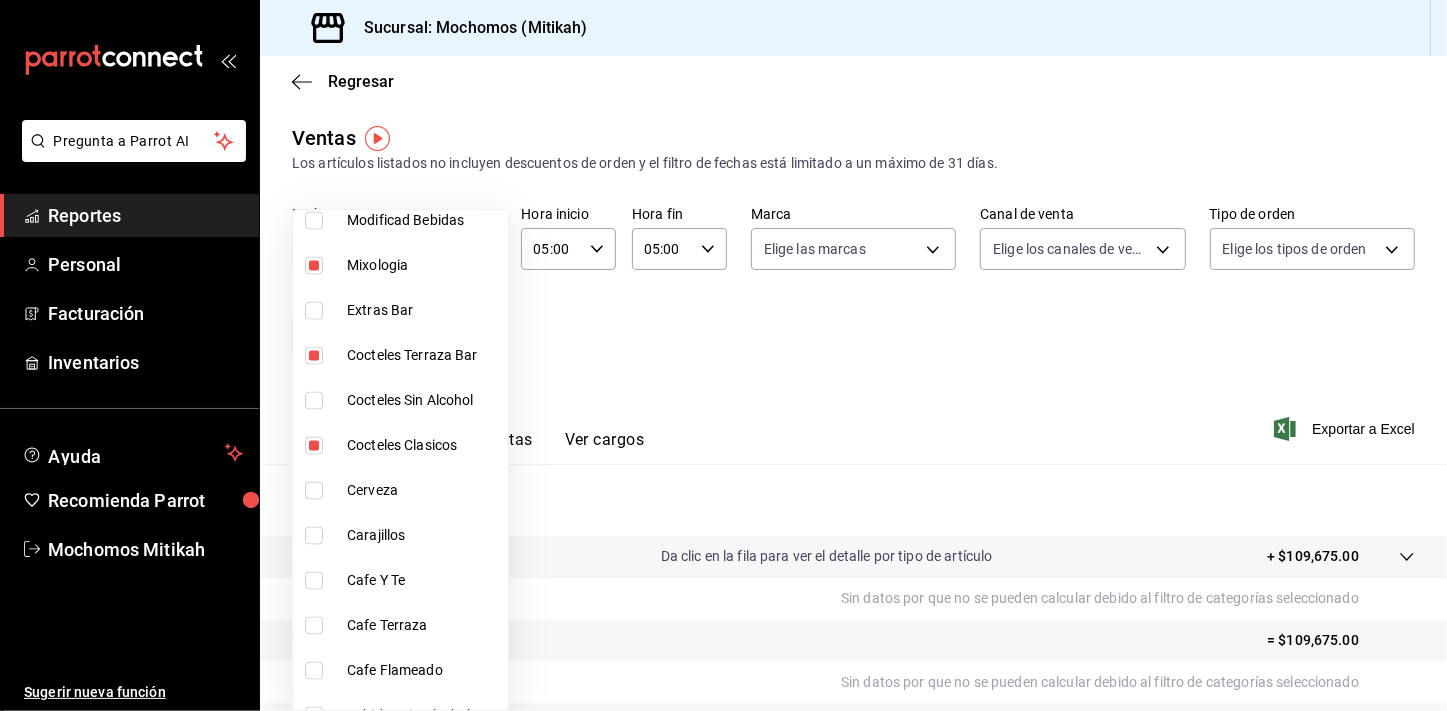 click at bounding box center [314, 536] 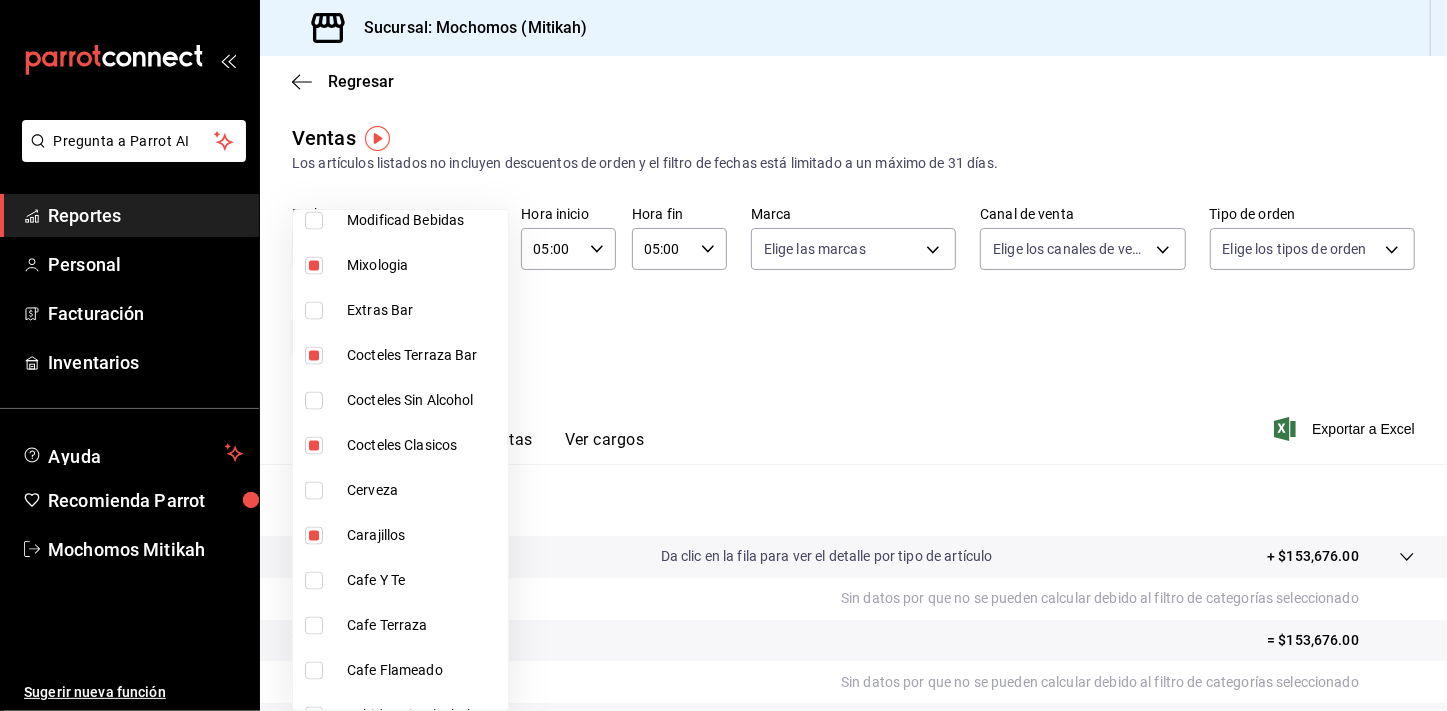 click at bounding box center (314, 671) 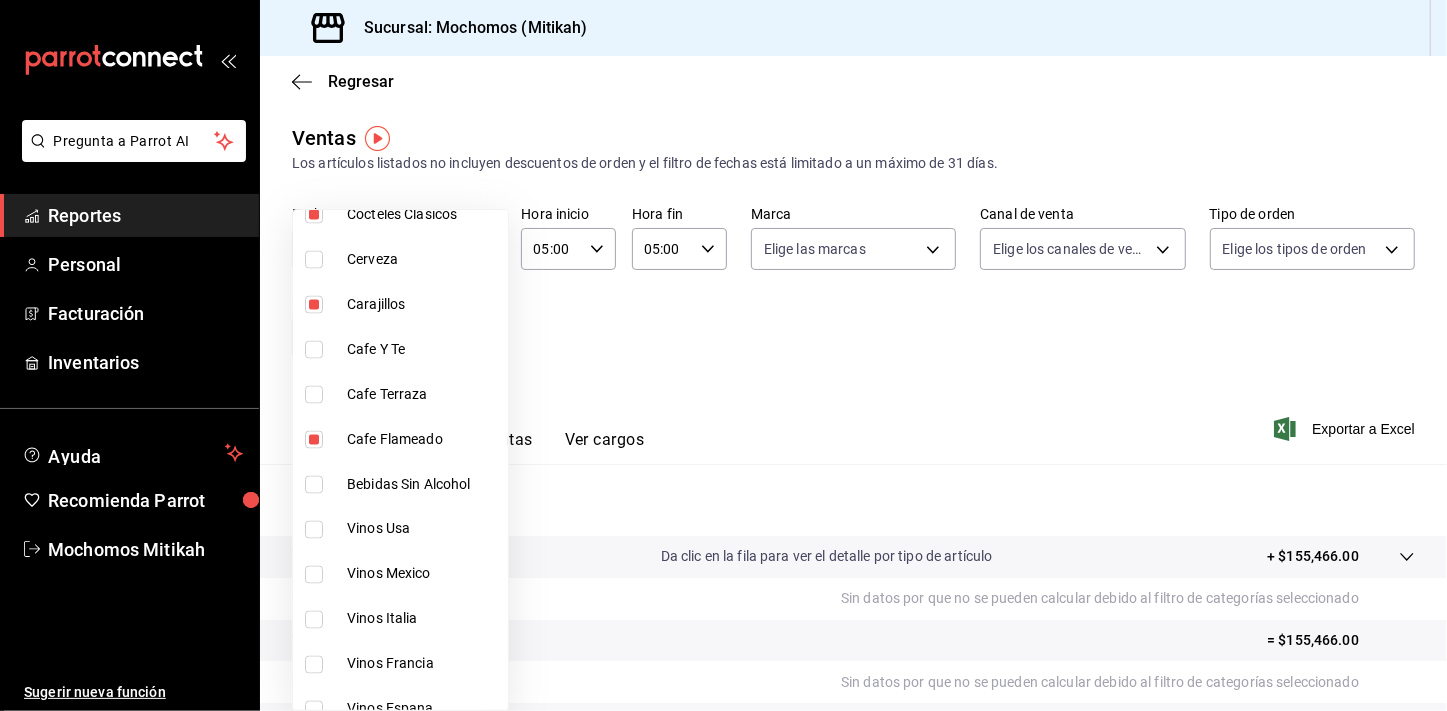 scroll, scrollTop: 2360, scrollLeft: 0, axis: vertical 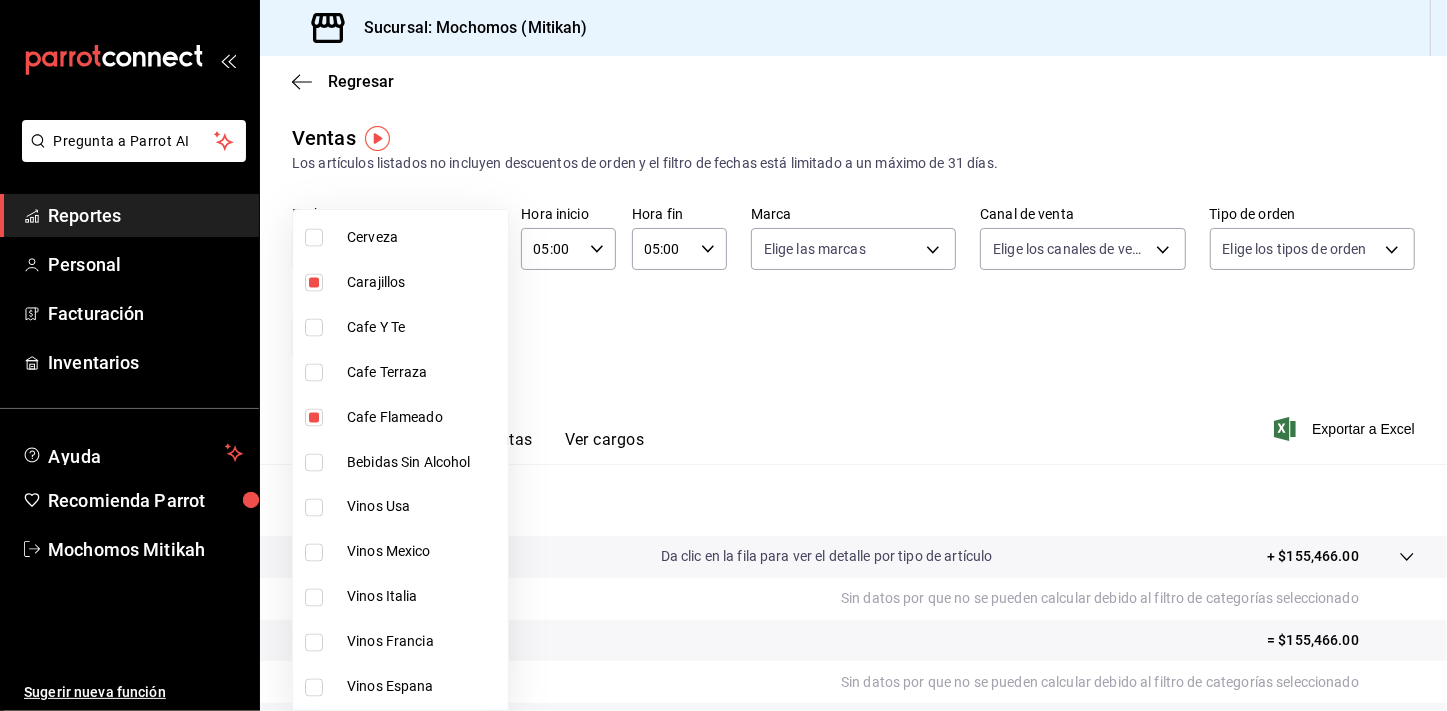 click at bounding box center (723, 355) 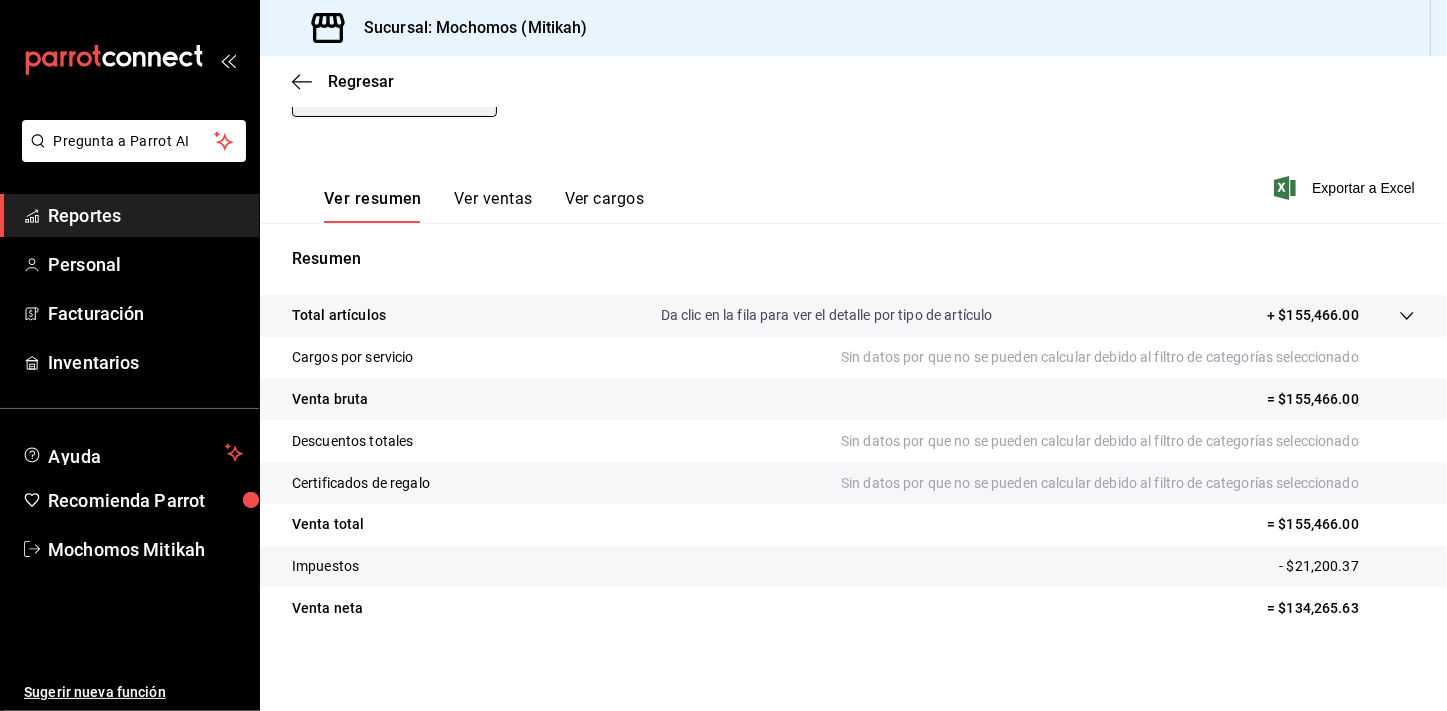 scroll, scrollTop: 247, scrollLeft: 0, axis: vertical 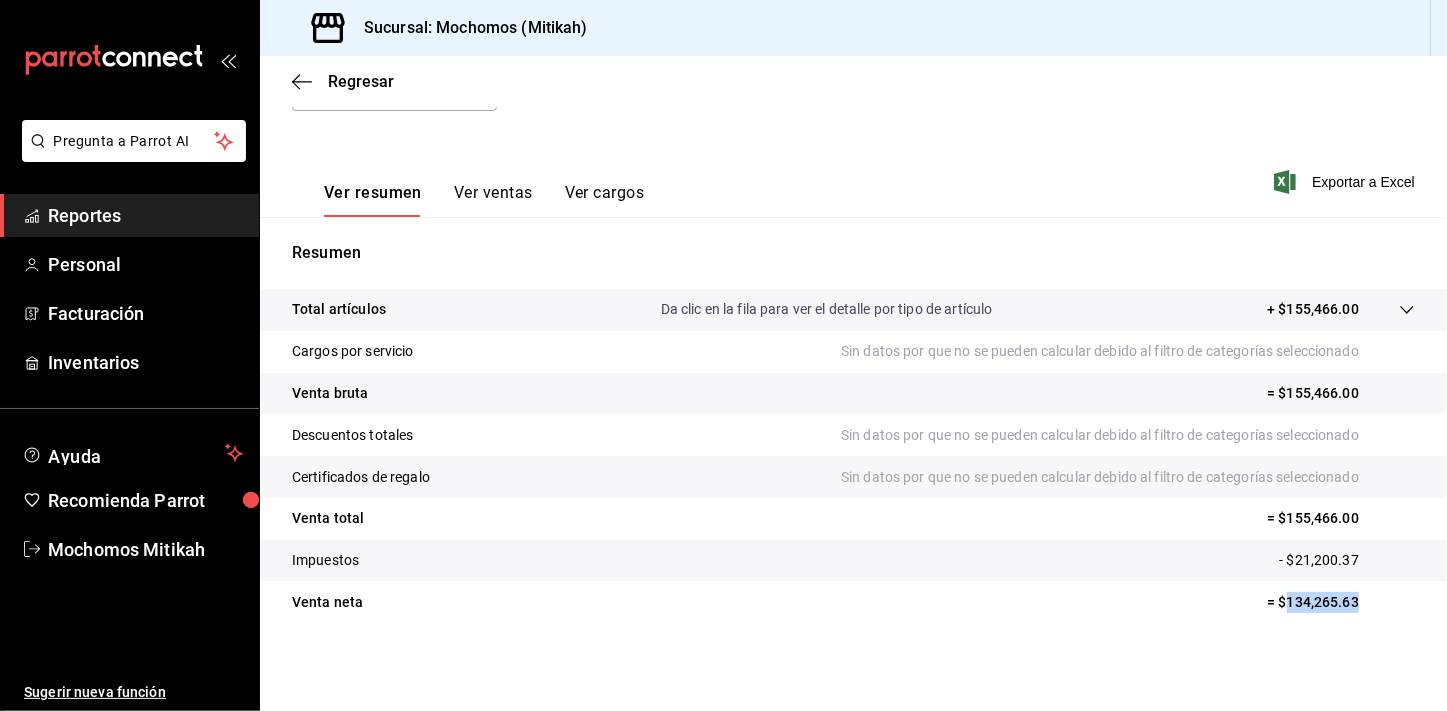 drag, startPoint x: 1271, startPoint y: 598, endPoint x: 1341, endPoint y: 600, distance: 70.028564 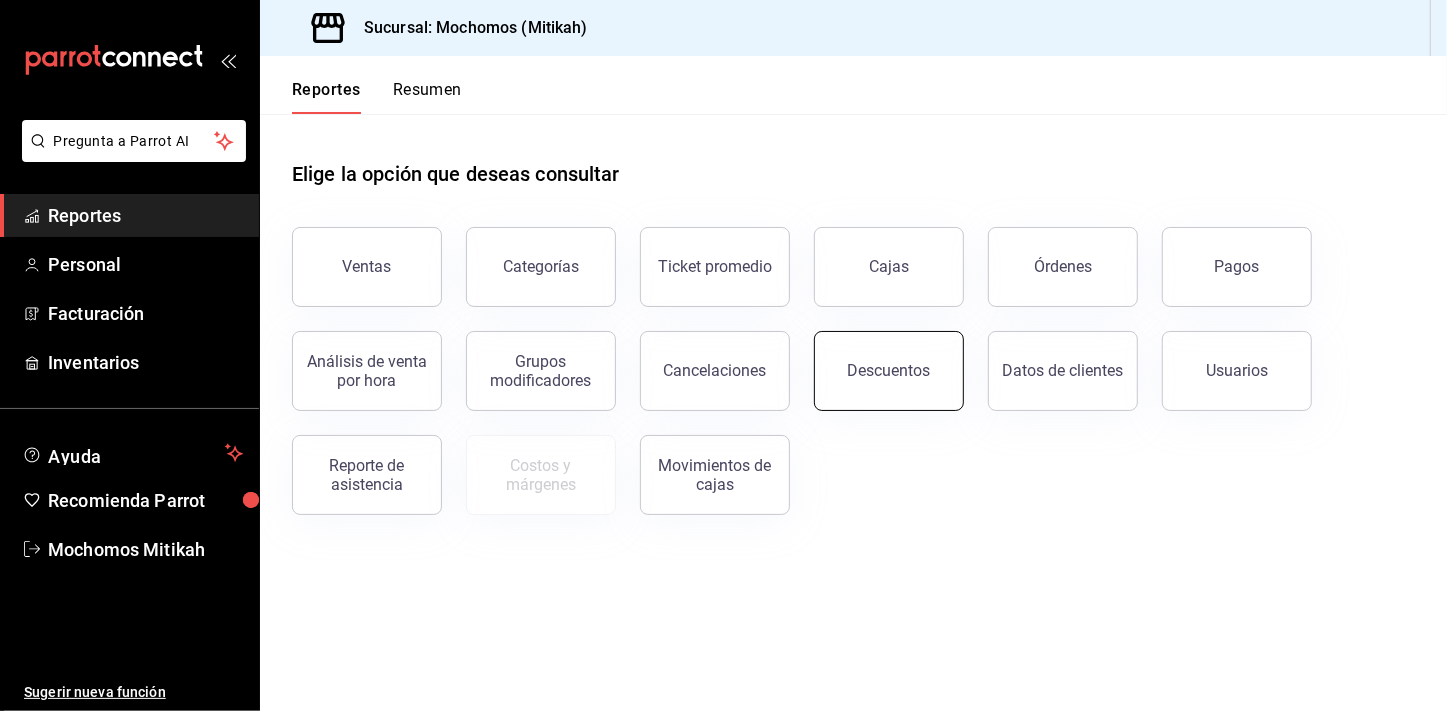 click on "Descuentos" at bounding box center [889, 371] 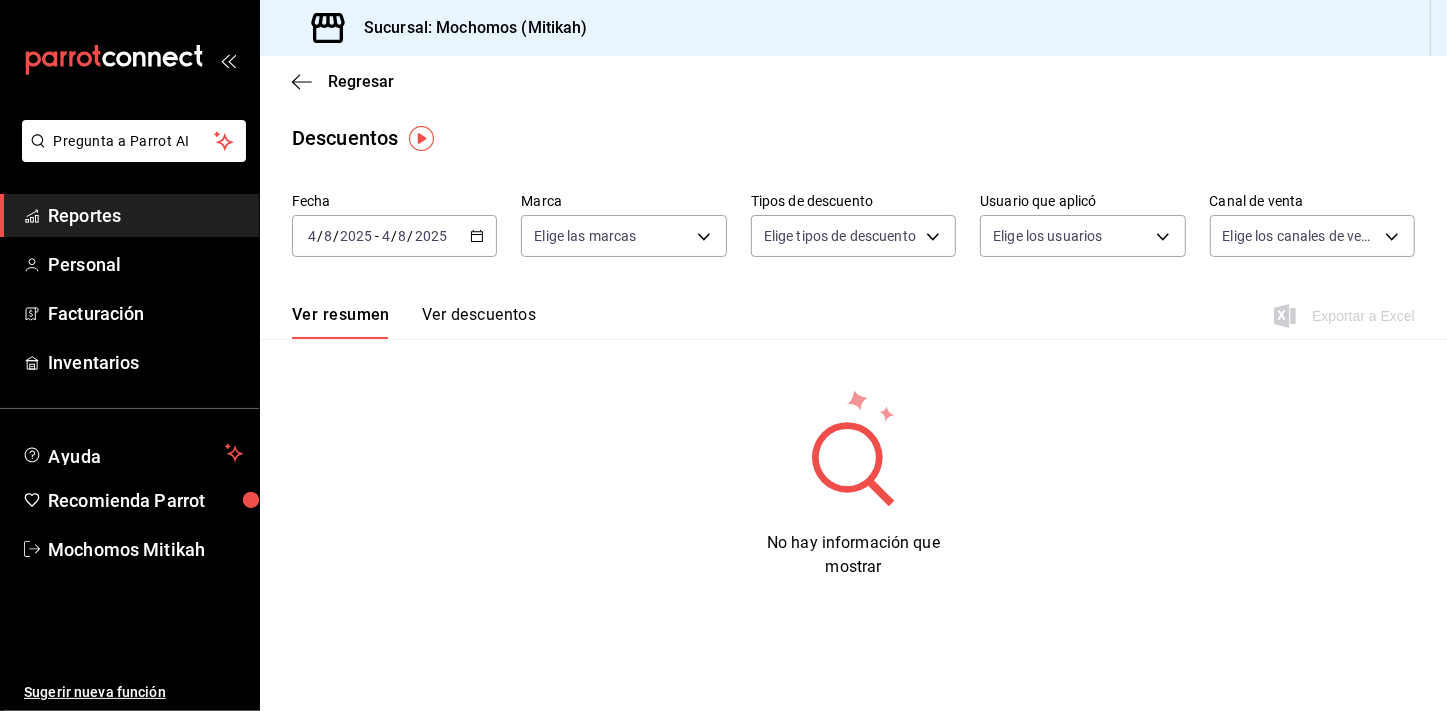 click 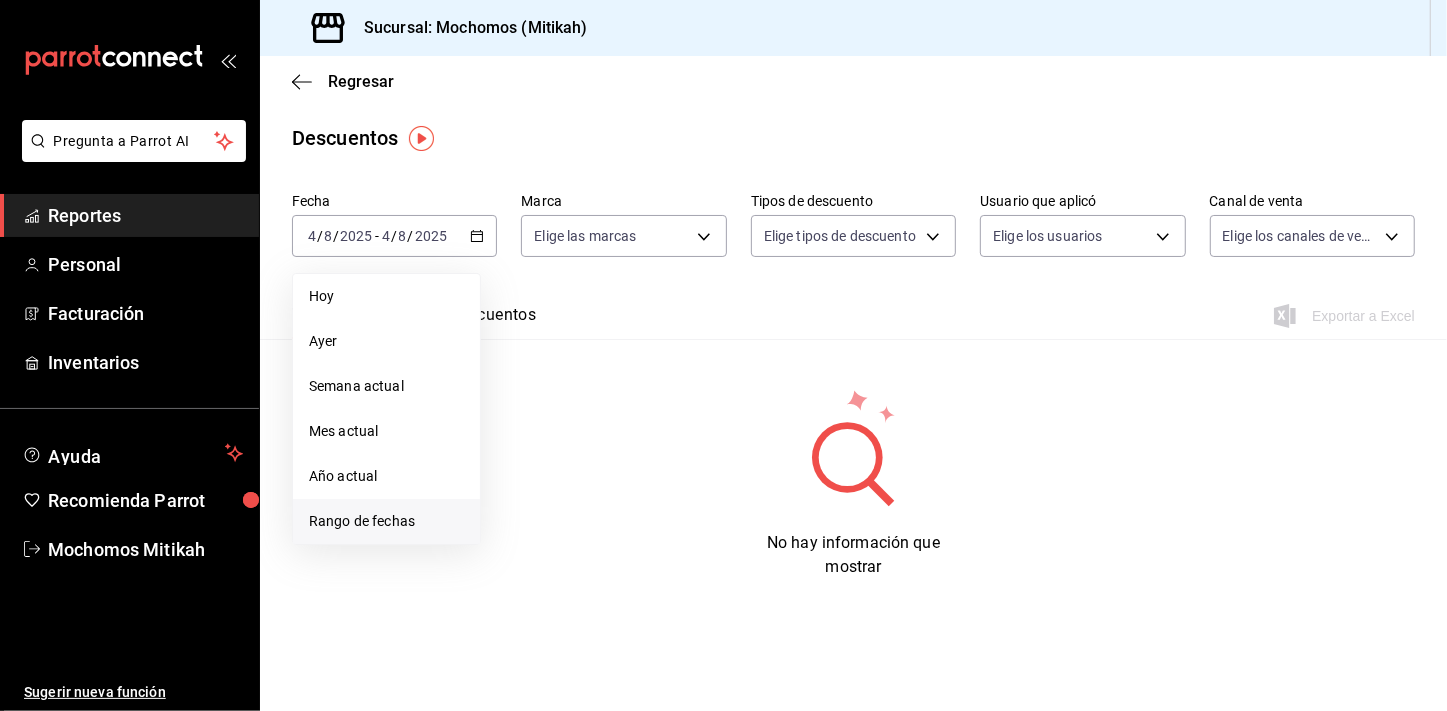 click on "Rango de fechas" at bounding box center [386, 521] 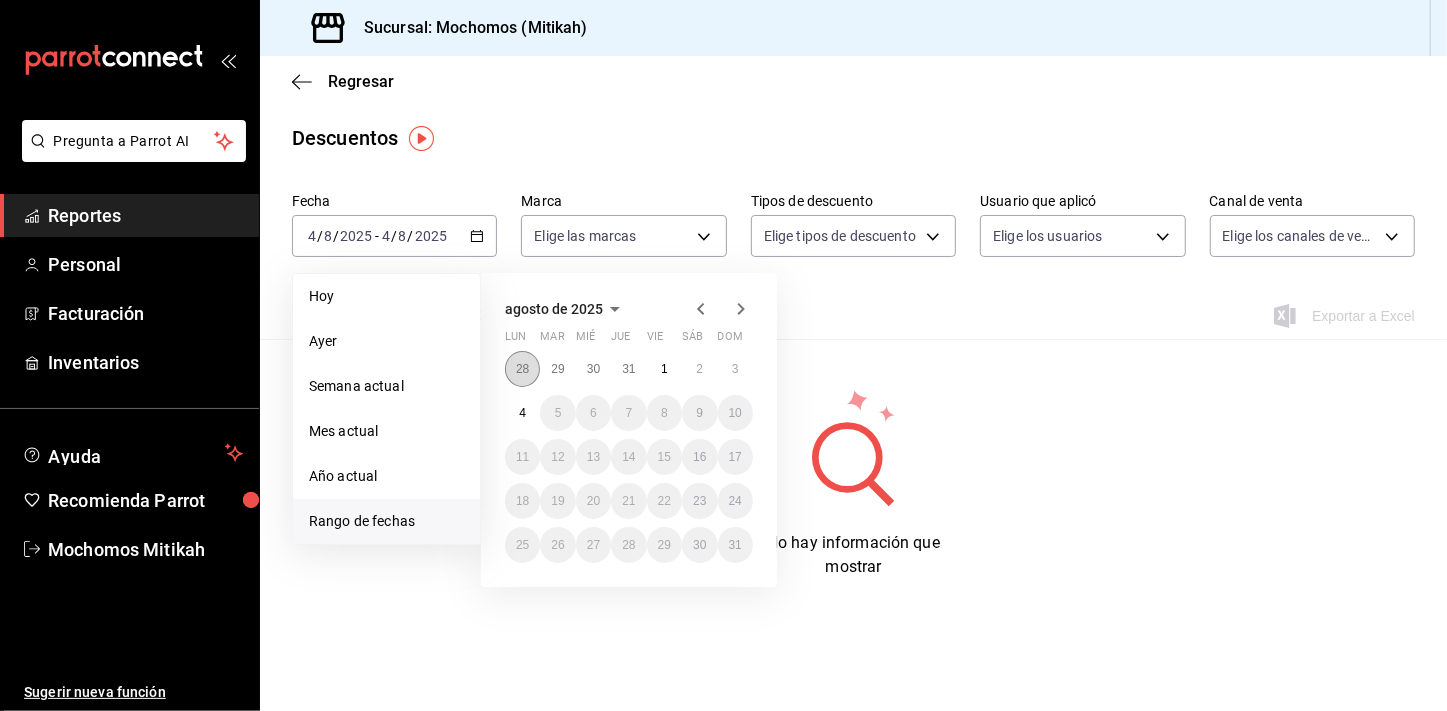click on "28" at bounding box center (522, 369) 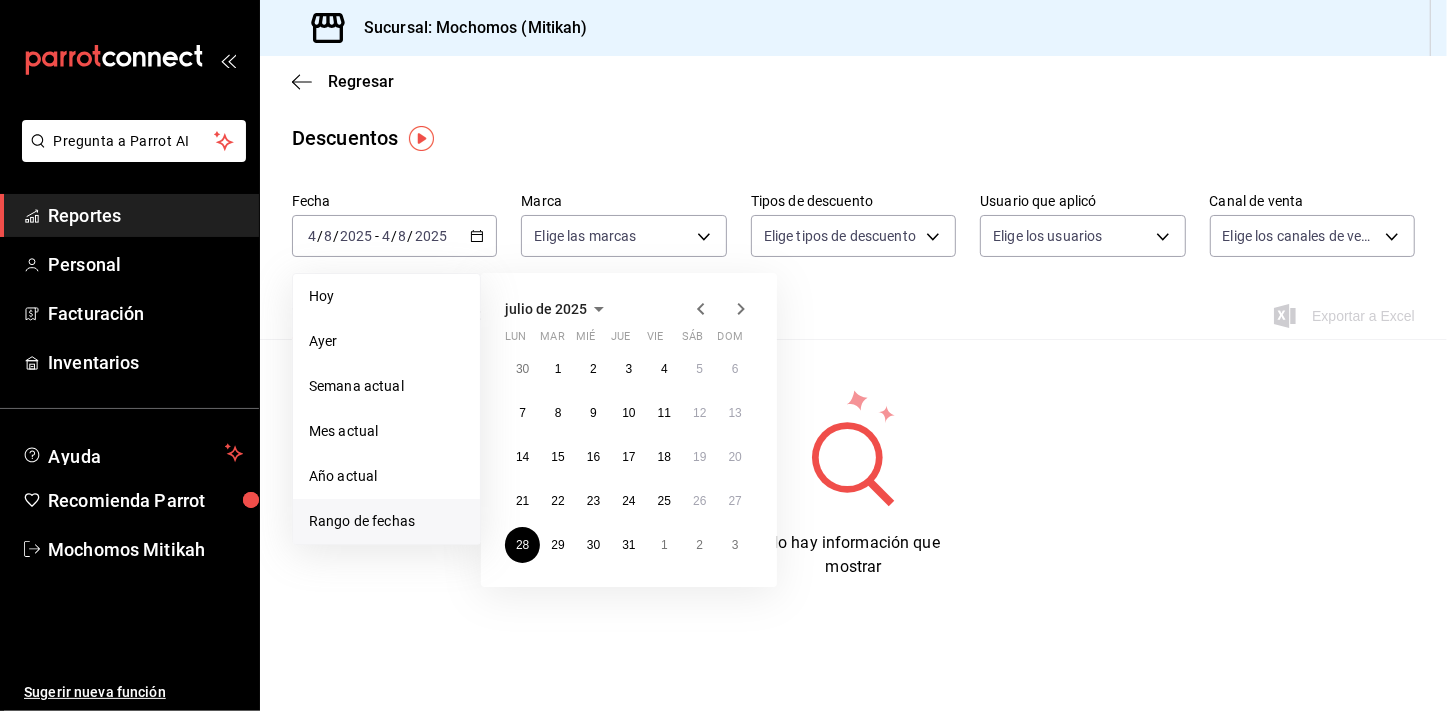 click 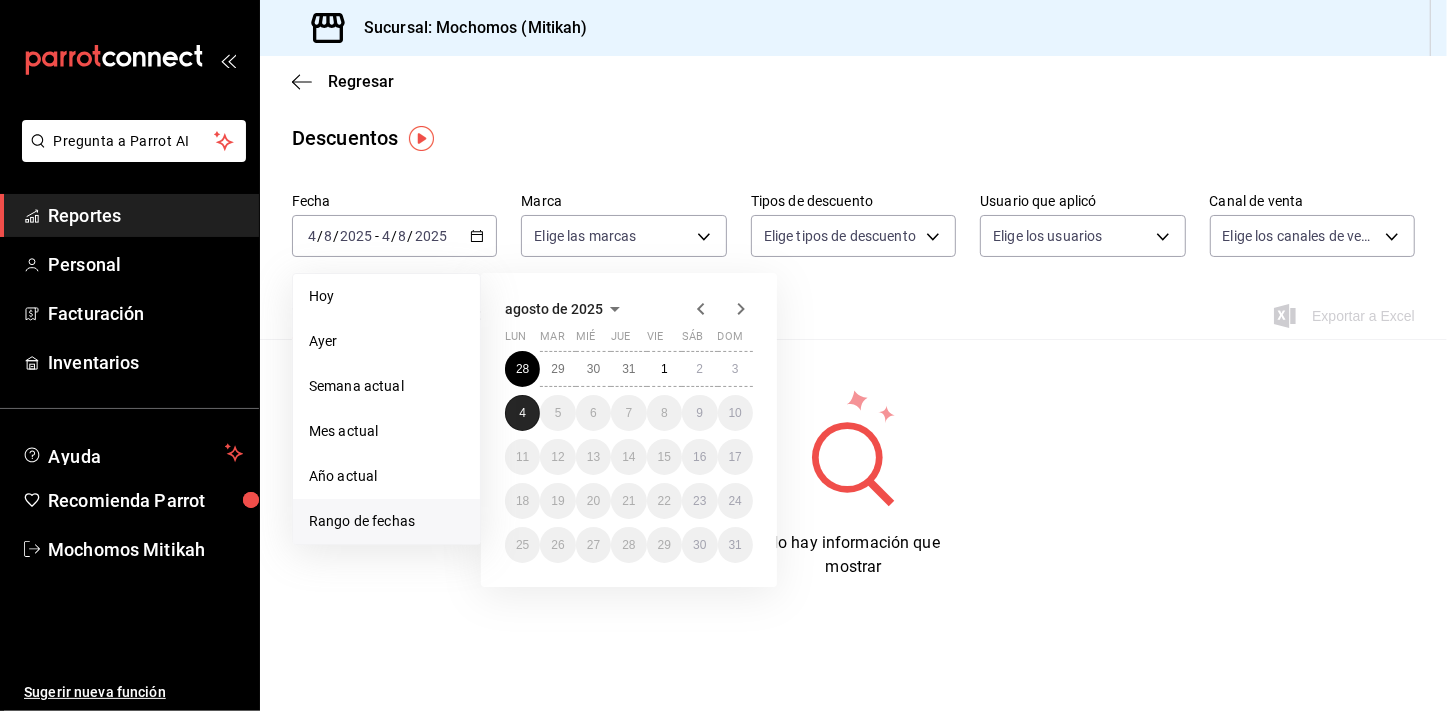 click on "4" at bounding box center [522, 413] 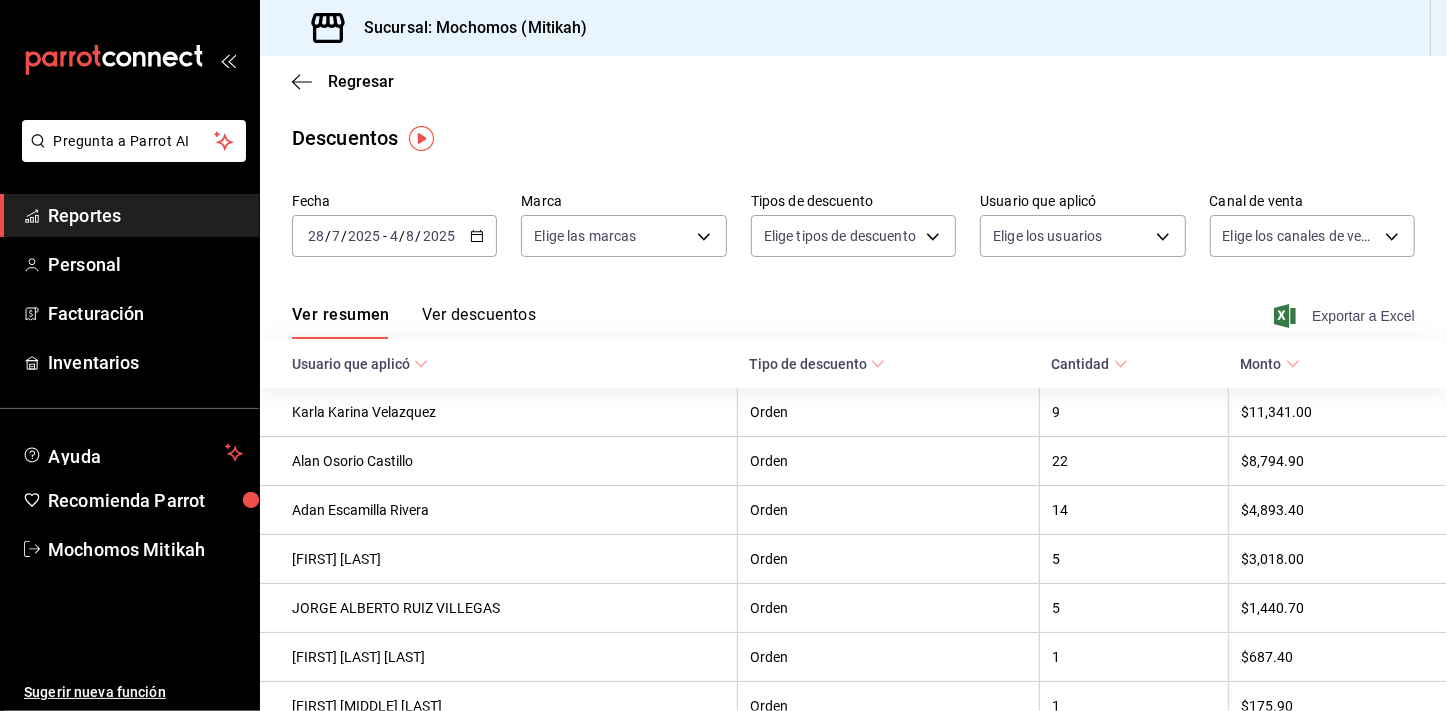 click on "Exportar a Excel" at bounding box center [1346, 316] 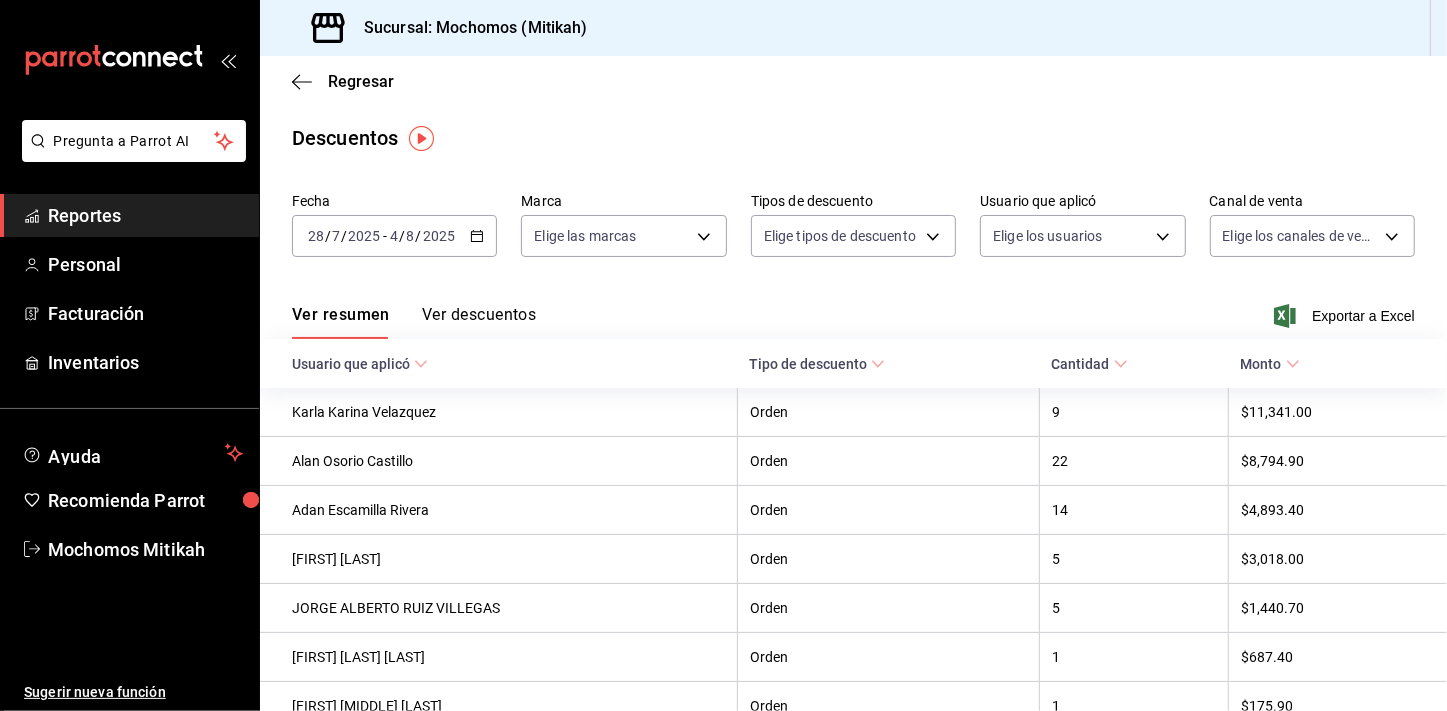 click on "Regresar" at bounding box center (853, 81) 